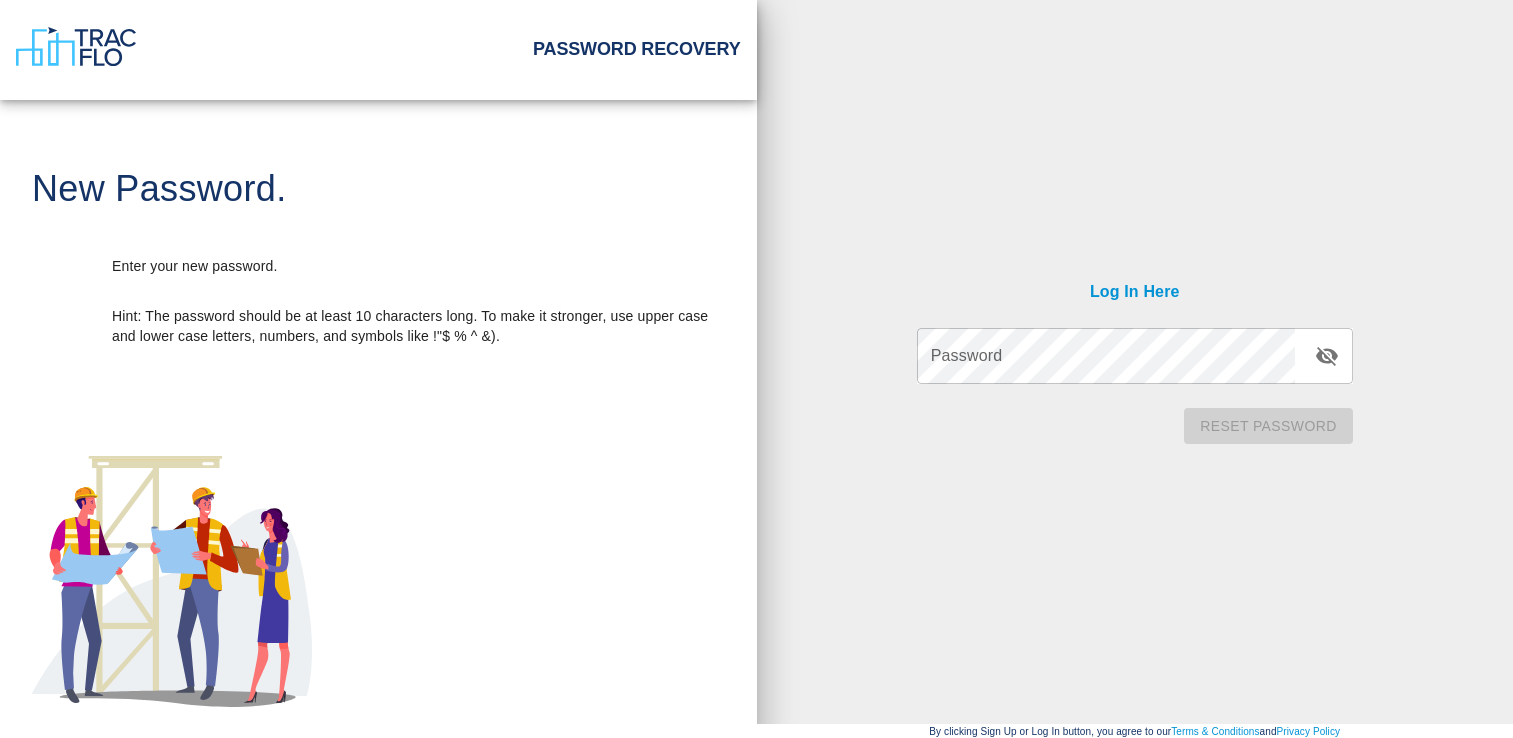 scroll, scrollTop: 0, scrollLeft: 0, axis: both 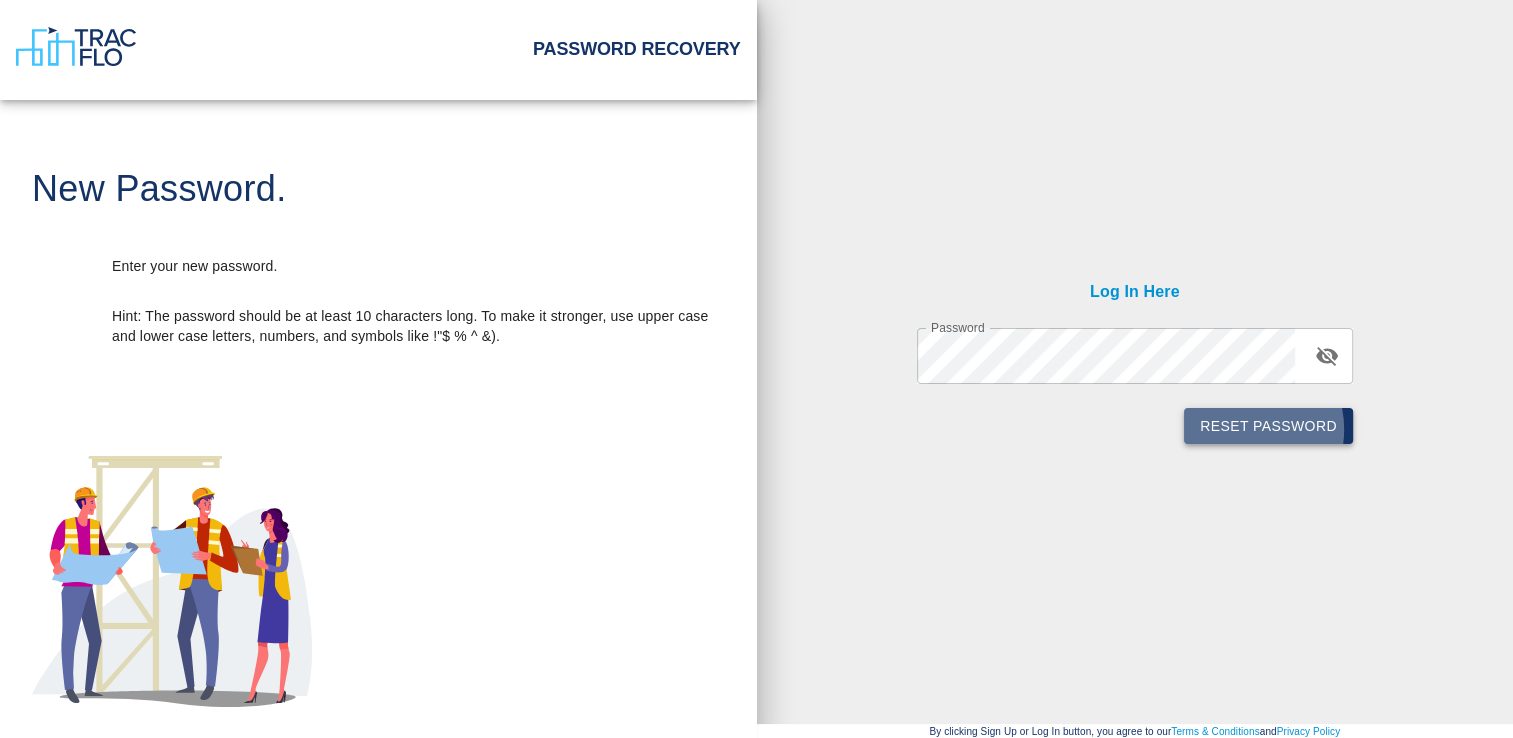 click on "Reset Password" at bounding box center (1268, 426) 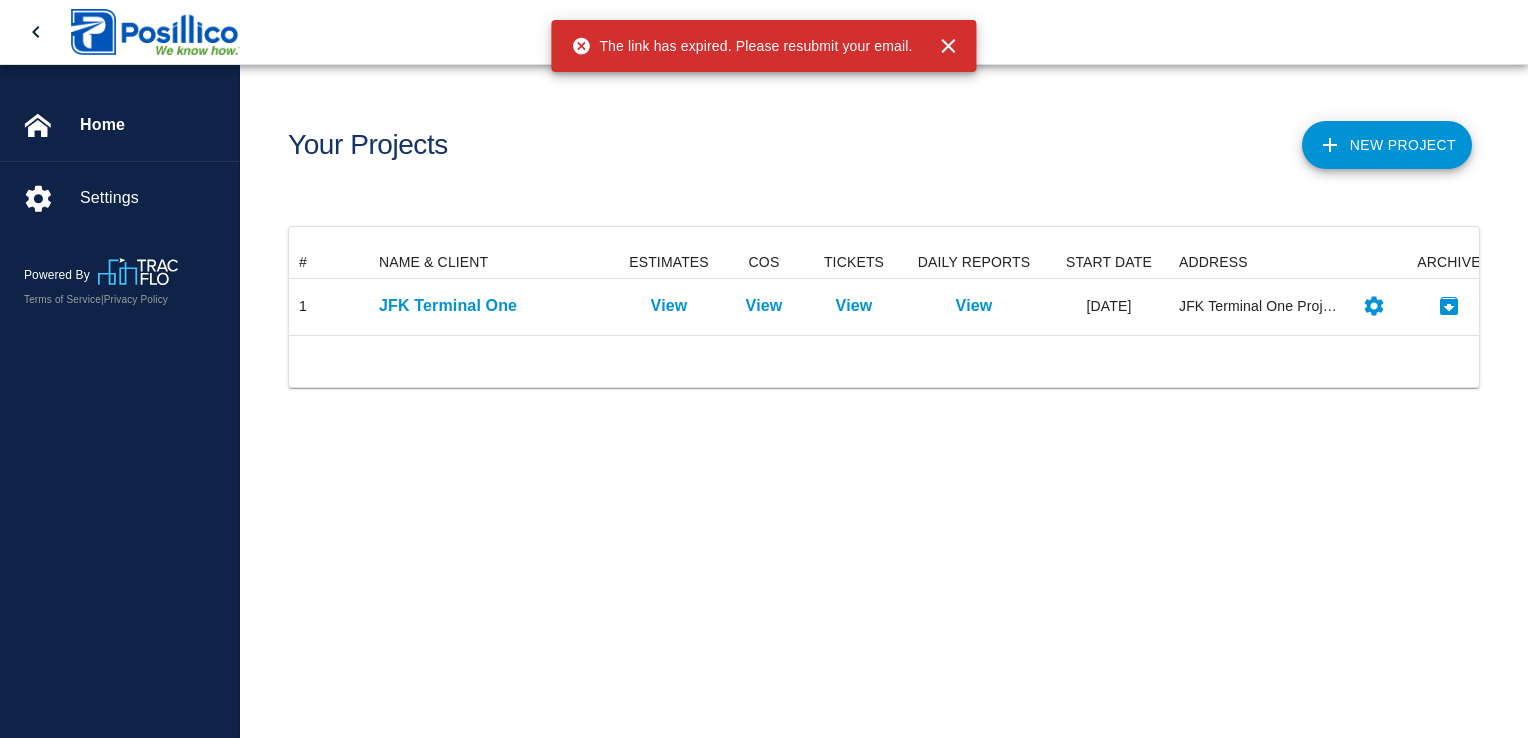 scroll, scrollTop: 16, scrollLeft: 16, axis: both 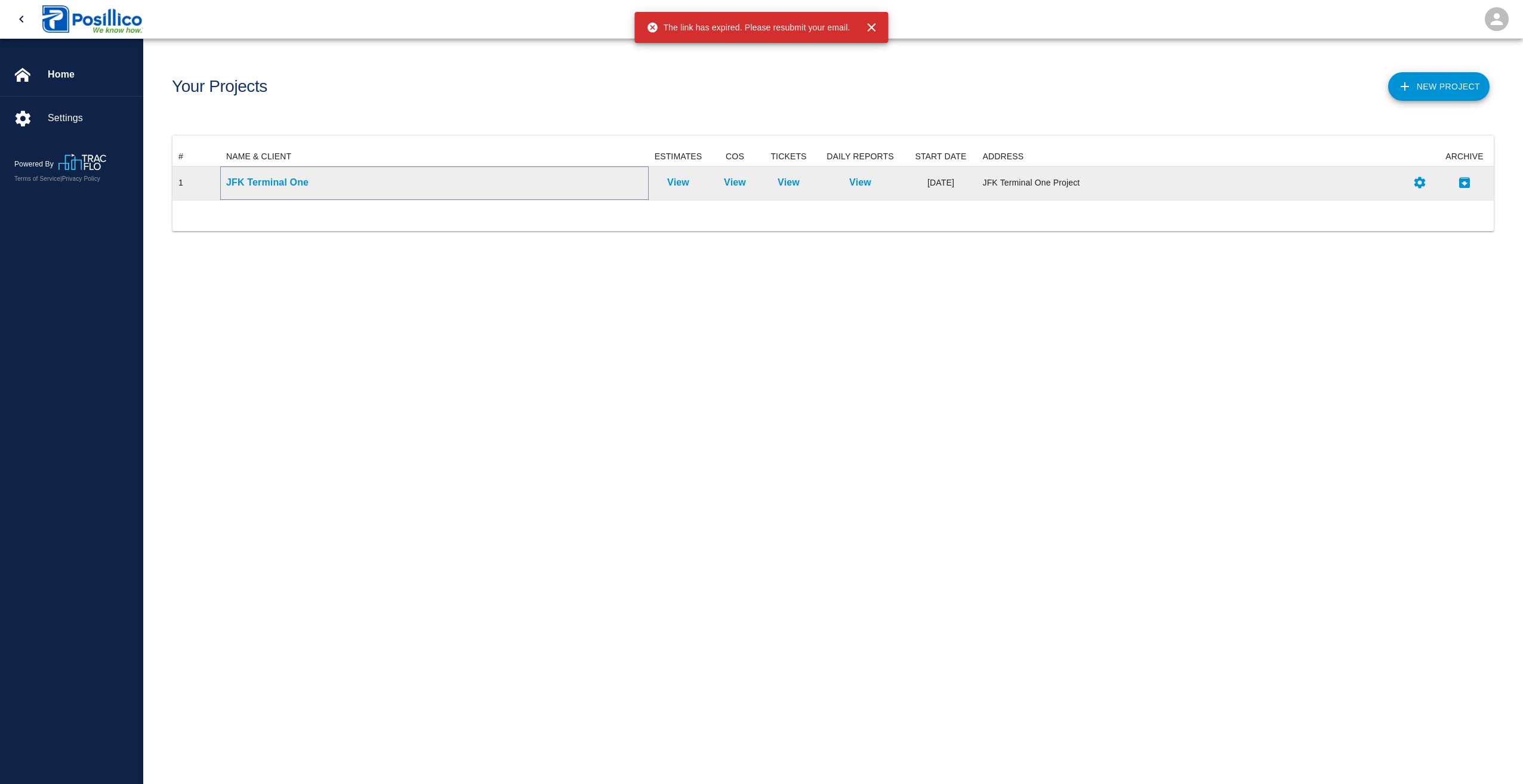 click on "JFK Terminal One" at bounding box center (434, 183) 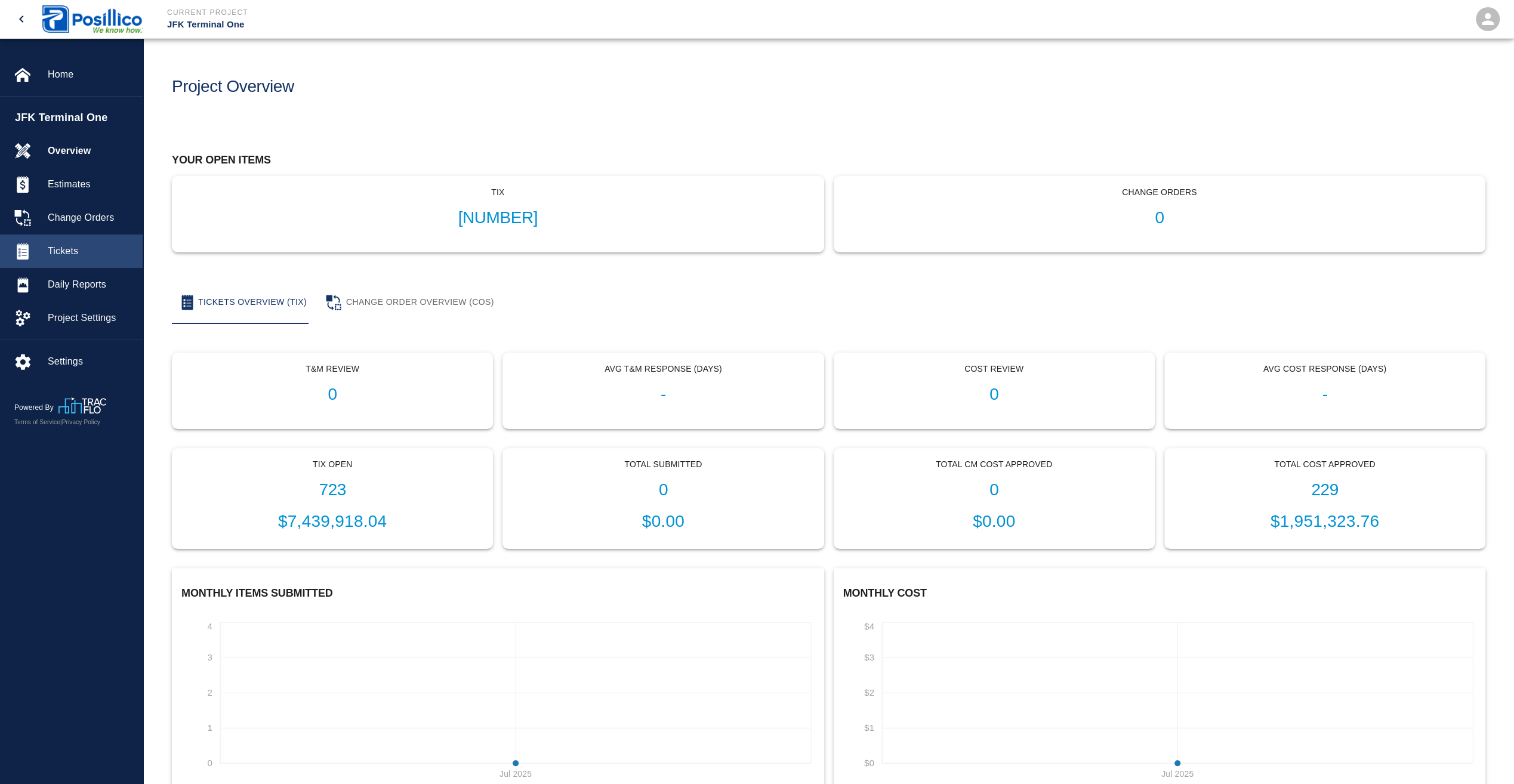 click on "Tickets" at bounding box center (90, 251) 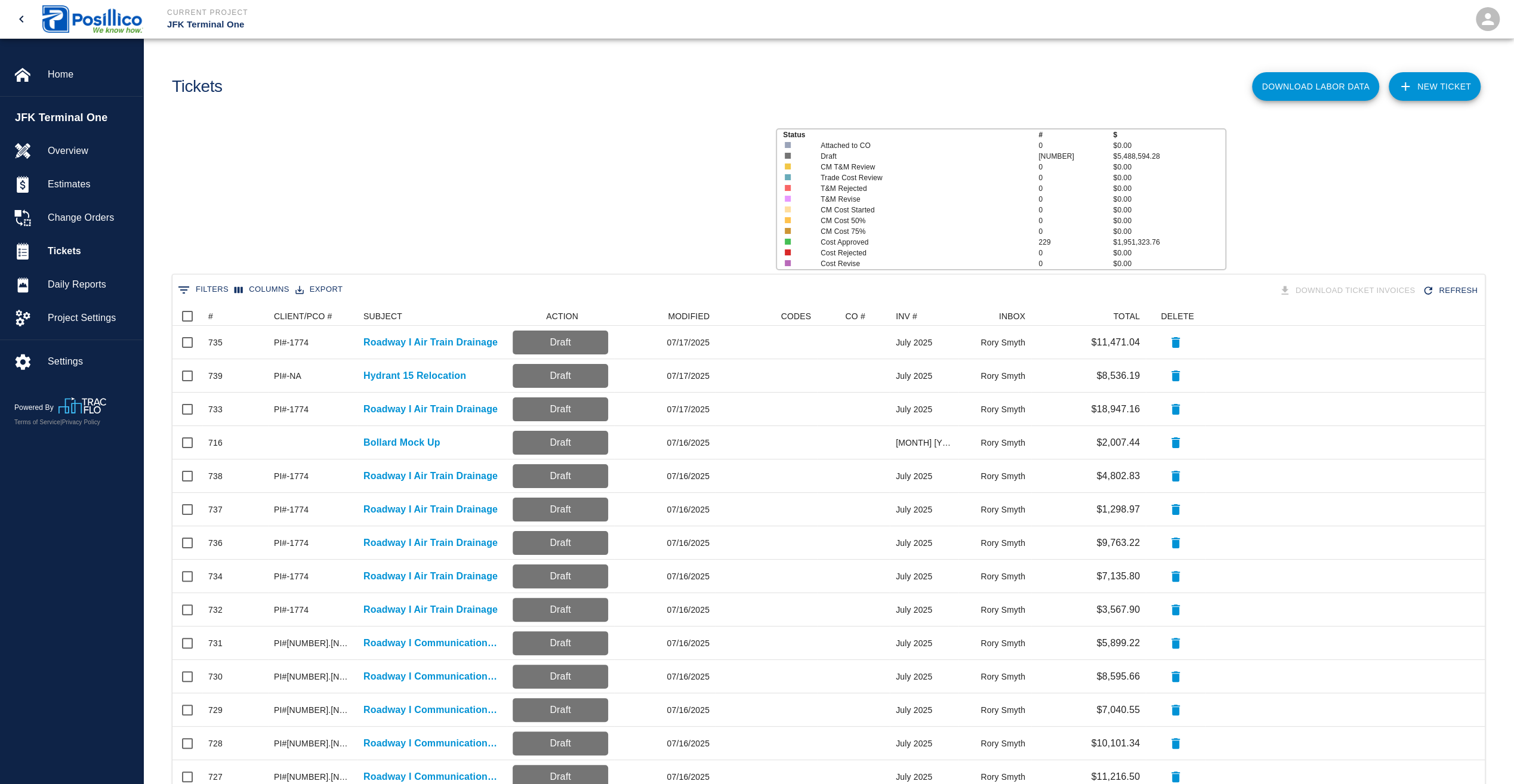 scroll, scrollTop: 10, scrollLeft: 10, axis: both 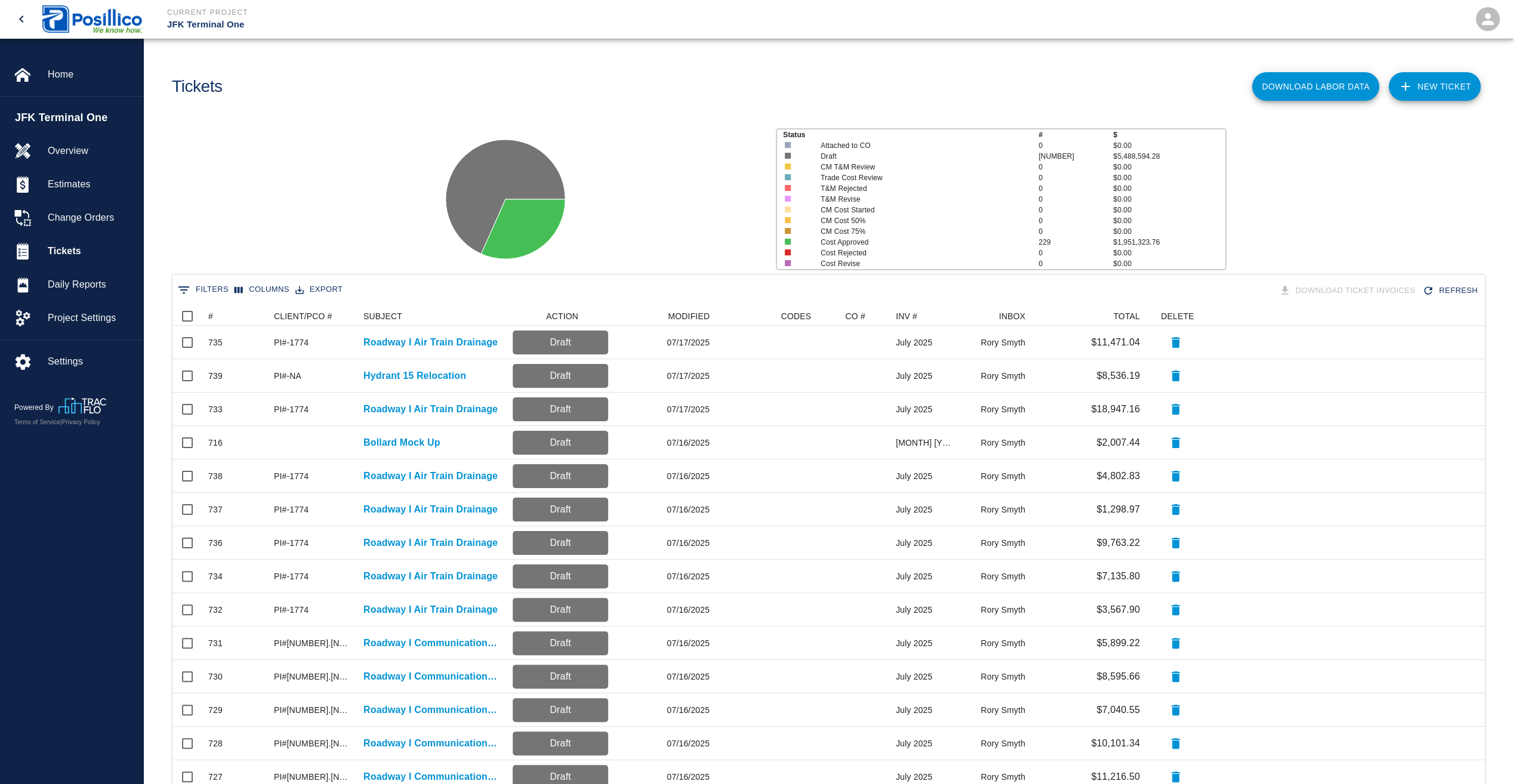 click on "NEW TICKET" at bounding box center (1435, 87) 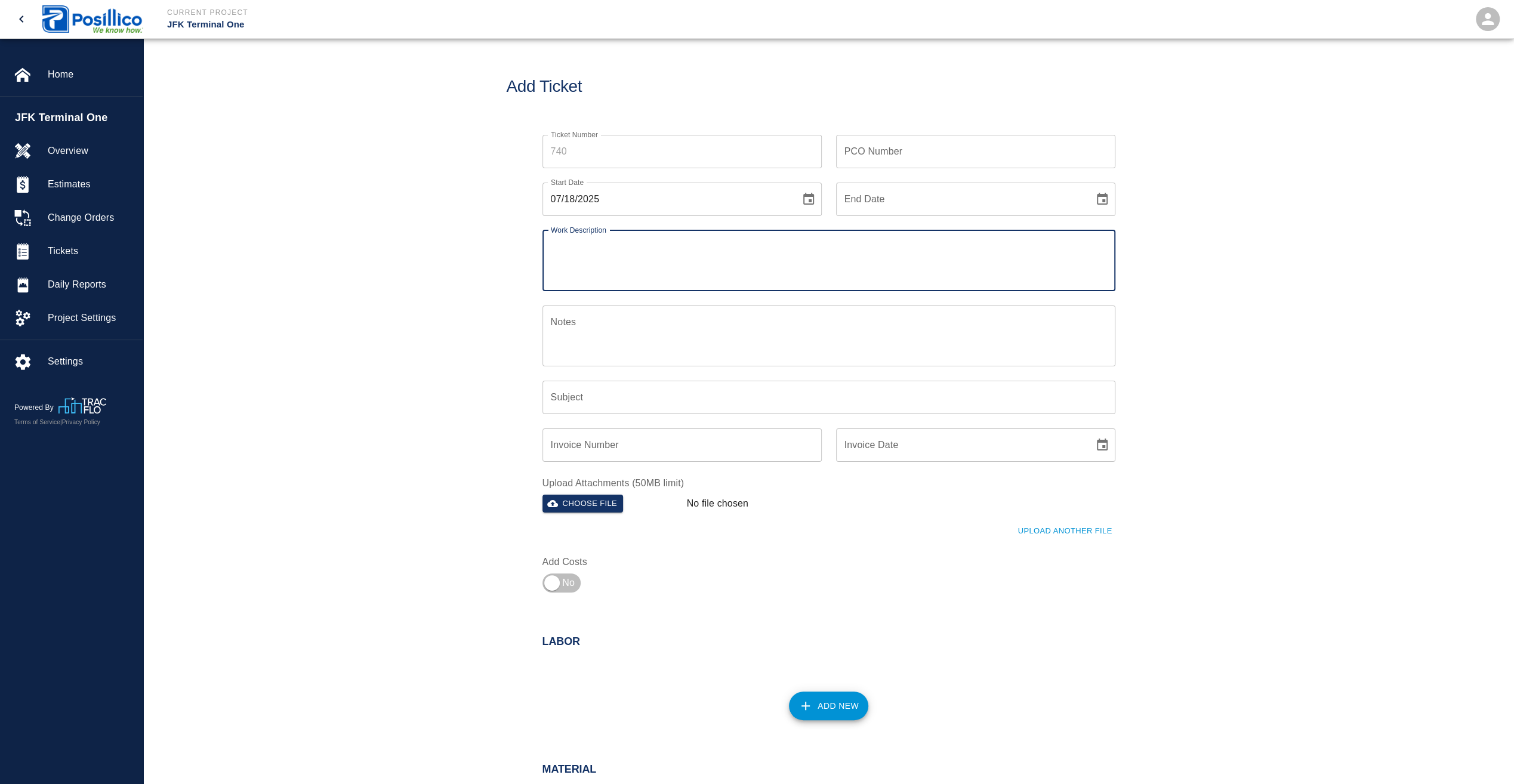 click on "PCO Number" at bounding box center [976, 152] 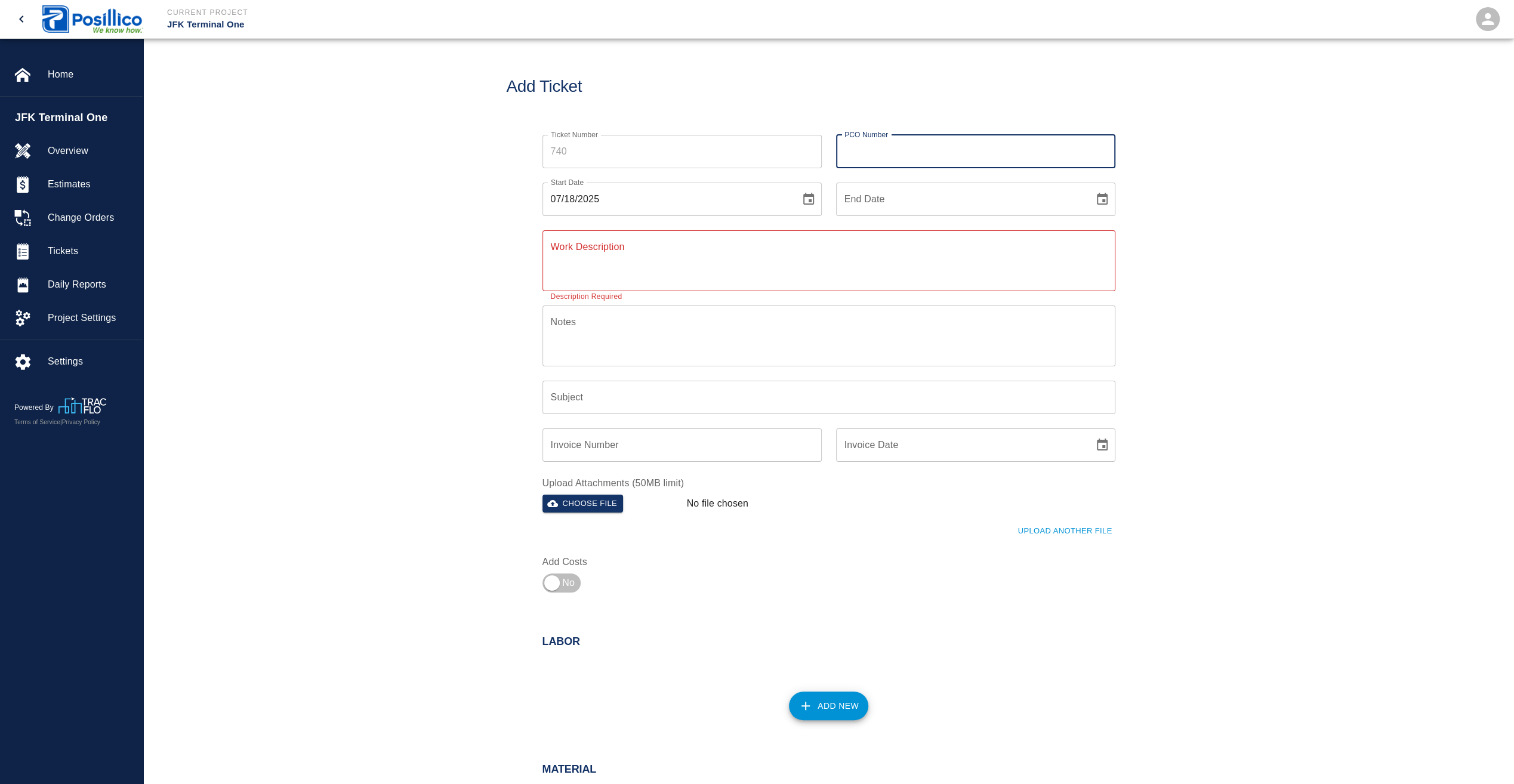 type on "1656" 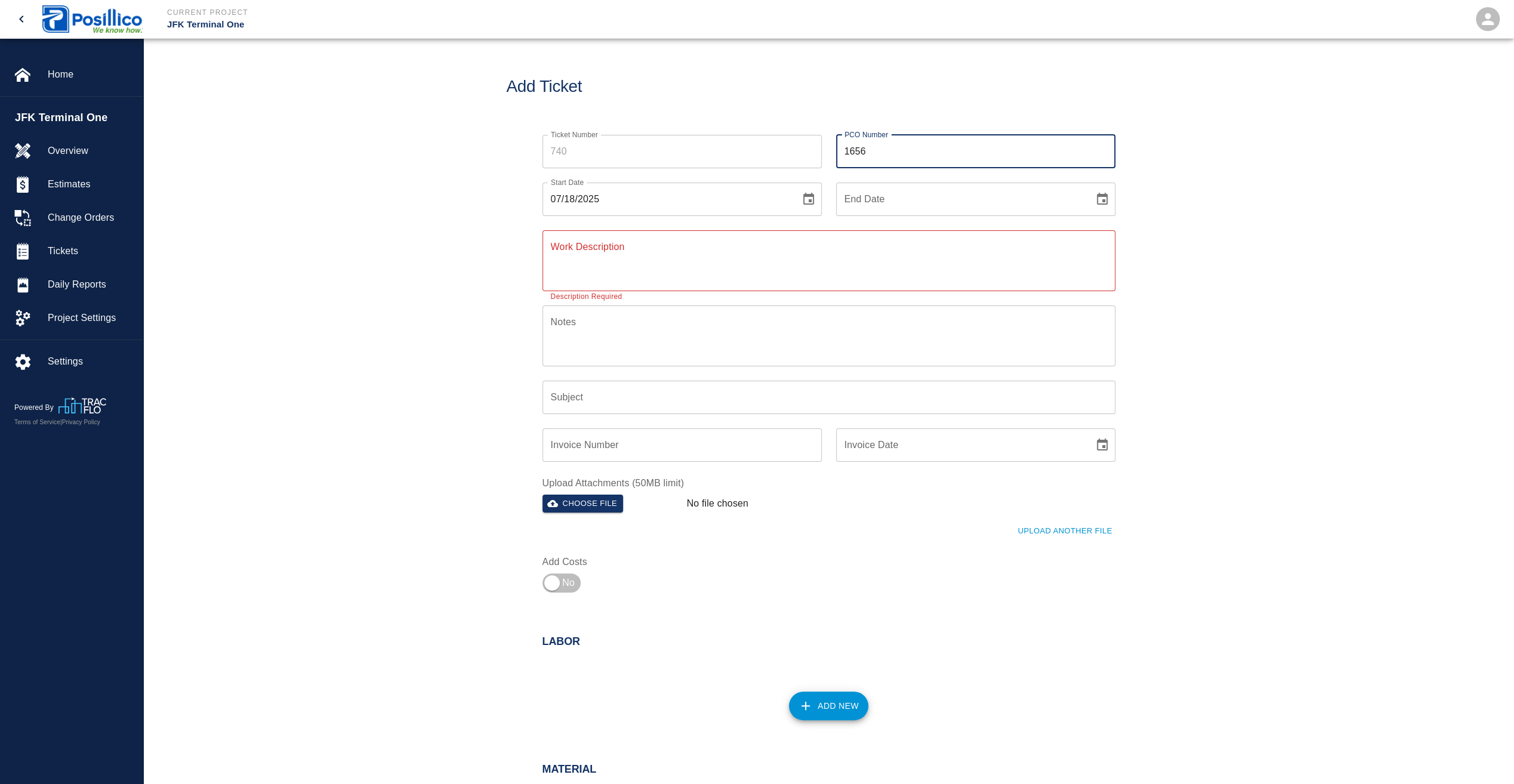 type on "Asbestos Abatement" 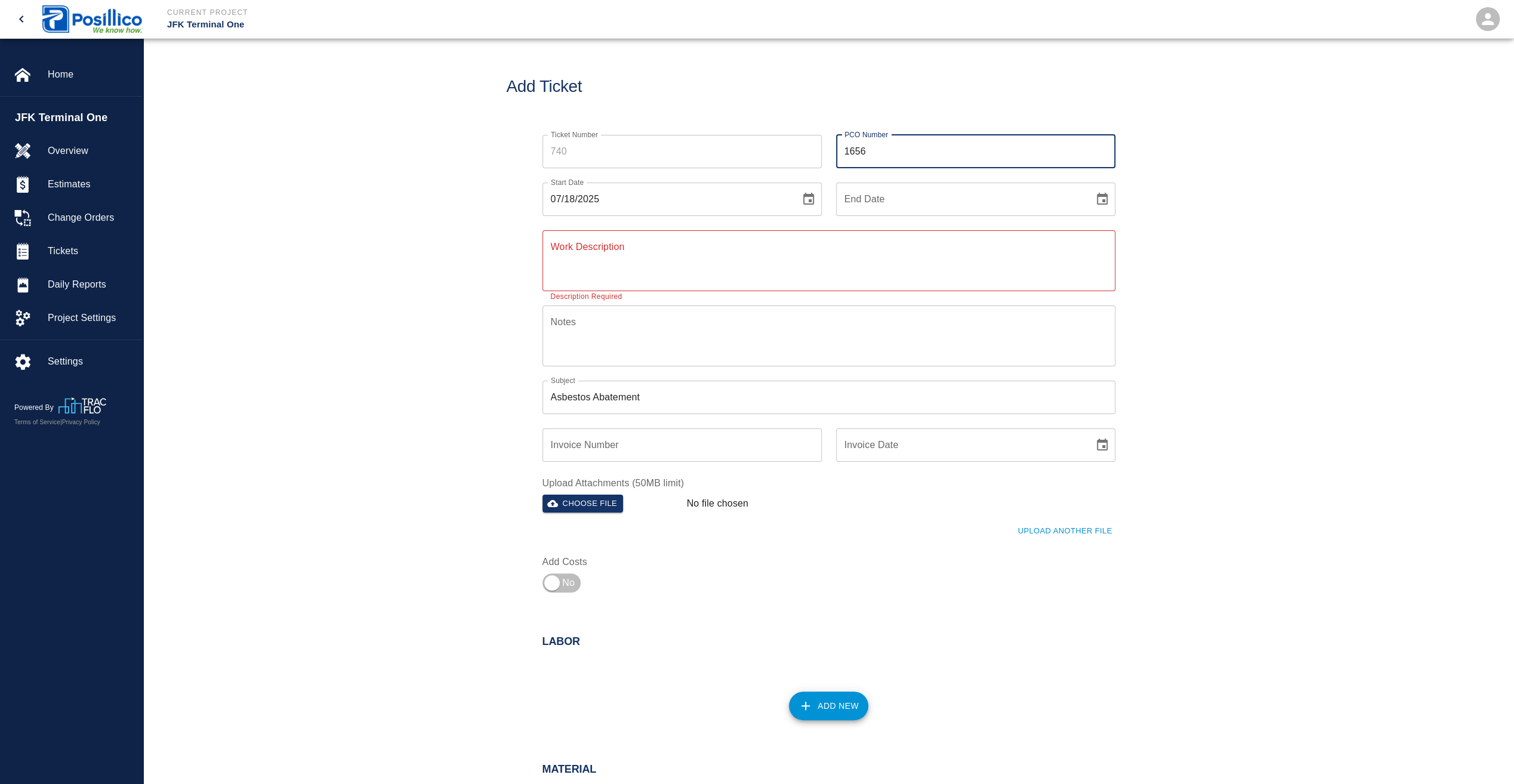 click on "Work Description" at bounding box center [829, 260] 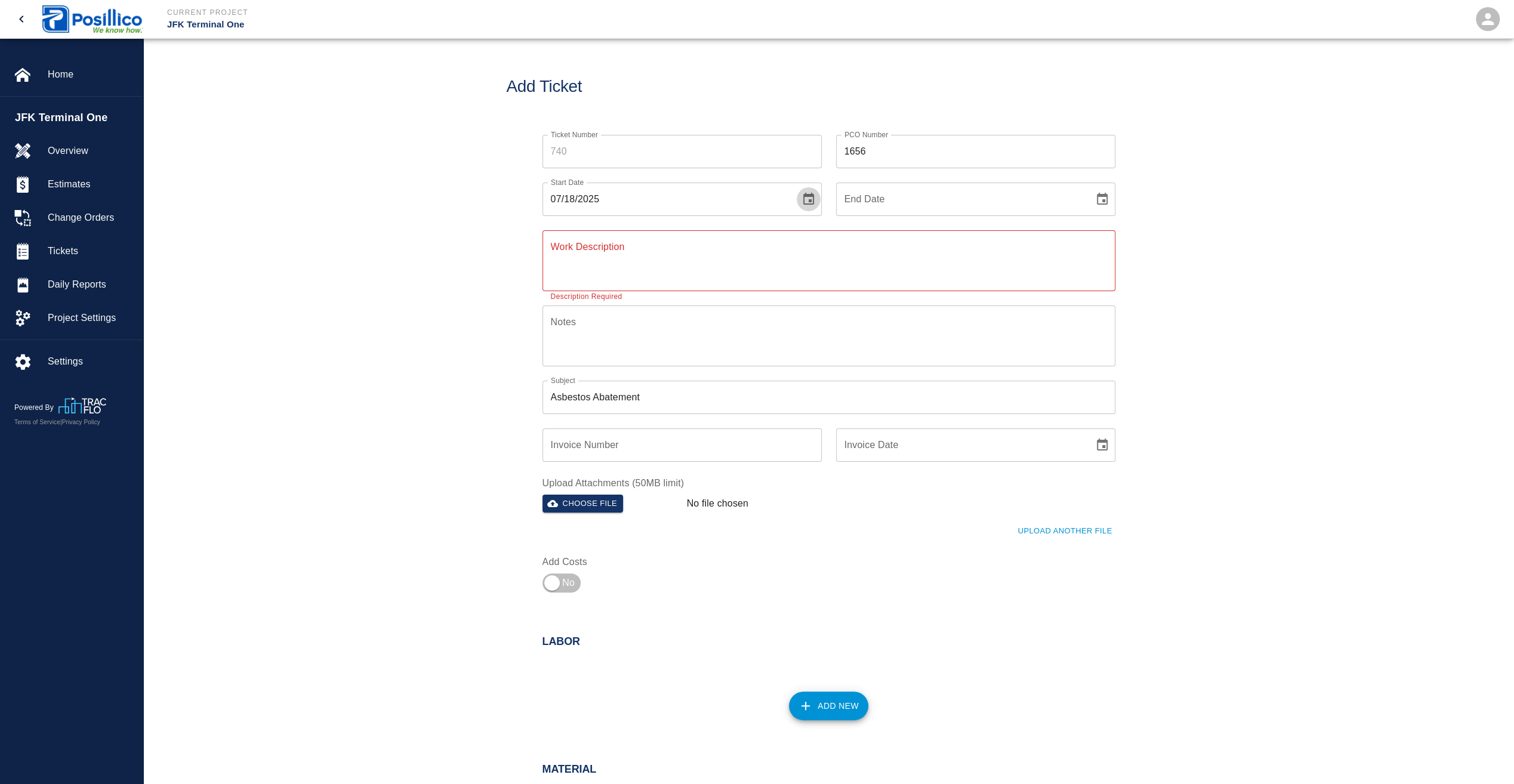click 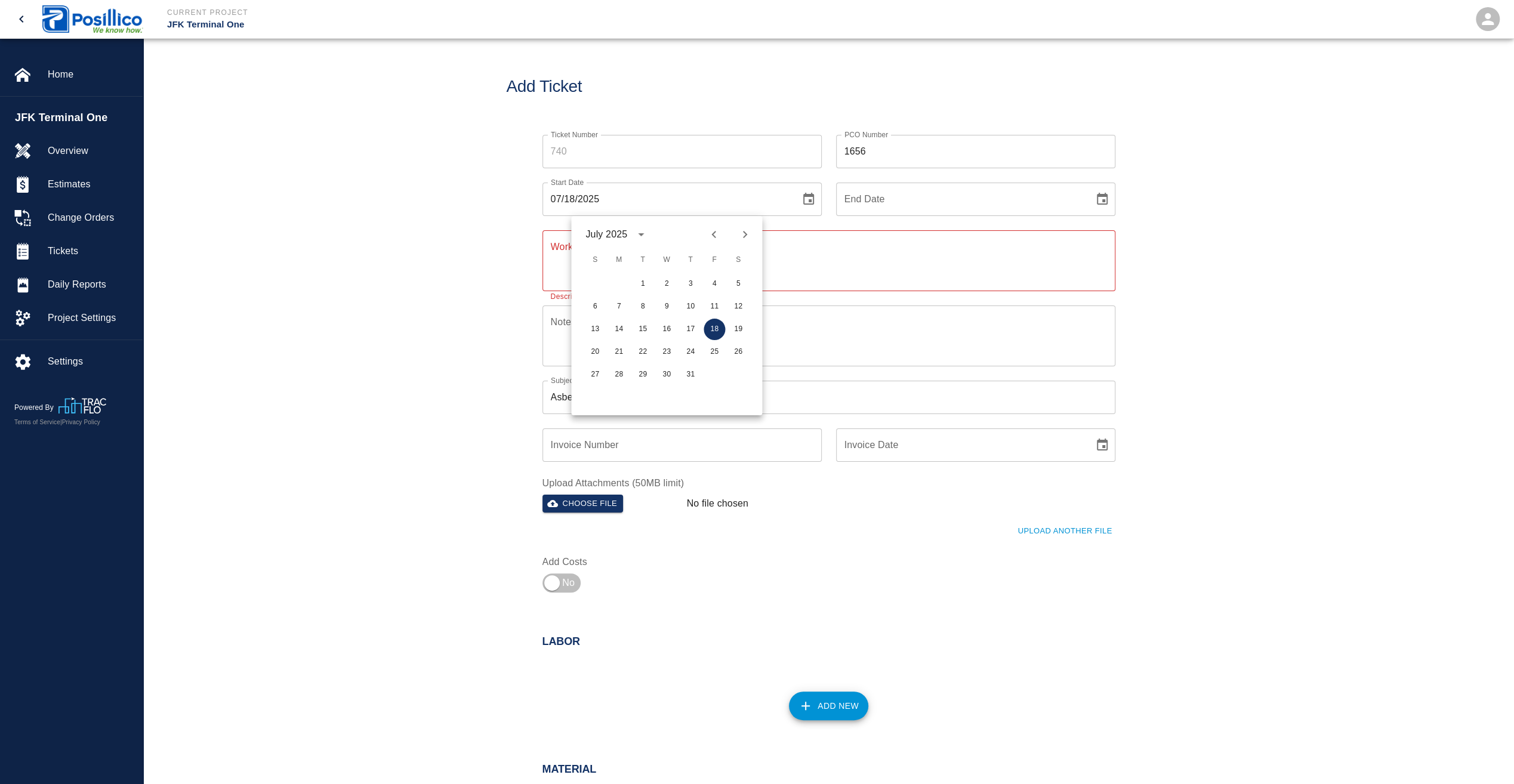 click 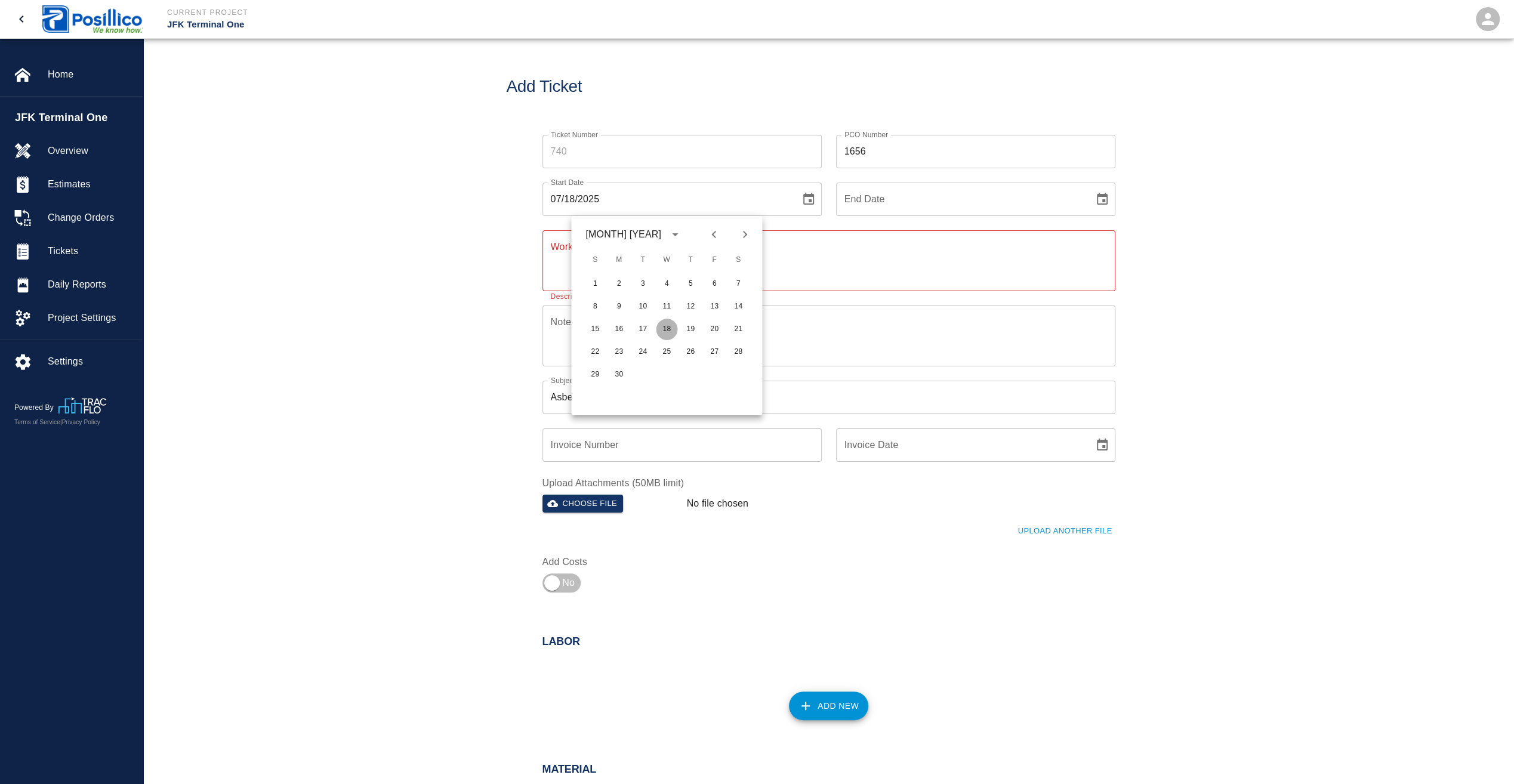 click on "18" at bounding box center [667, 329] 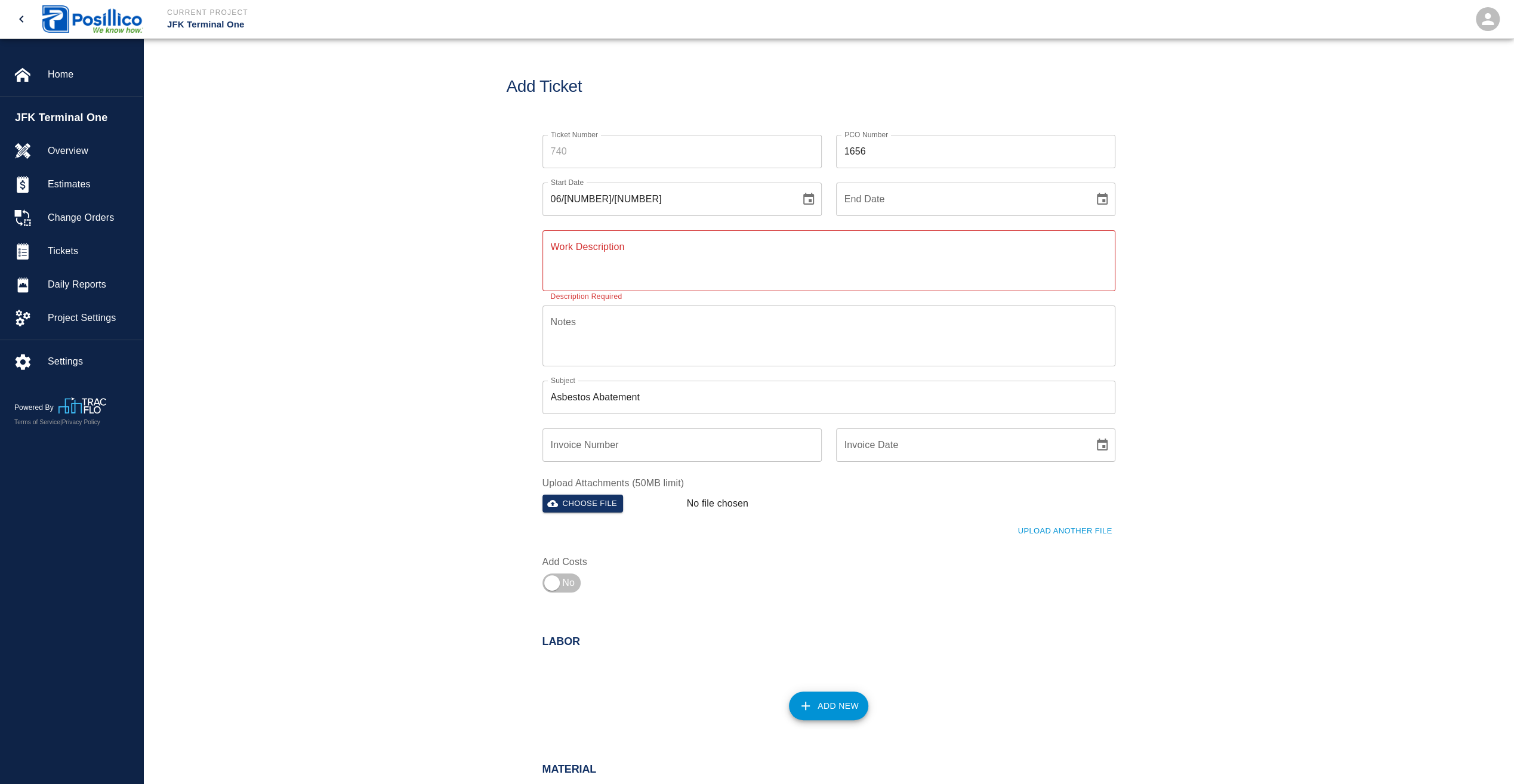 click on "Work Description" at bounding box center [829, 260] 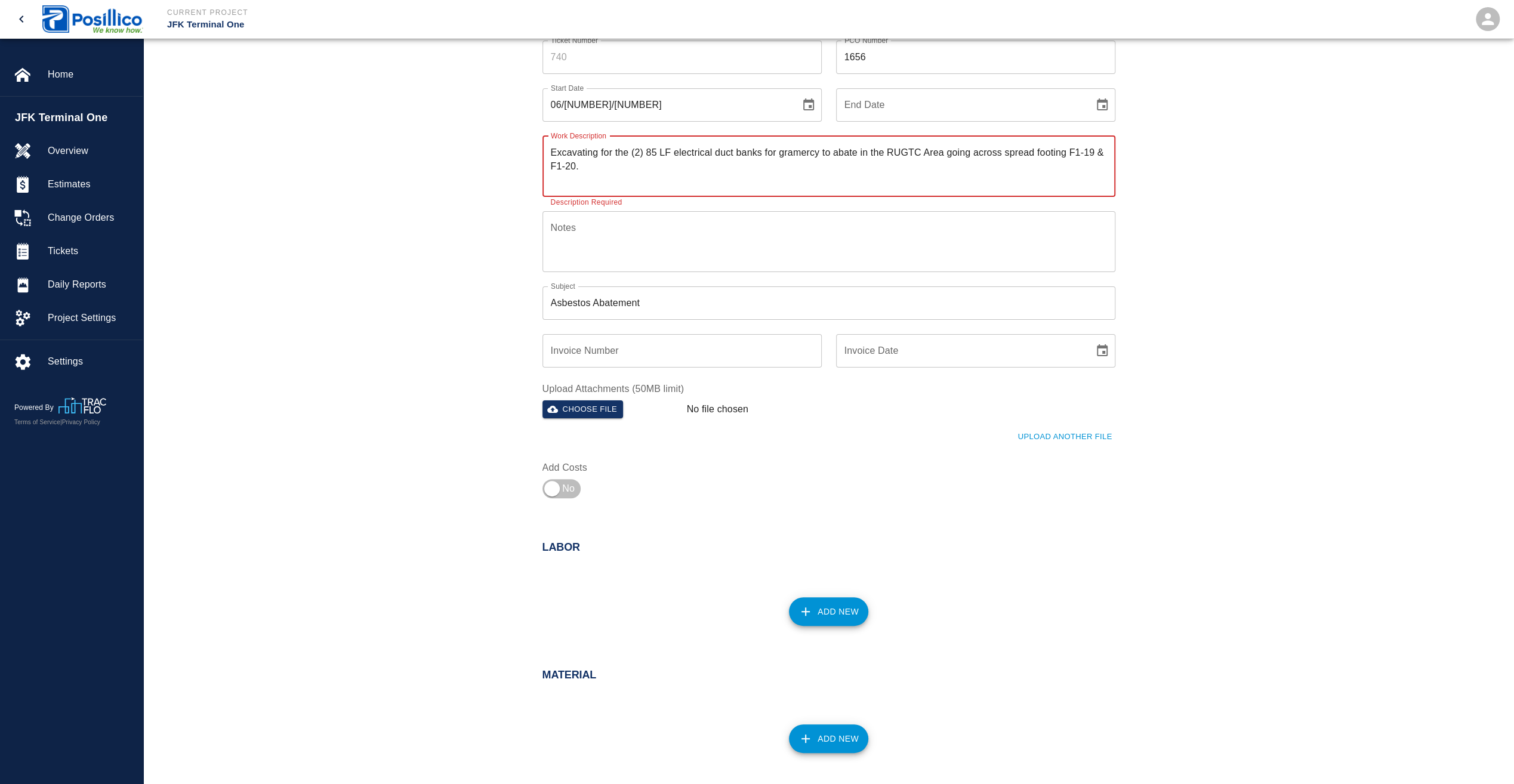 scroll, scrollTop: 119, scrollLeft: 0, axis: vertical 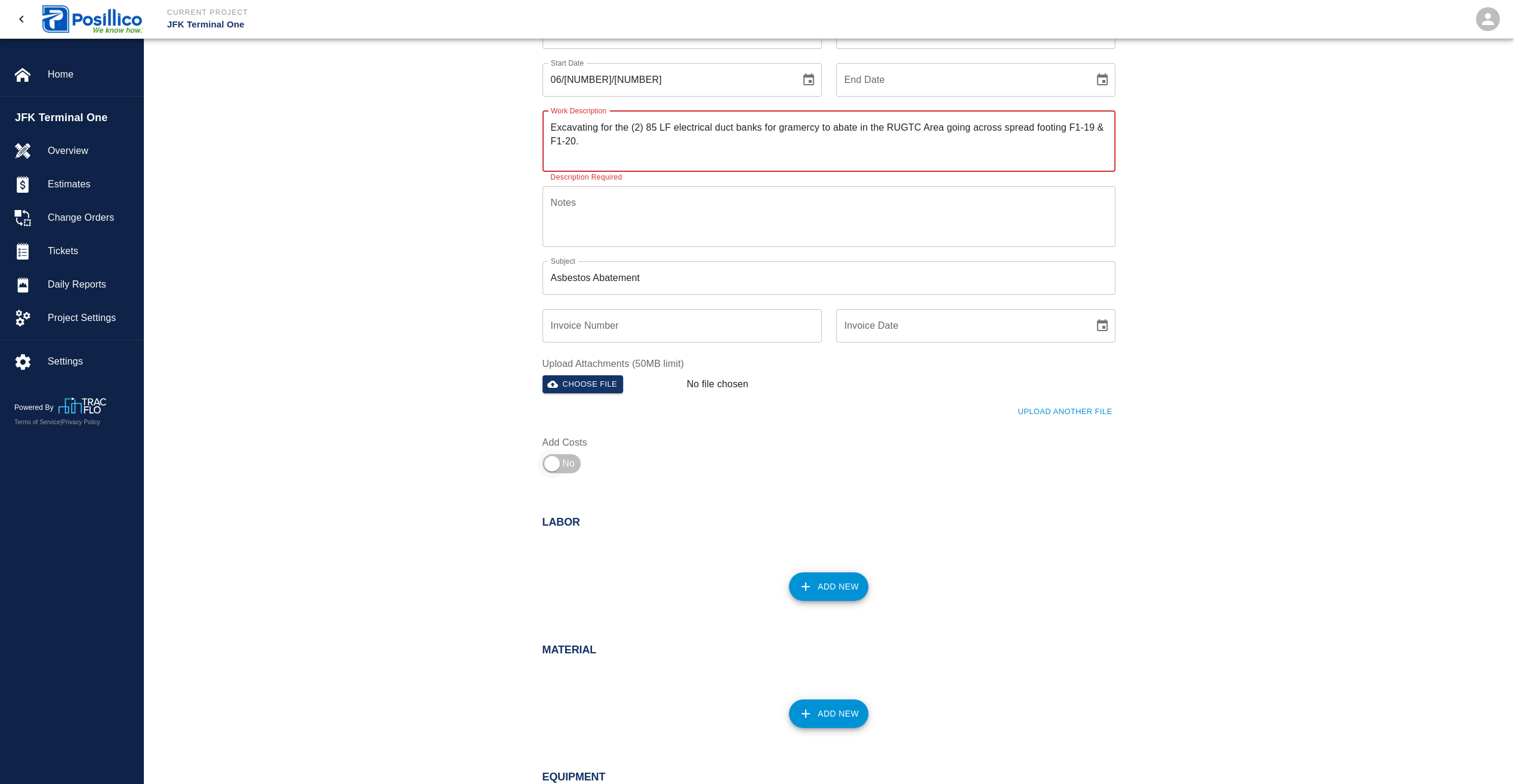 type on "Excavating for the (2) 85 LF electrical duct banks for gramercy to abate in the RUGTC Area going across spread footing F1-19 & F1-20." 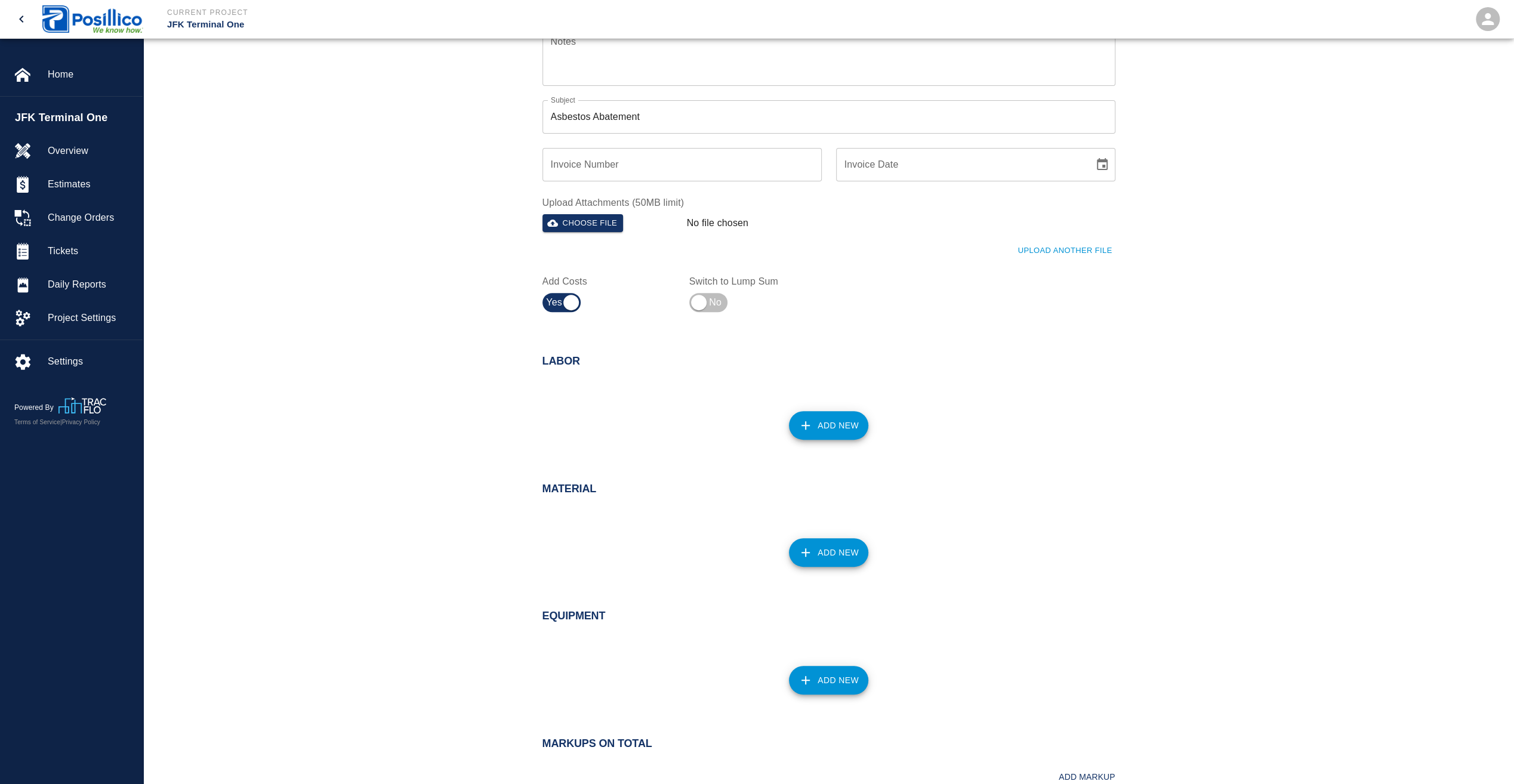scroll, scrollTop: 298, scrollLeft: 0, axis: vertical 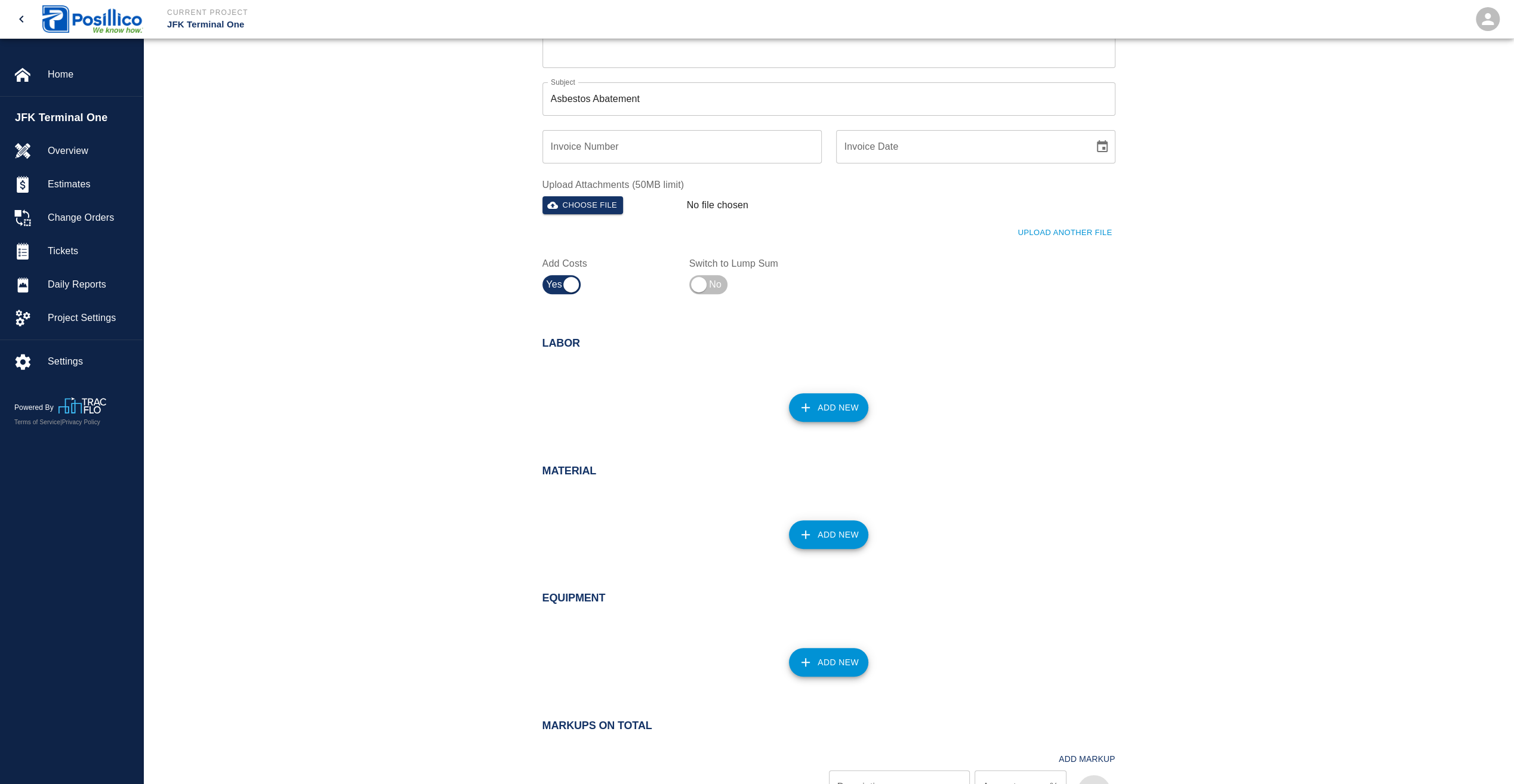 click on "Labor Add New" at bounding box center [828, 384] 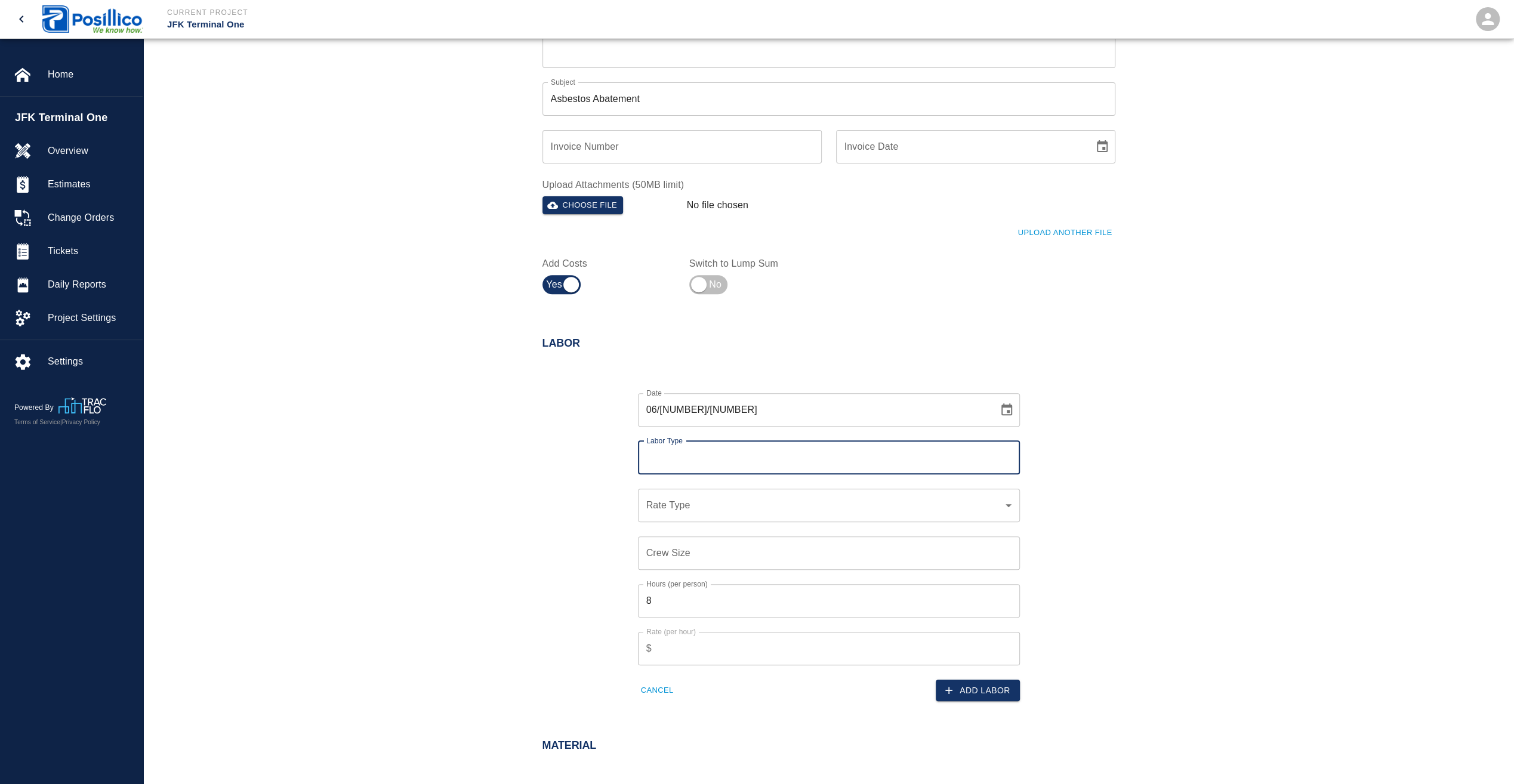 click on "Labor Type" at bounding box center (829, 458) 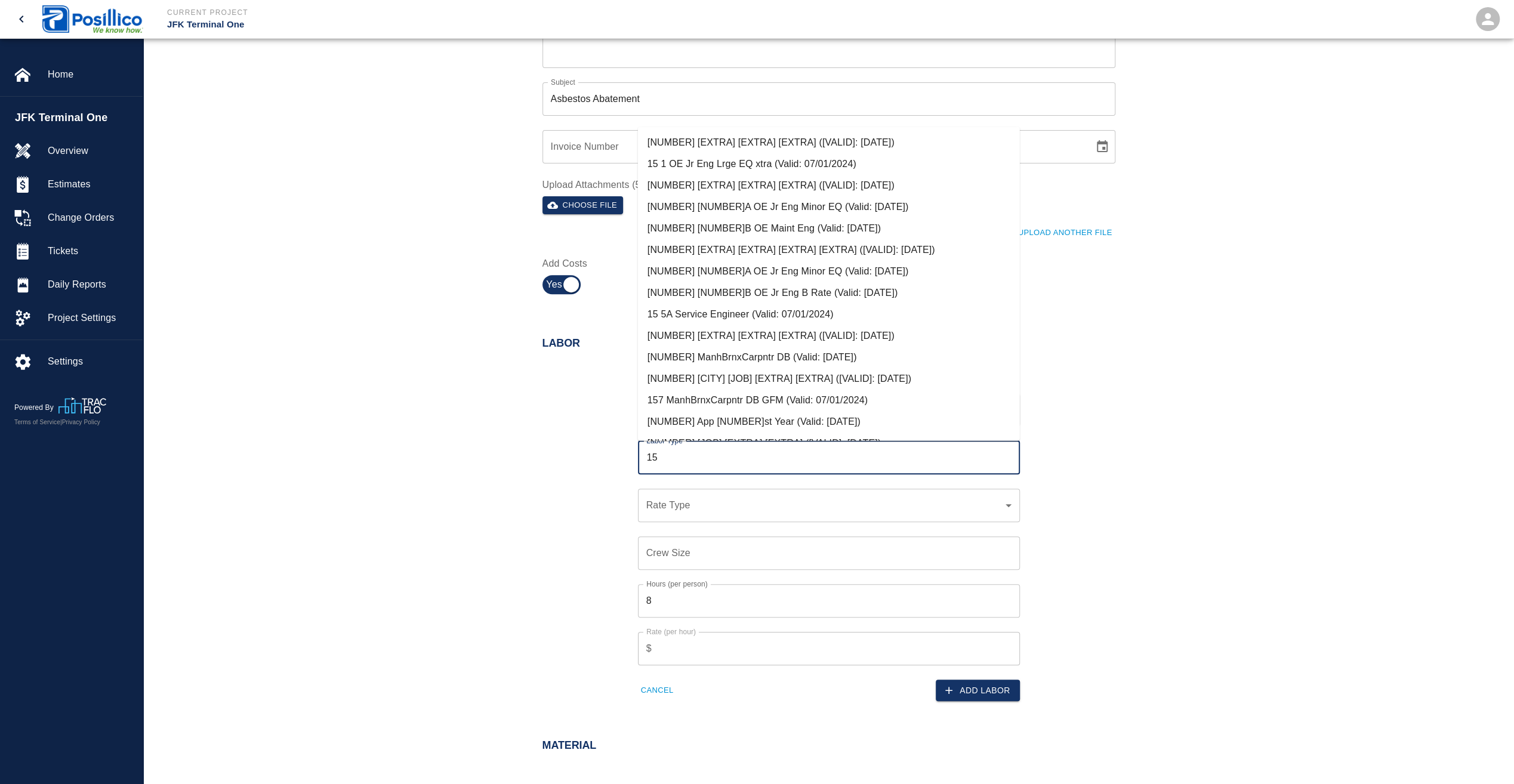 type on "1" 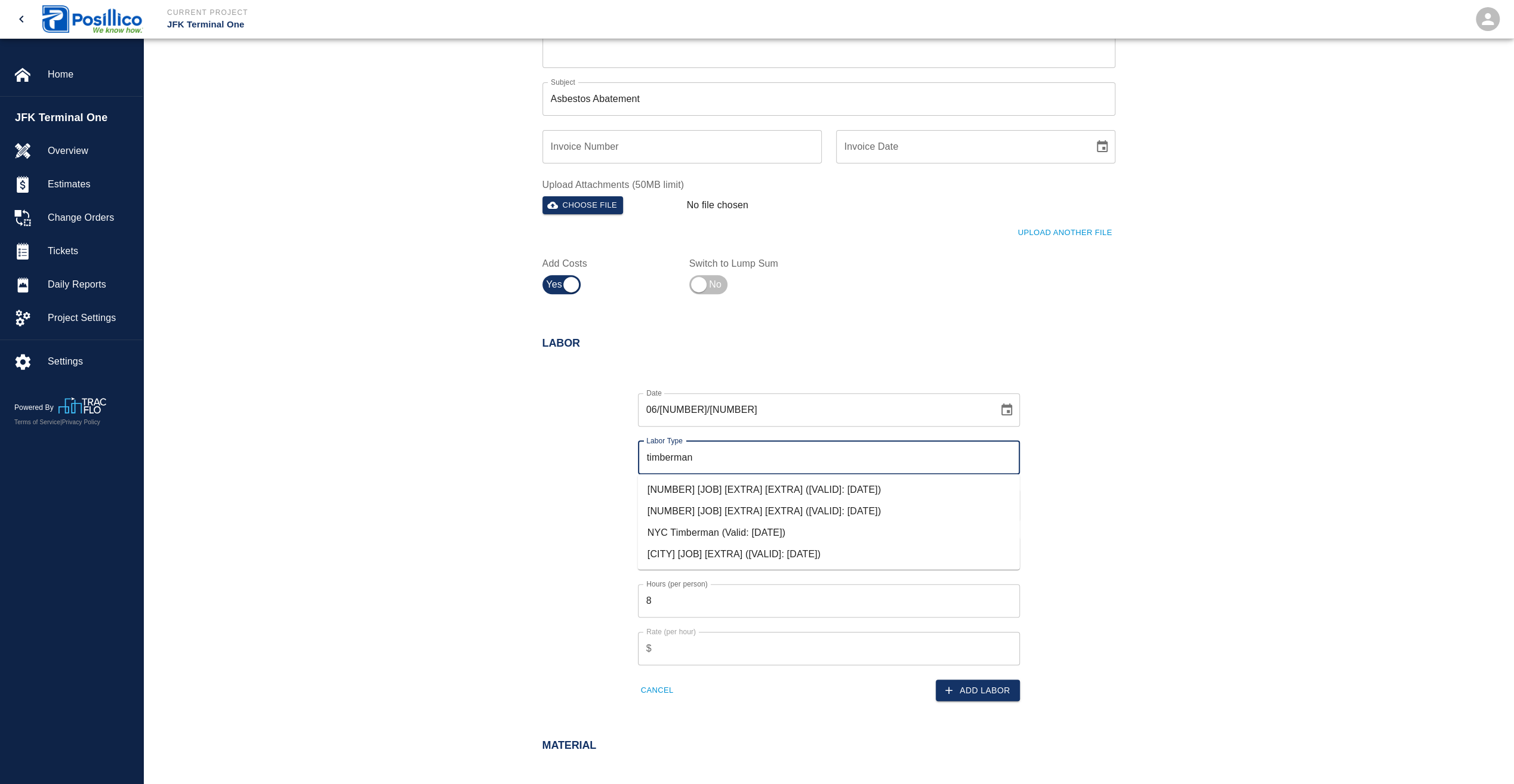 click on "[CITY] [JOB] [EXTRA] ([VALID]: [DATE])" at bounding box center (829, 554) 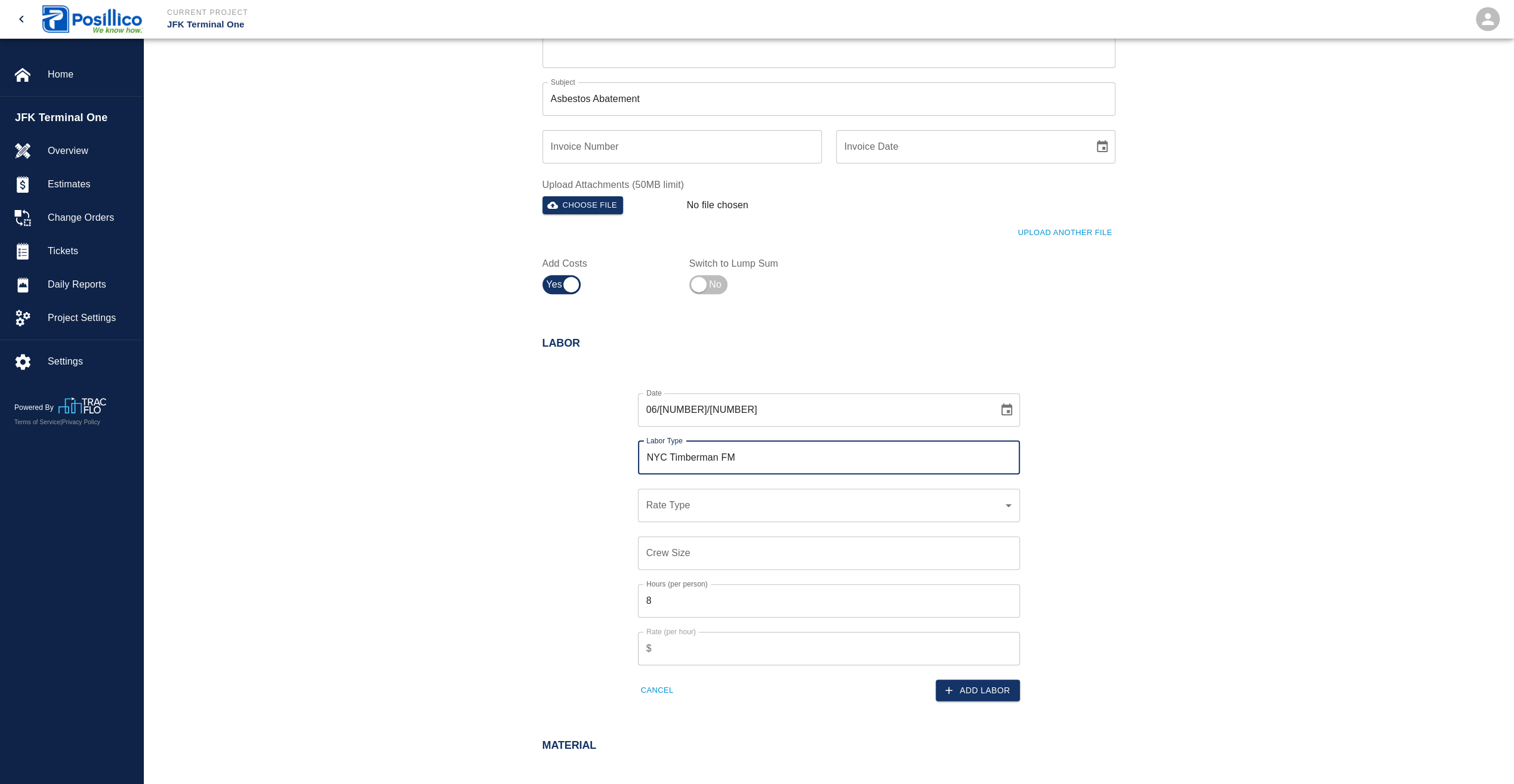 type on "NYC Timberman FM" 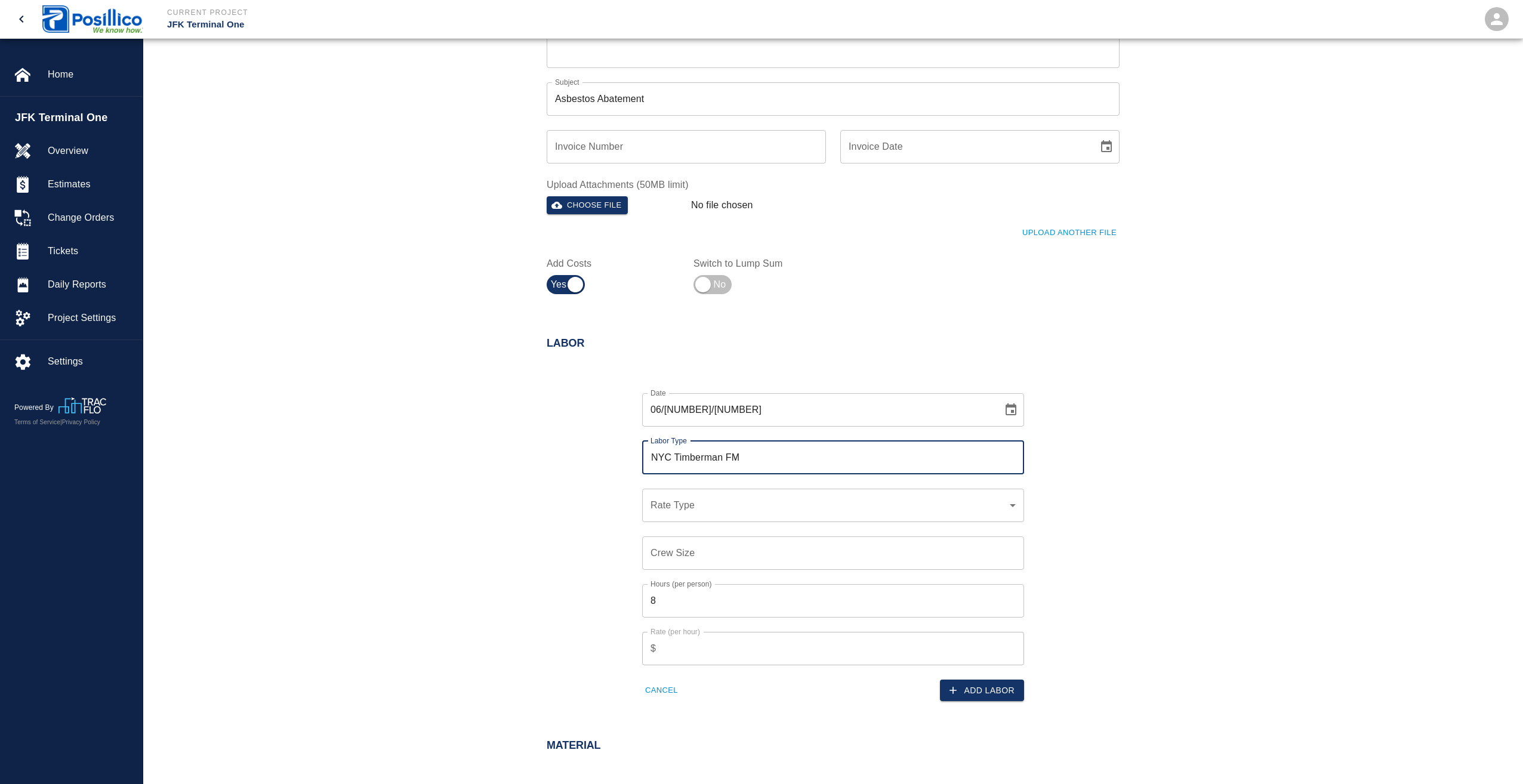 click on "Current Project JFK Terminal One Home JFK Terminal One Overview Estimates Change Orders Tickets Daily Reports Project Settings Settings Powered By Terms of Service  |  Privacy Policy Add Ticket Ticket Number Ticket Number PCO Number [NUMBER] PCO Number Start Date  [DATE] Start Date  End Date End Date Work Description Excavating for the ([NUMBER]) [NUMBER] LF electrical duct banks for gramercy to abate in the RUGTC Area going across spread footing F[NUMBER]-[NUMBER] & F[NUMBER]-[NUMBER]. x Work Description Notes x Notes Subject Asbestos Abatement Subject Invoice Number Invoice Number Invoice Date Invoice Date Upload Attachments (50MB limit) Choose file No file chosen Upload Another File Add Costs Switch to Lump Sum Labor Date [DATE] Date Labor Type NYC Timberman FM Labor Type Rate Type ​ Rate Type Crew Size Crew Size Hours (per person) [NUMBER] Hours (per person) Rate (per hour) $ Rate (per hour) Cancel Add Labor Material Add New Equipment Add New Markups on Total Add Markup Description Description Amount % Amount Total:  $[NUMBER] Cancel Create Ticket" at bounding box center [762, 94] 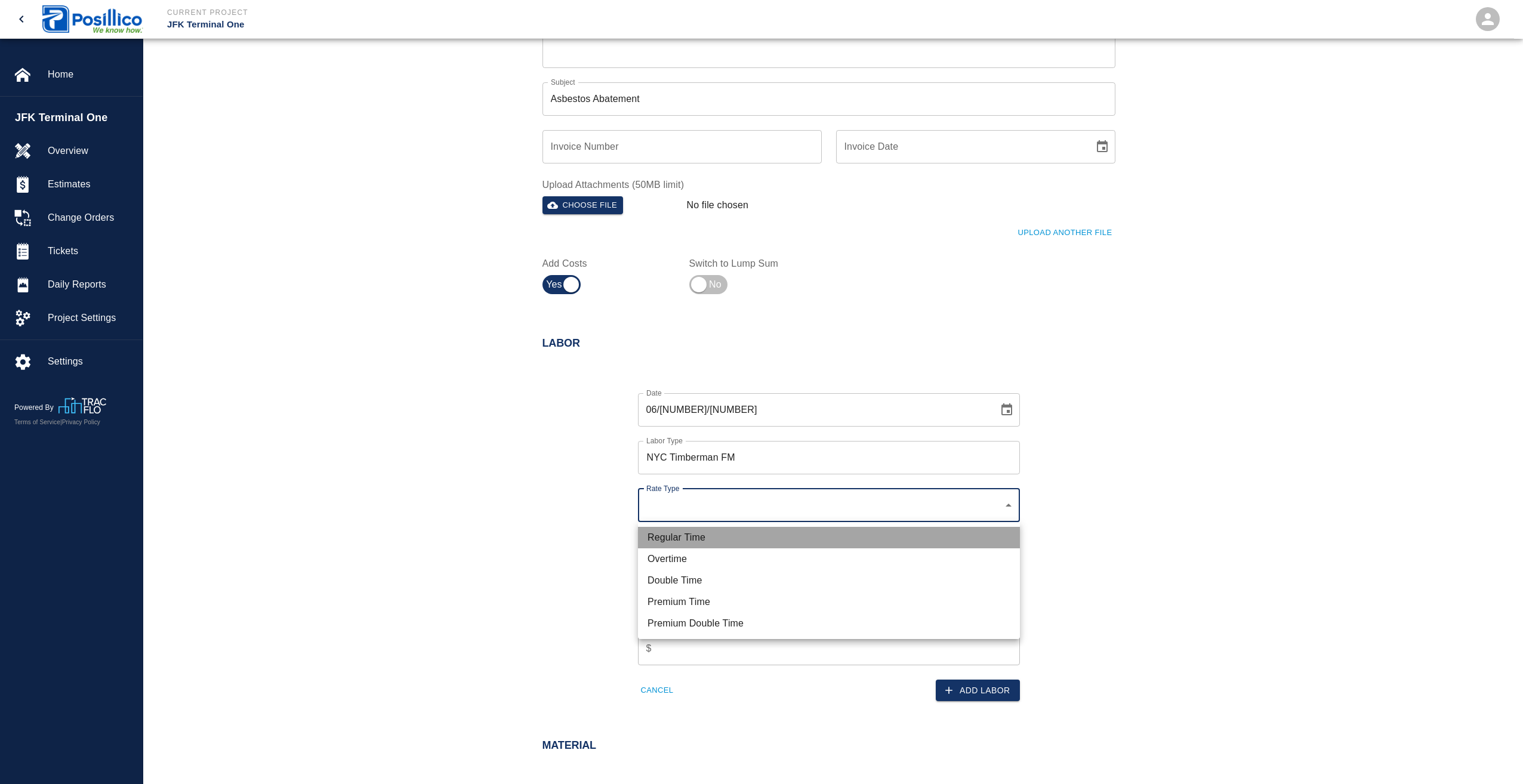 click on "Regular Time" at bounding box center (829, 538) 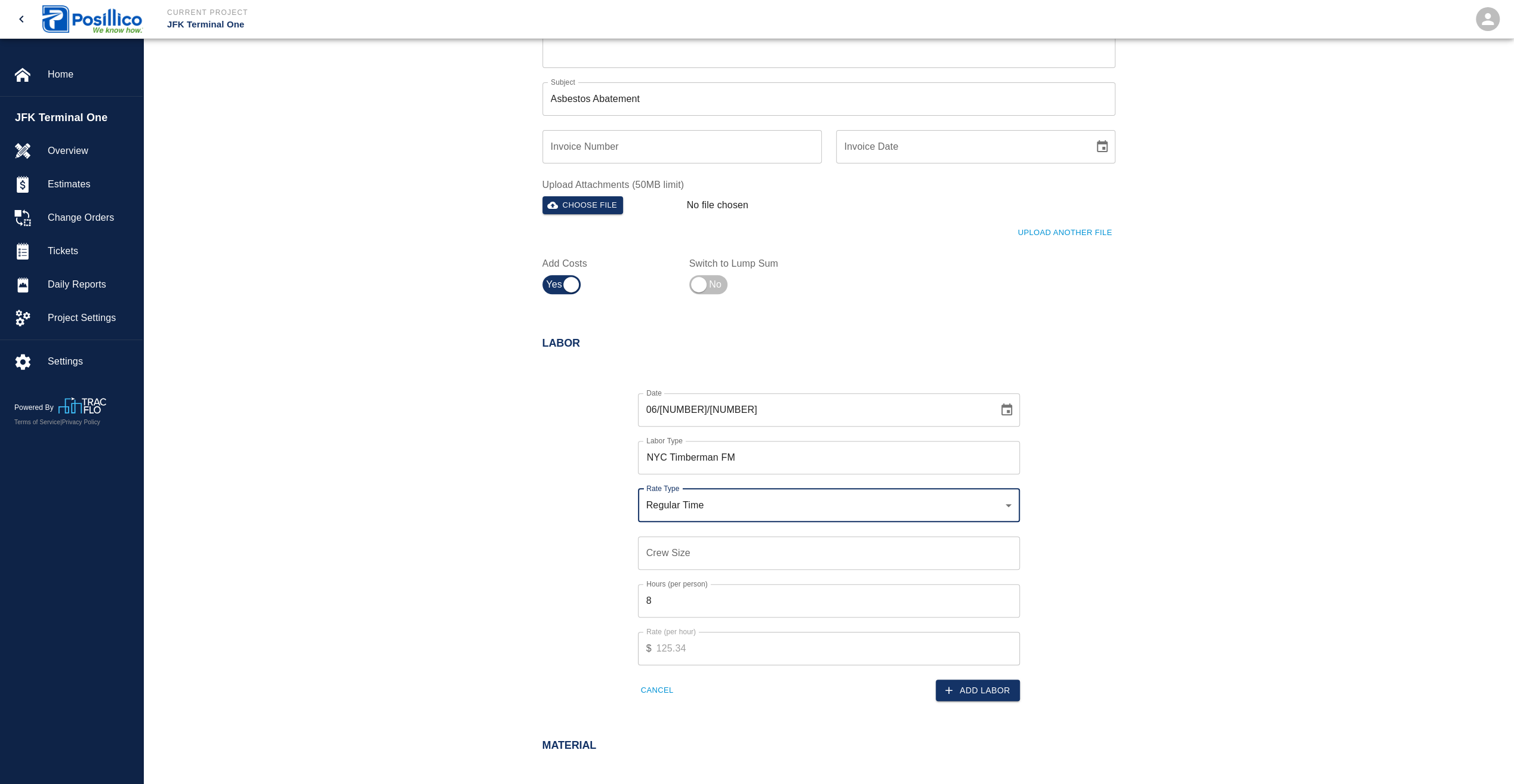 click on "Crew Size Crew Size" at bounding box center (829, 553) 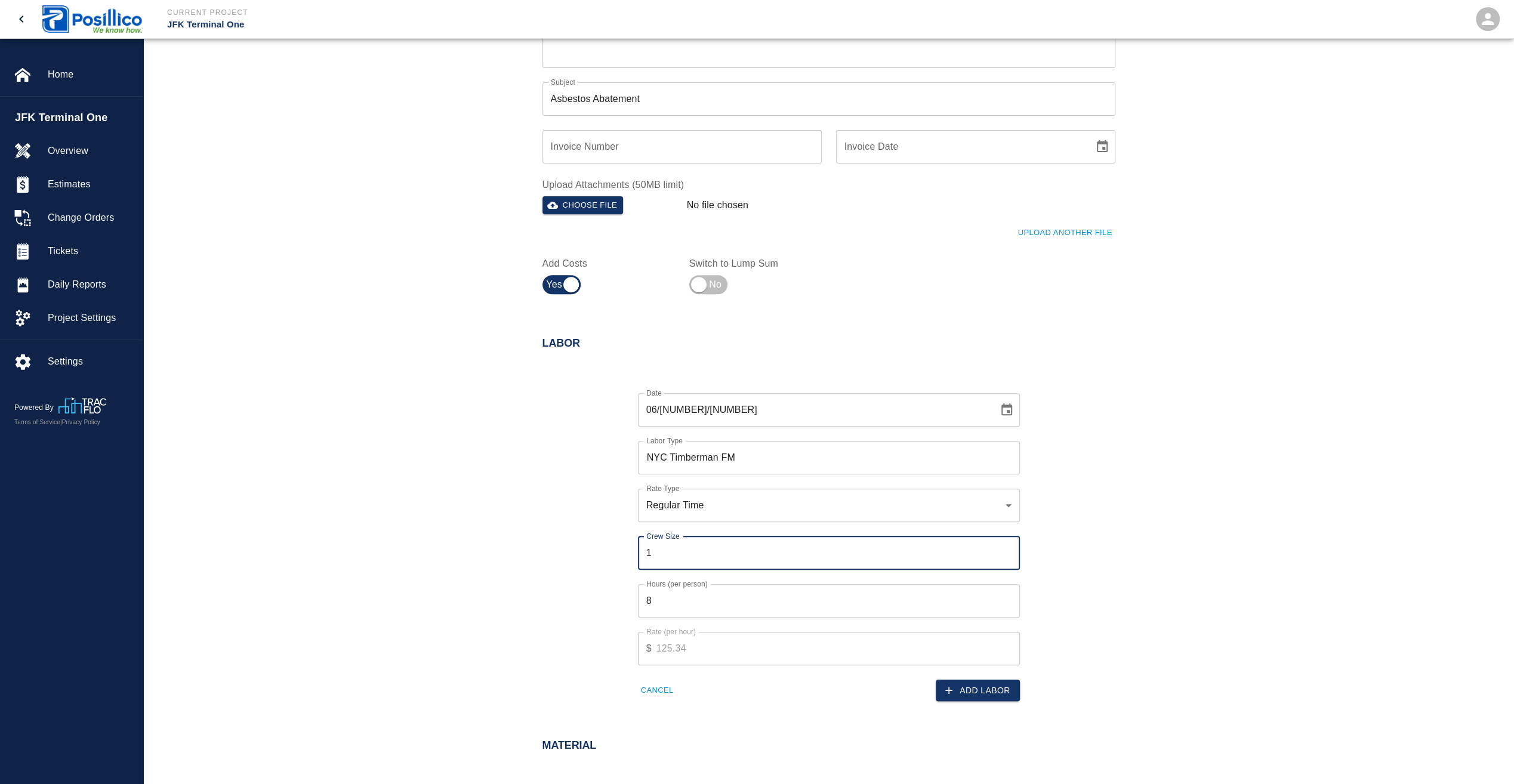 type on "1" 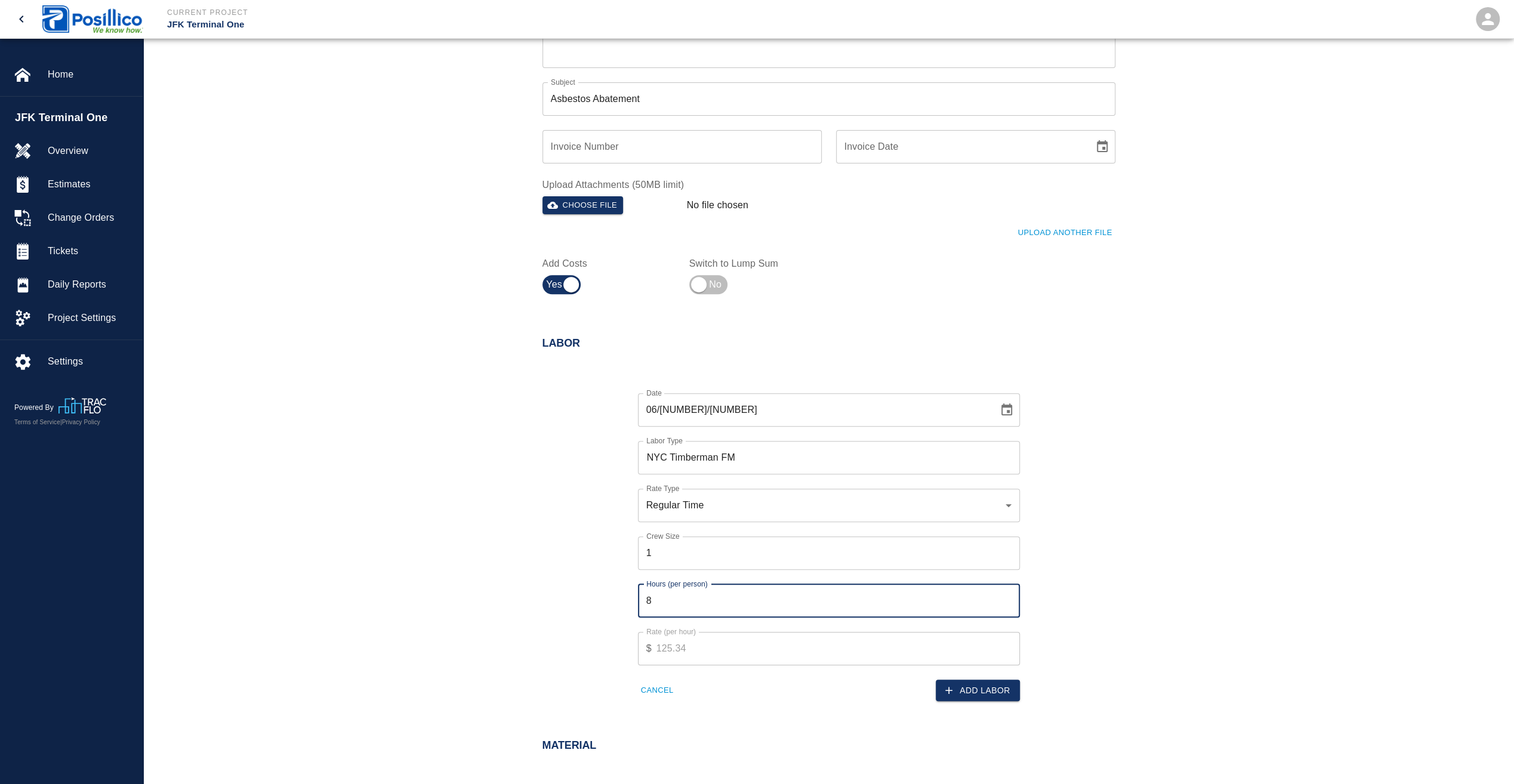 drag, startPoint x: 670, startPoint y: 599, endPoint x: 613, endPoint y: 595, distance: 57.140179 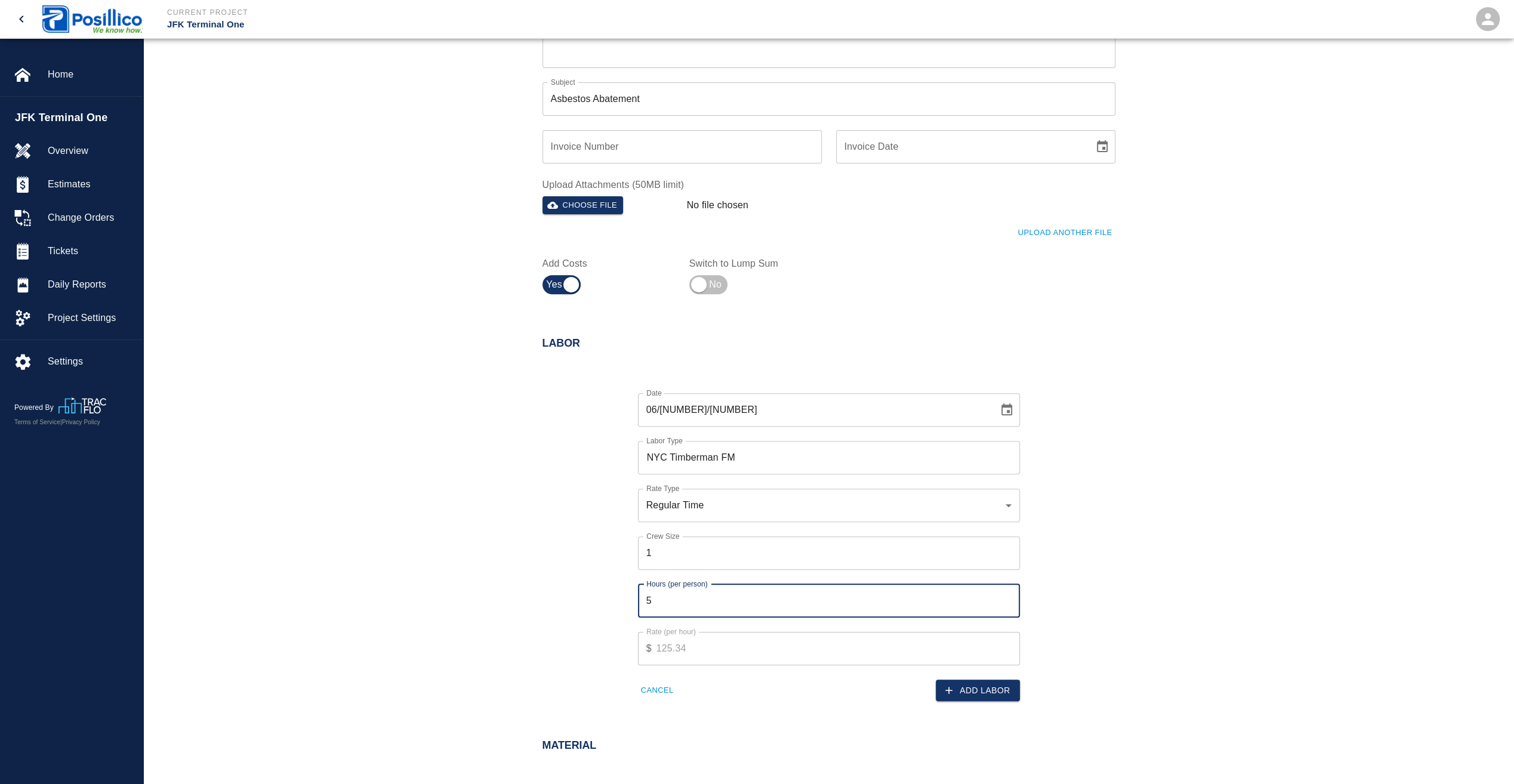 type on "5" 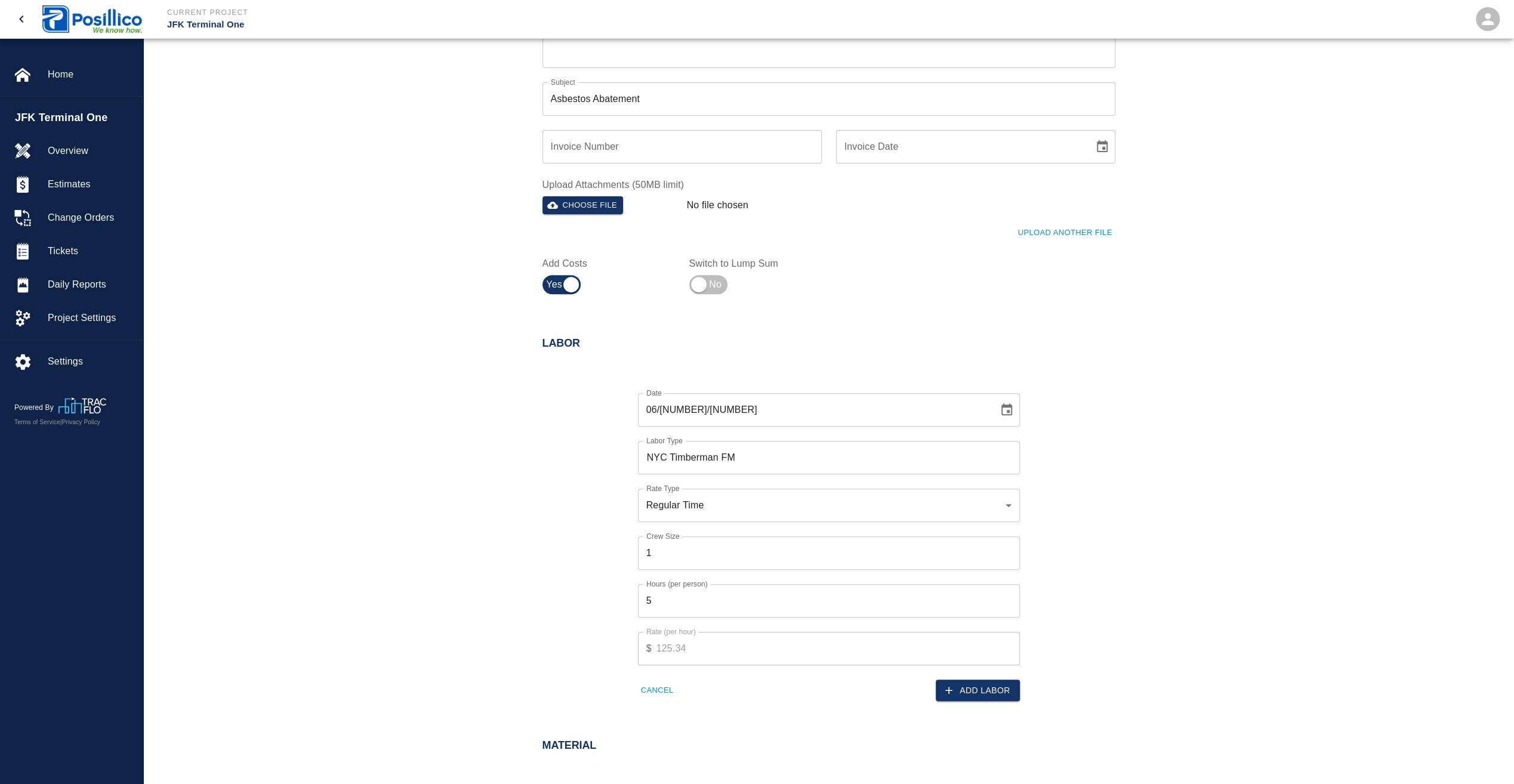 click on "Date [DATE] Date Labor Type [CITY] [JOB] Labor Type Rate Type Regular Time [RATE] Rate Type Crew Size [SIZE] Crew Size Hours (per person) [HOURS] Hours (per person) Rate (per hour) $ [RATE] Rate (per hour) Cancel Add Labor" at bounding box center [822, 538] 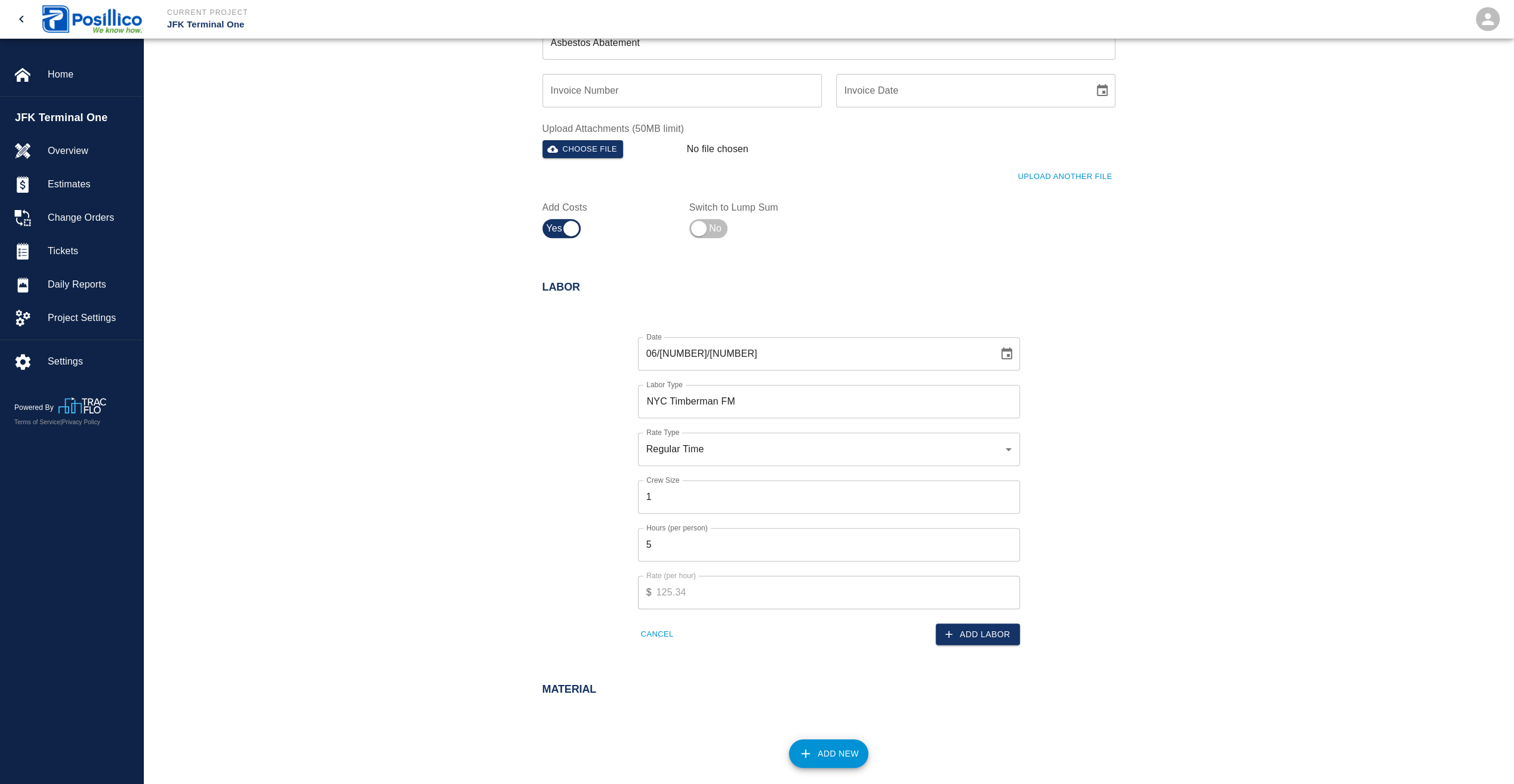 scroll, scrollTop: 418, scrollLeft: 0, axis: vertical 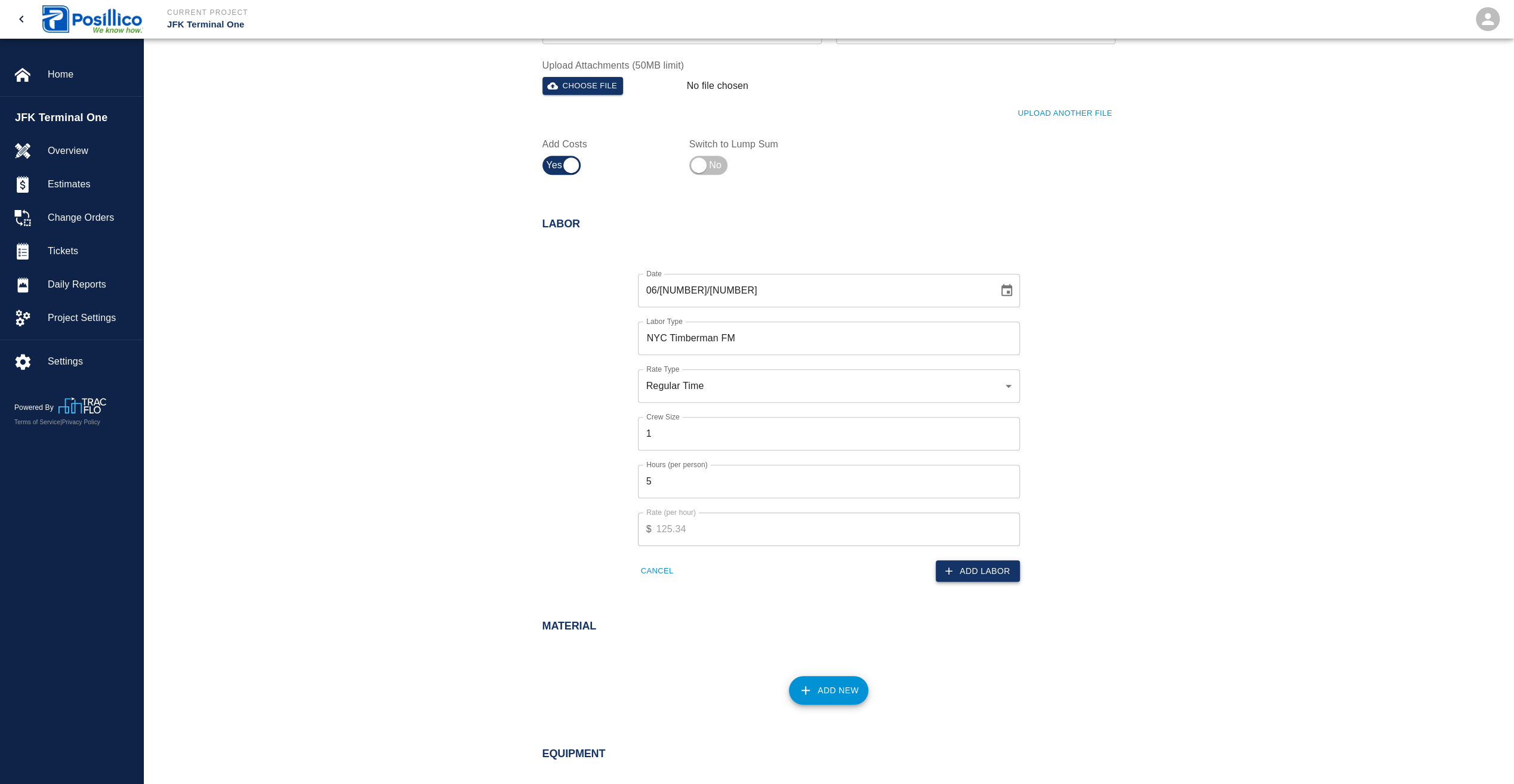 click 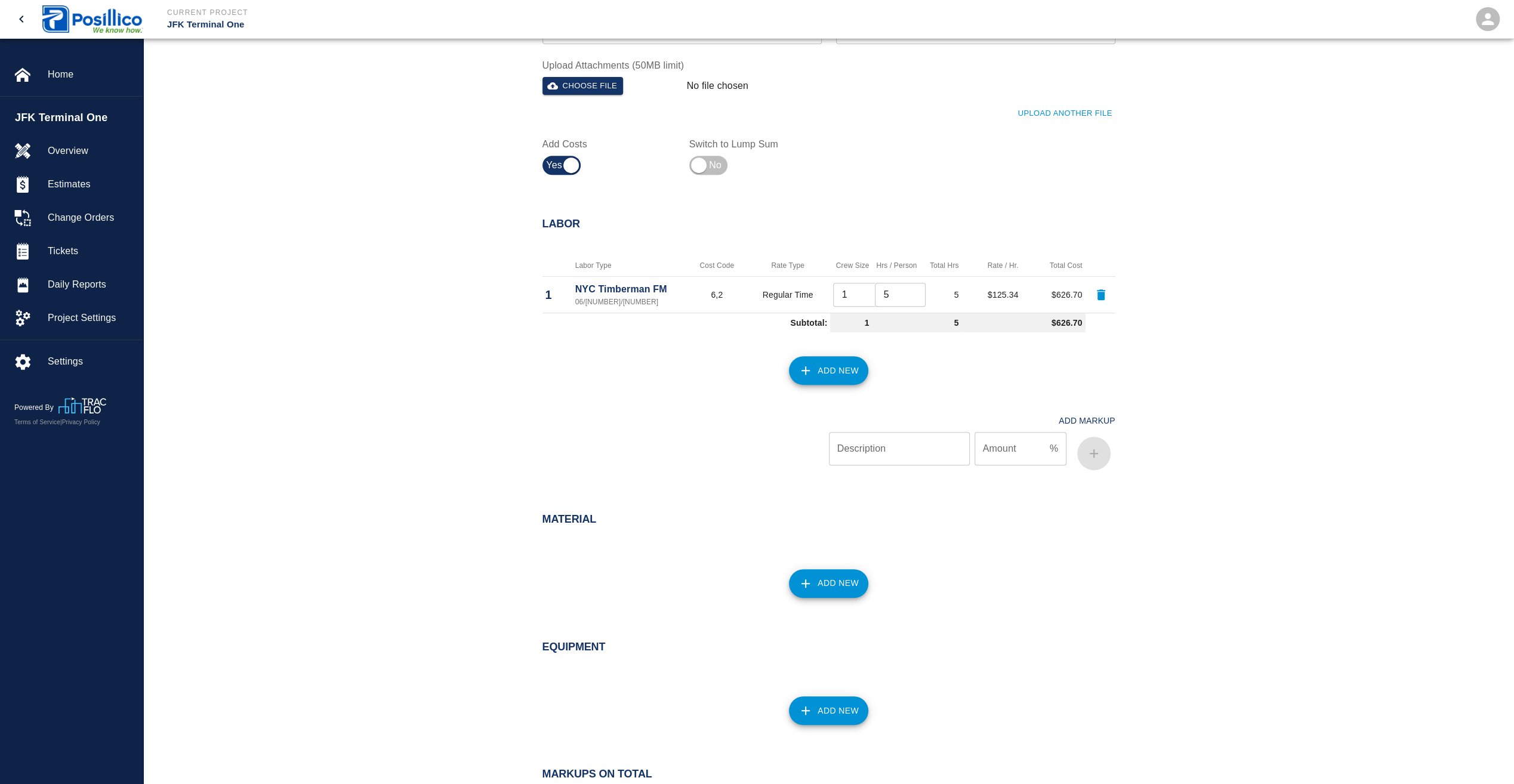 click on "Add New" at bounding box center (828, 371) 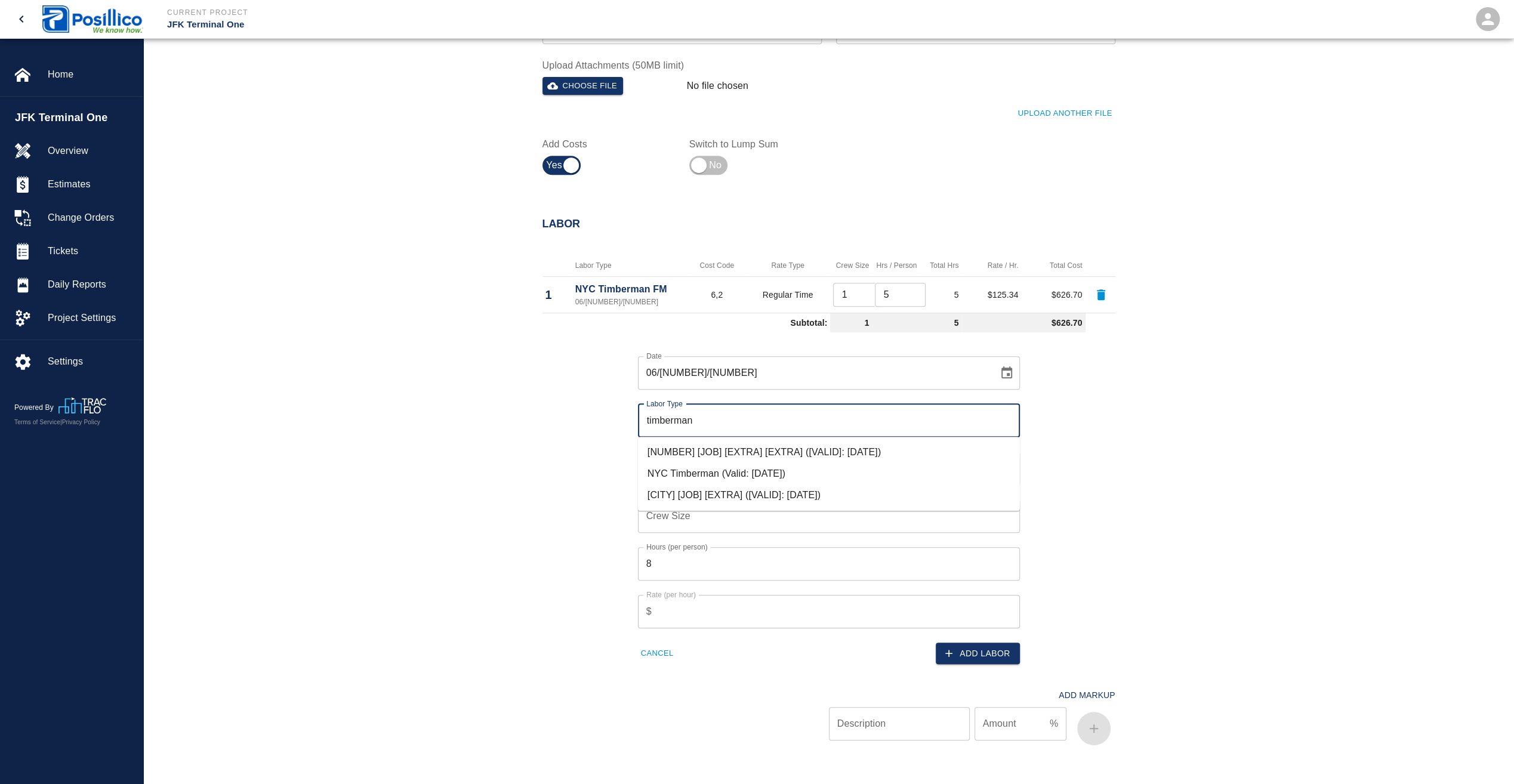 click on "NYC Timberman (Valid: [DATE])" at bounding box center [829, 474] 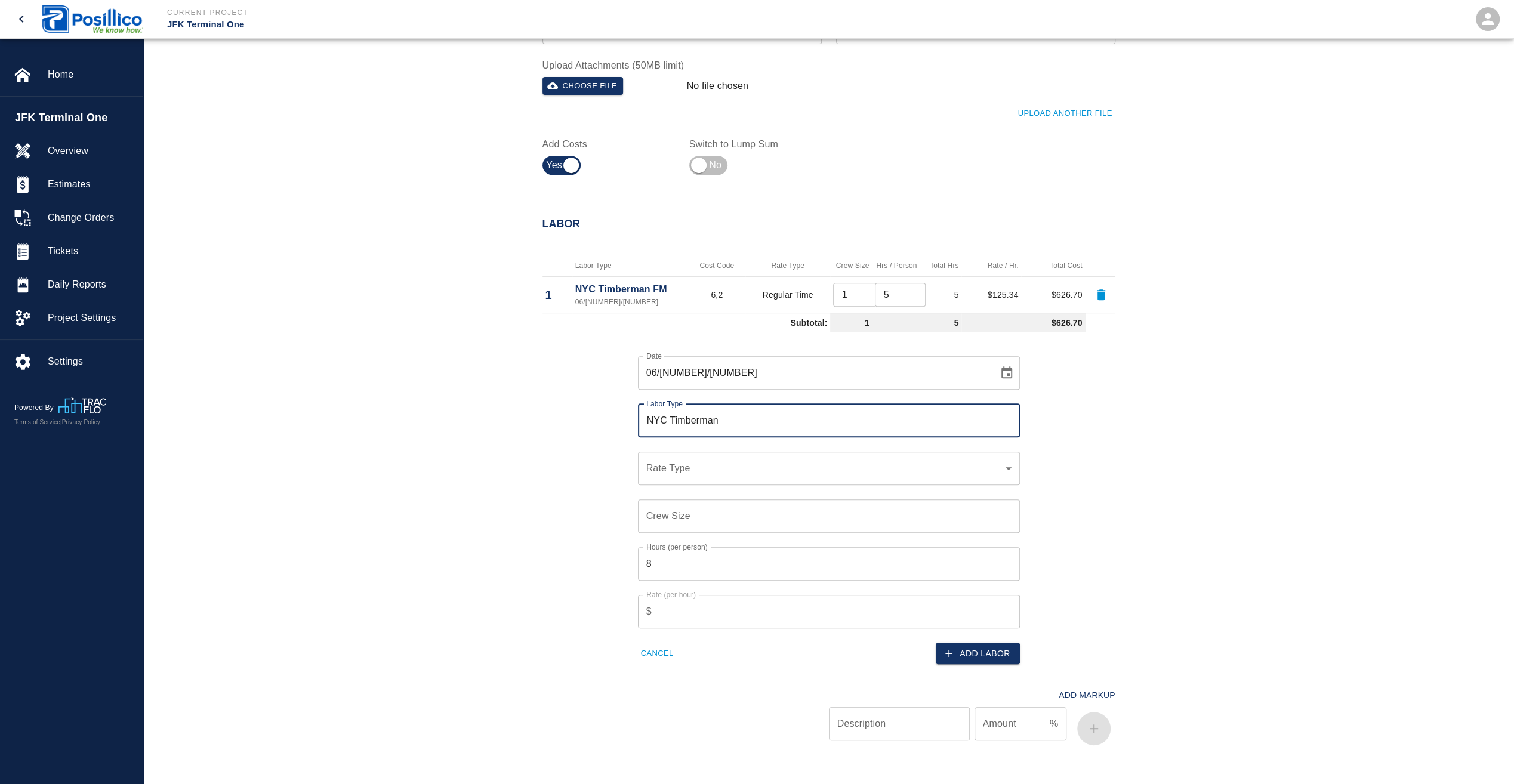 type on "NYC Timberman" 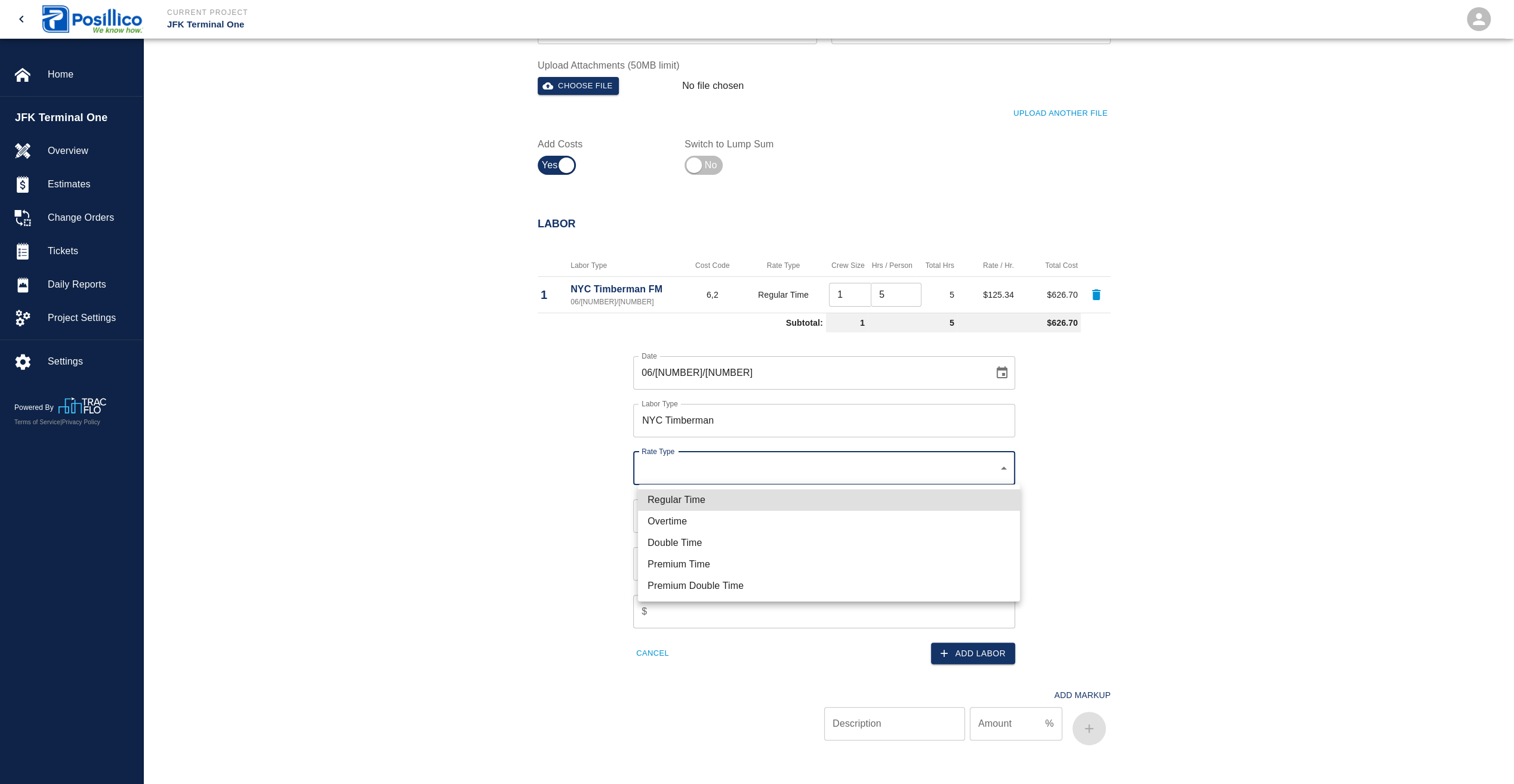 click on "Current Project JFK Terminal One Home JFK Terminal One Overview Estimates Change Orders Tickets Daily Reports Project Settings Settings Powered By Terms of Service  |  Privacy Policy Add Ticket Ticket Number Ticket Number PCO Number [NUMBER] PCO Number Start Date  [DATE] Start Date  End Date End Date Work Description Excavating for the (2) 85 LF electrical duct banks for [PLACE] to abate in the RUGTC Area going across spread footing F1-19 & F1-20. x Work Description Notes x Notes Subject Asbestos Abatement Subject Invoice Number Invoice Number Invoice Date Invoice Date Upload Attachments (50MB limit) Choose file No file chosen Upload Another File Add Costs Switch to Lump Sum Labor Labor Type Cost Code Rate Type Crew Size [SIZE] ​ [HOURS] ​ [HOURS] $[COST] $[COST] Subtotal: [SIZE] [HOURS] $[COST] Date [DATE] Date Labor Type [CITY] [JOB] Labor Type Rate Type ​ Rate Type Crew Size Crew Size Hours (per person) [HOURS] Hours (per person) $ % %" at bounding box center [757, -26] 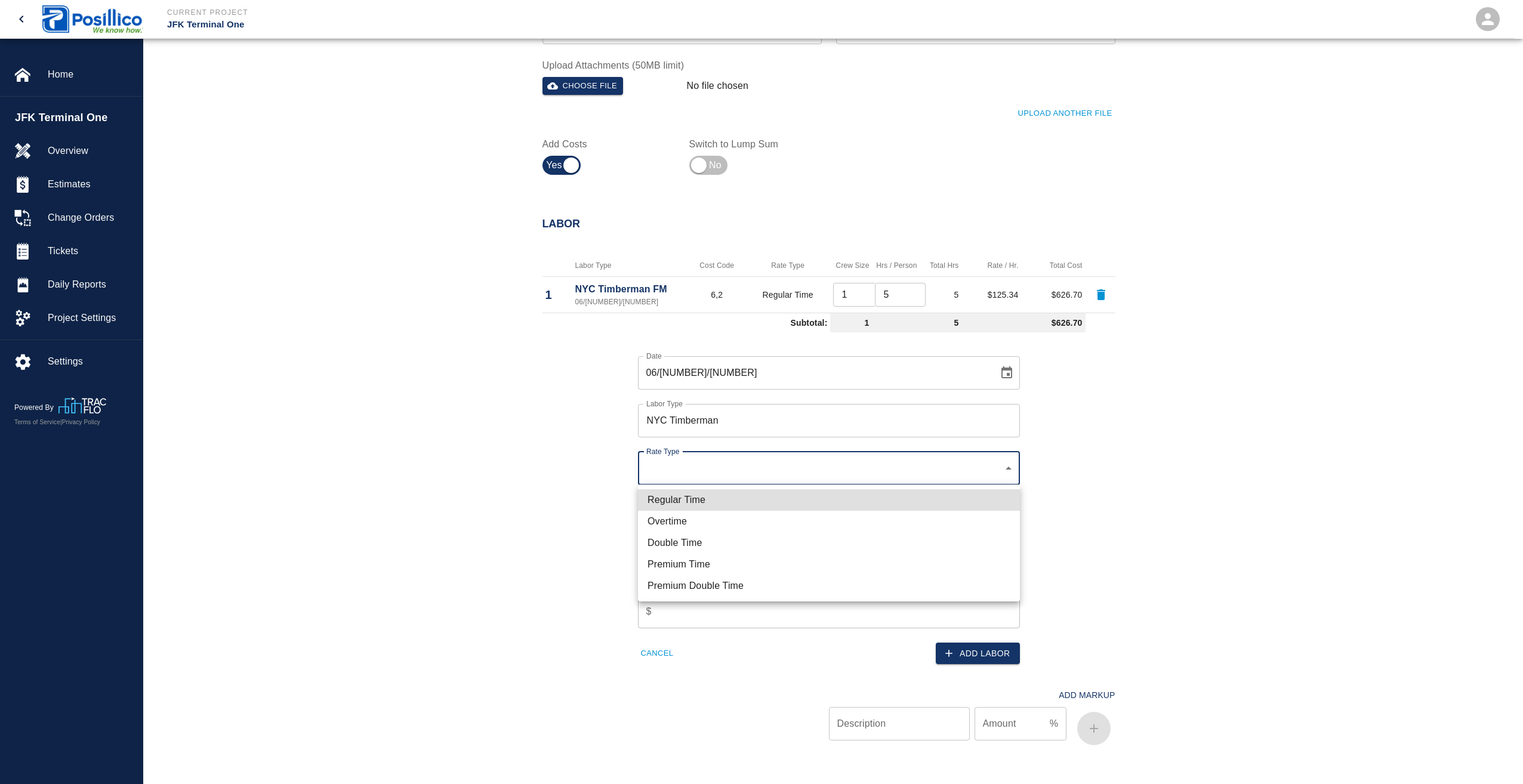 click on "Regular Time" at bounding box center [829, 500] 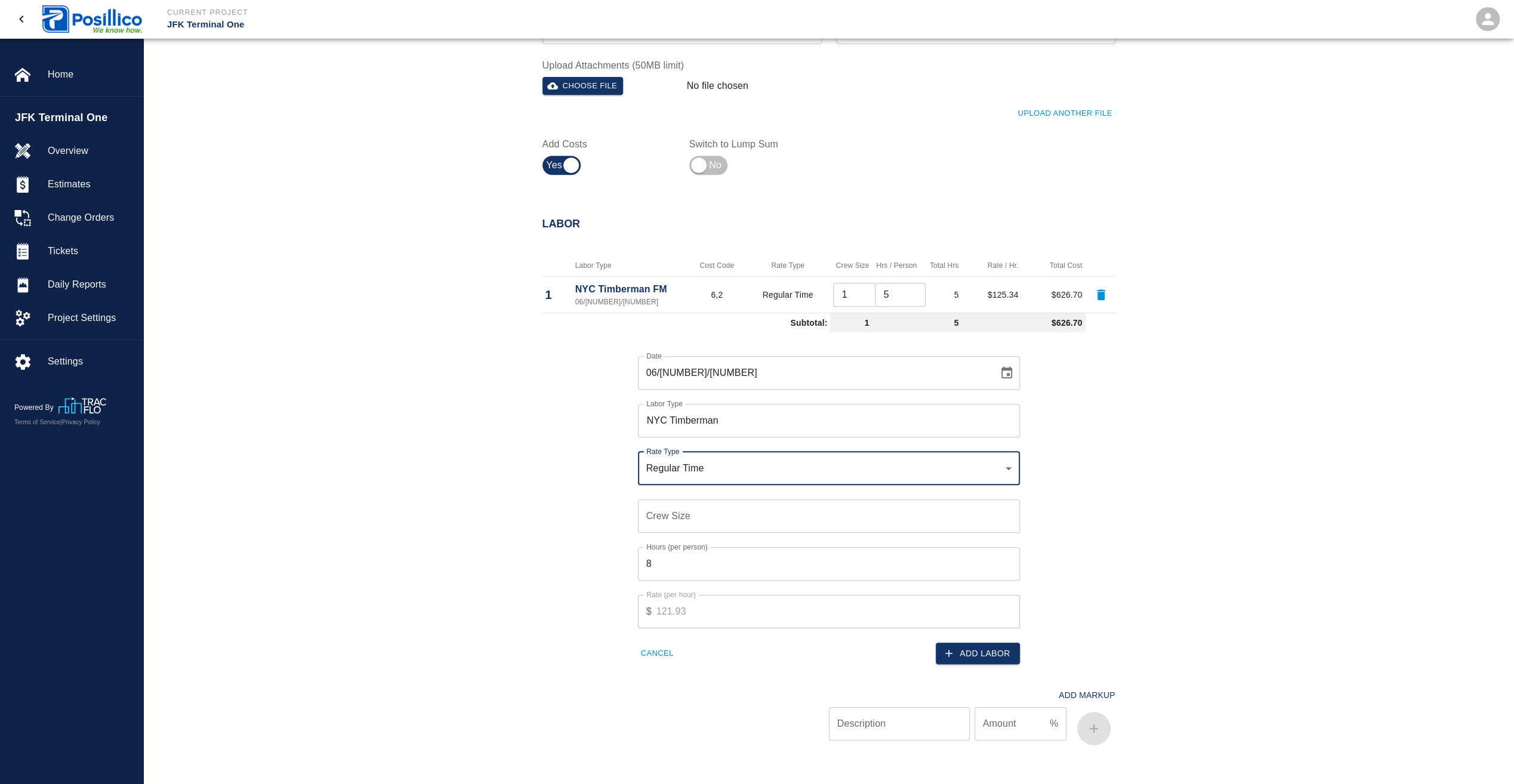 click on "Crew Size" at bounding box center [829, 516] 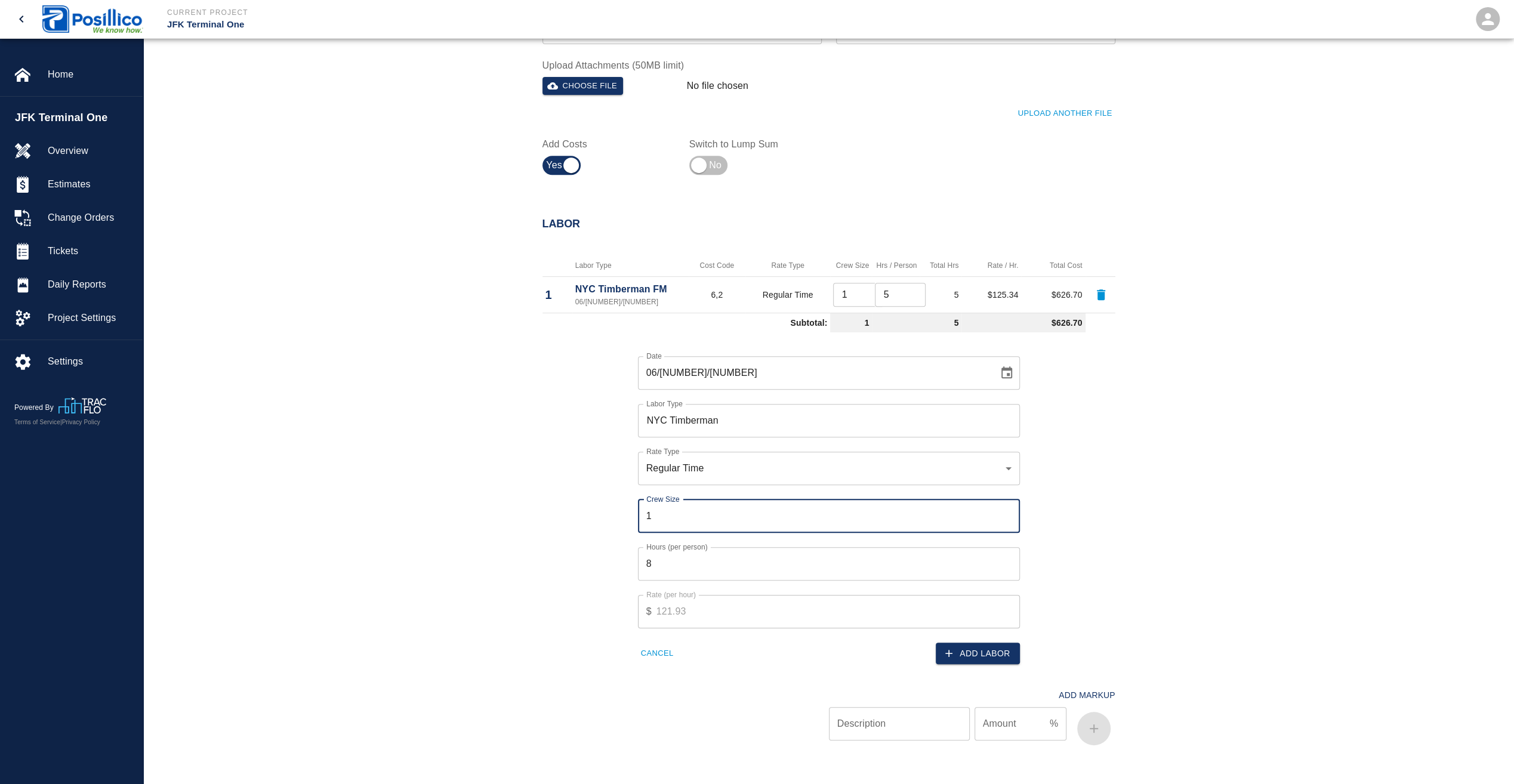 type on "1" 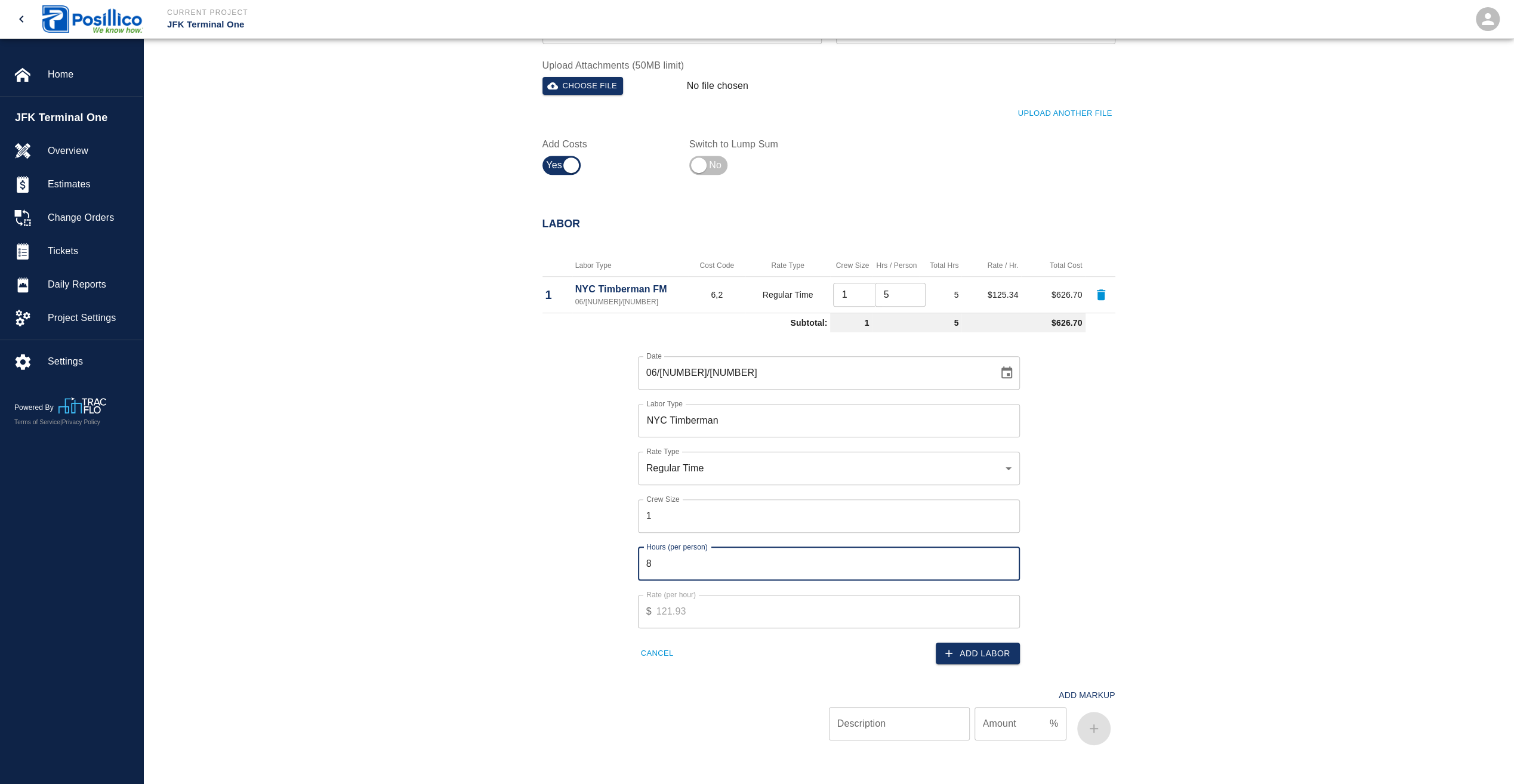 drag, startPoint x: 665, startPoint y: 568, endPoint x: 635, endPoint y: 566, distance: 30.06659 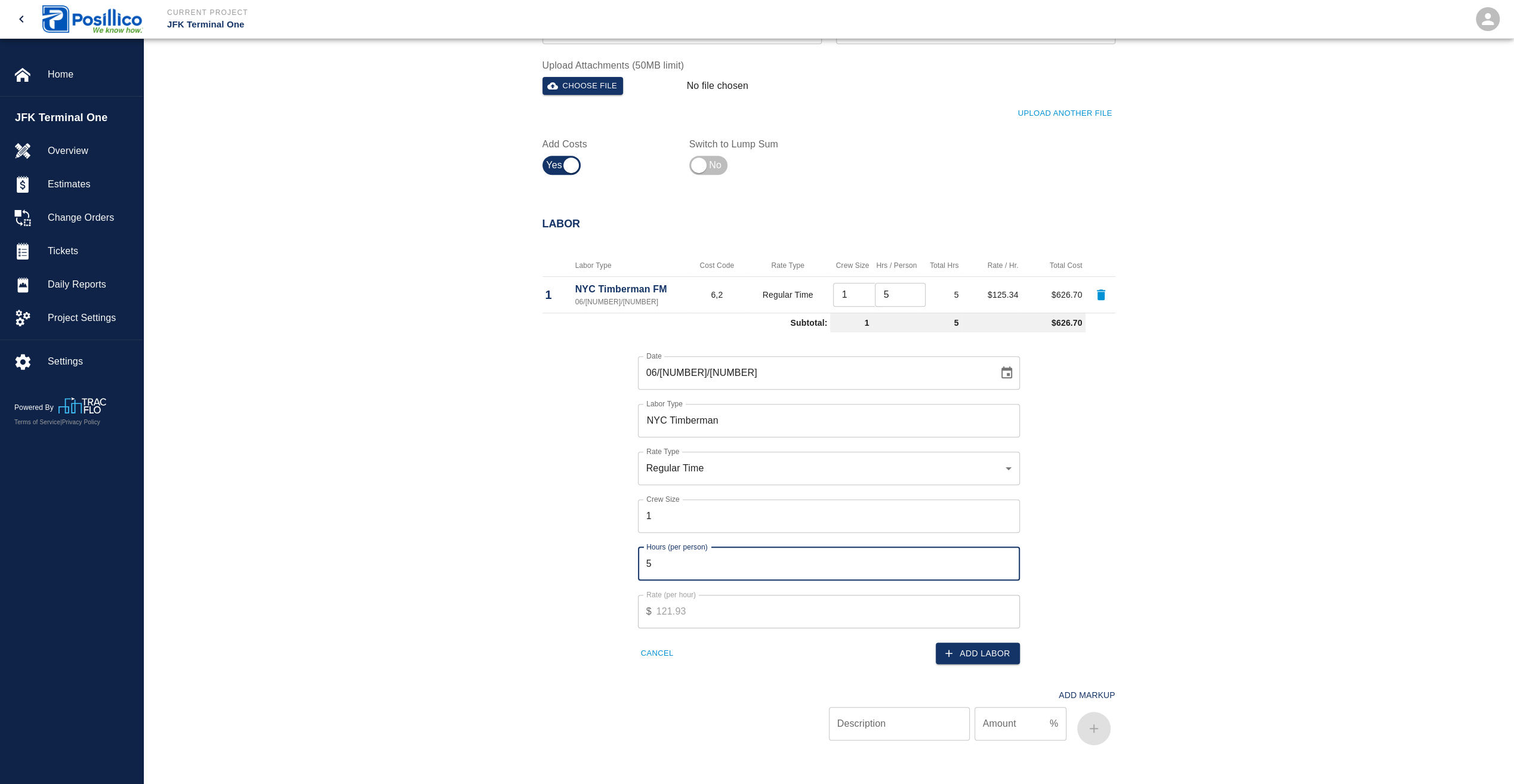 type on "5" 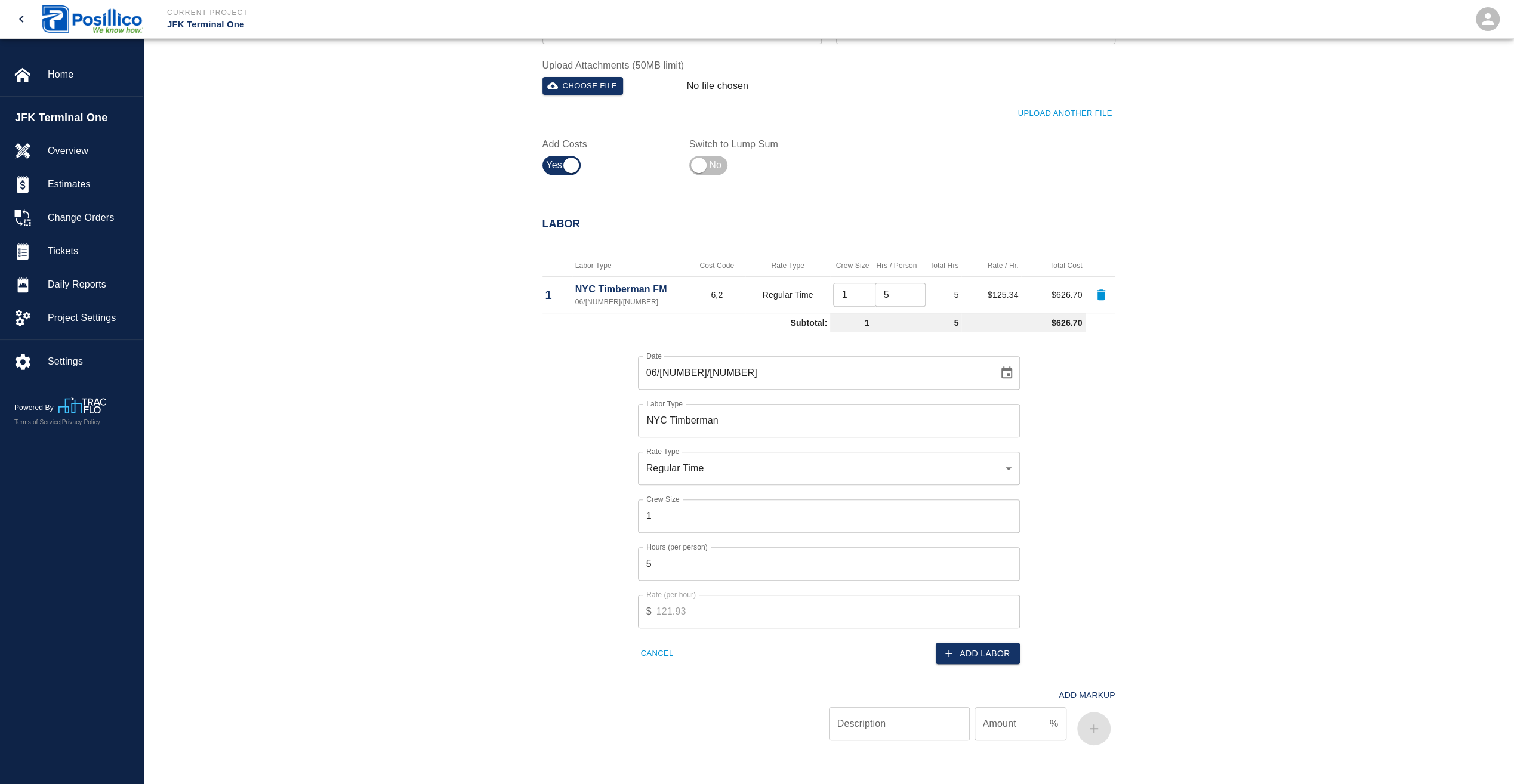 click on "Add Labor" at bounding box center (921, 646) 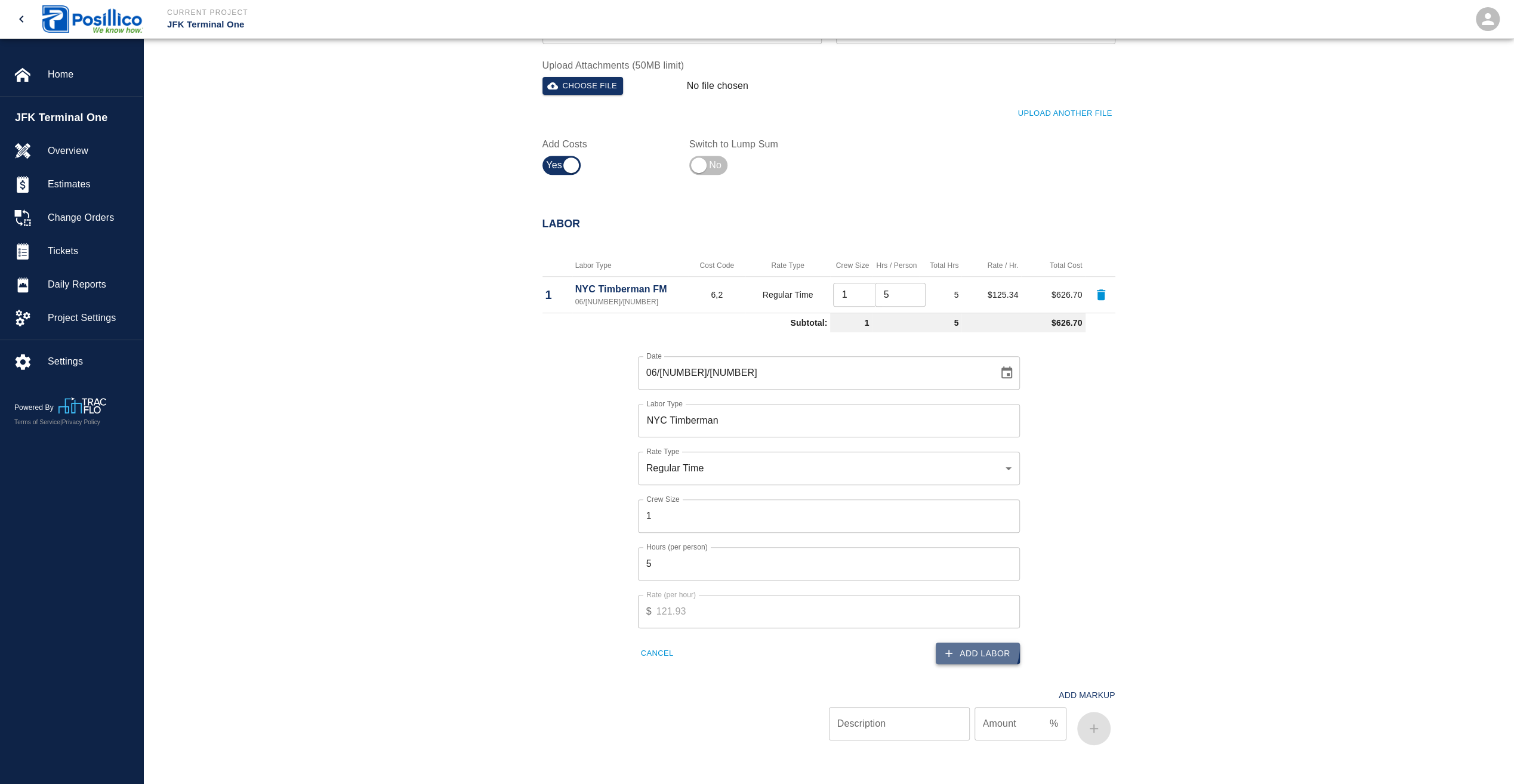 click on "Add Labor" at bounding box center (978, 653) 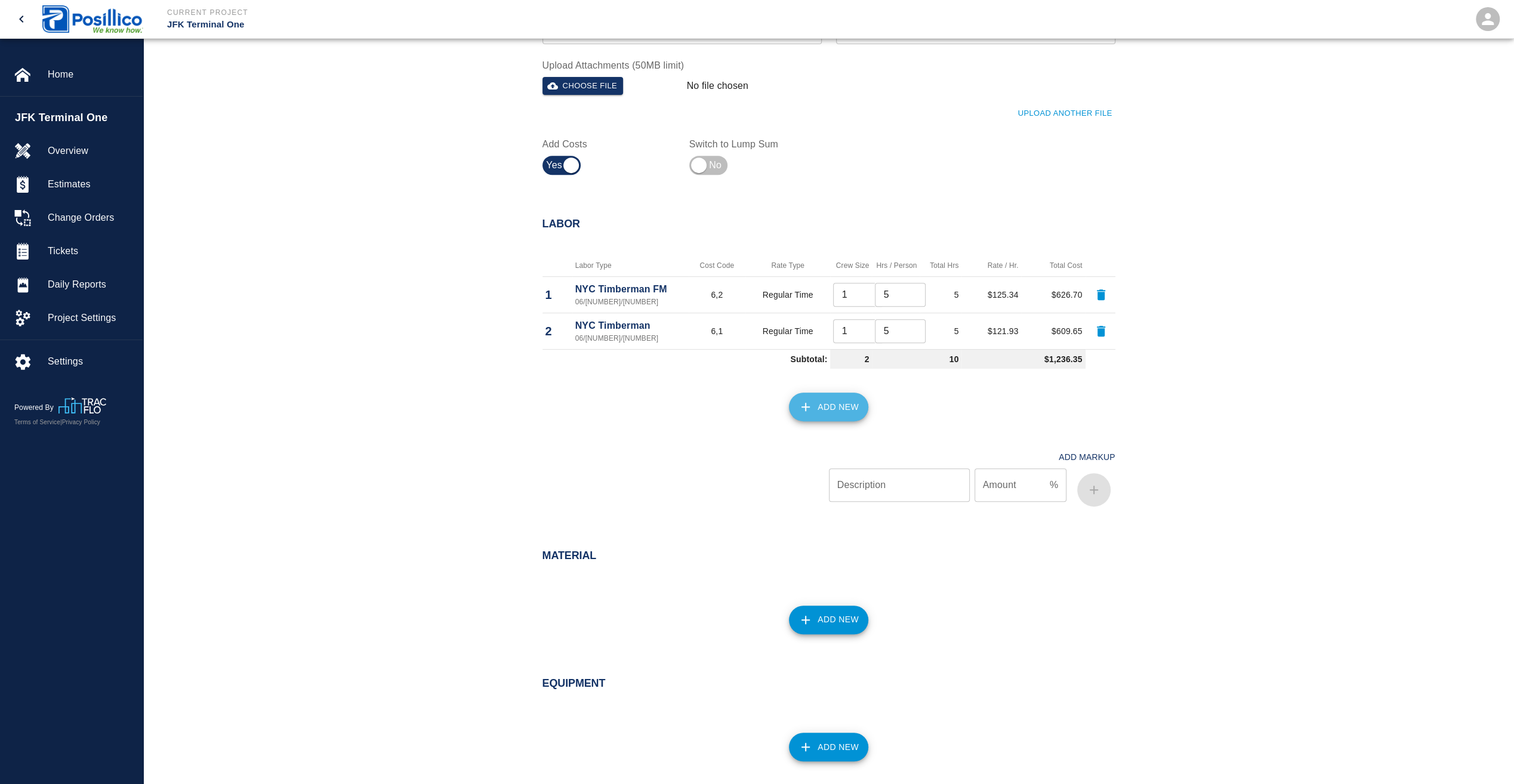 click on "Add New" at bounding box center [828, 407] 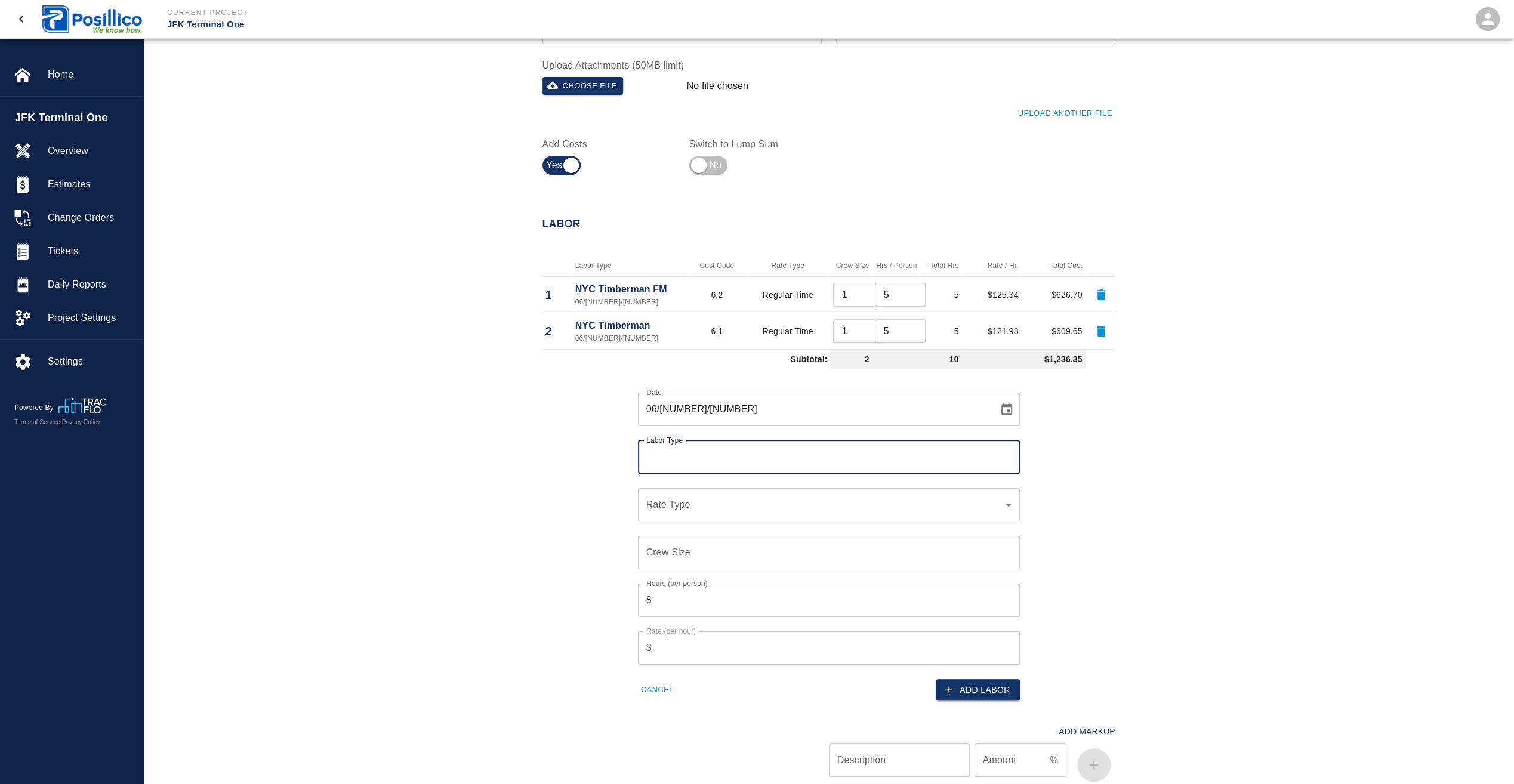 click on "Labor Type" at bounding box center [829, 457] 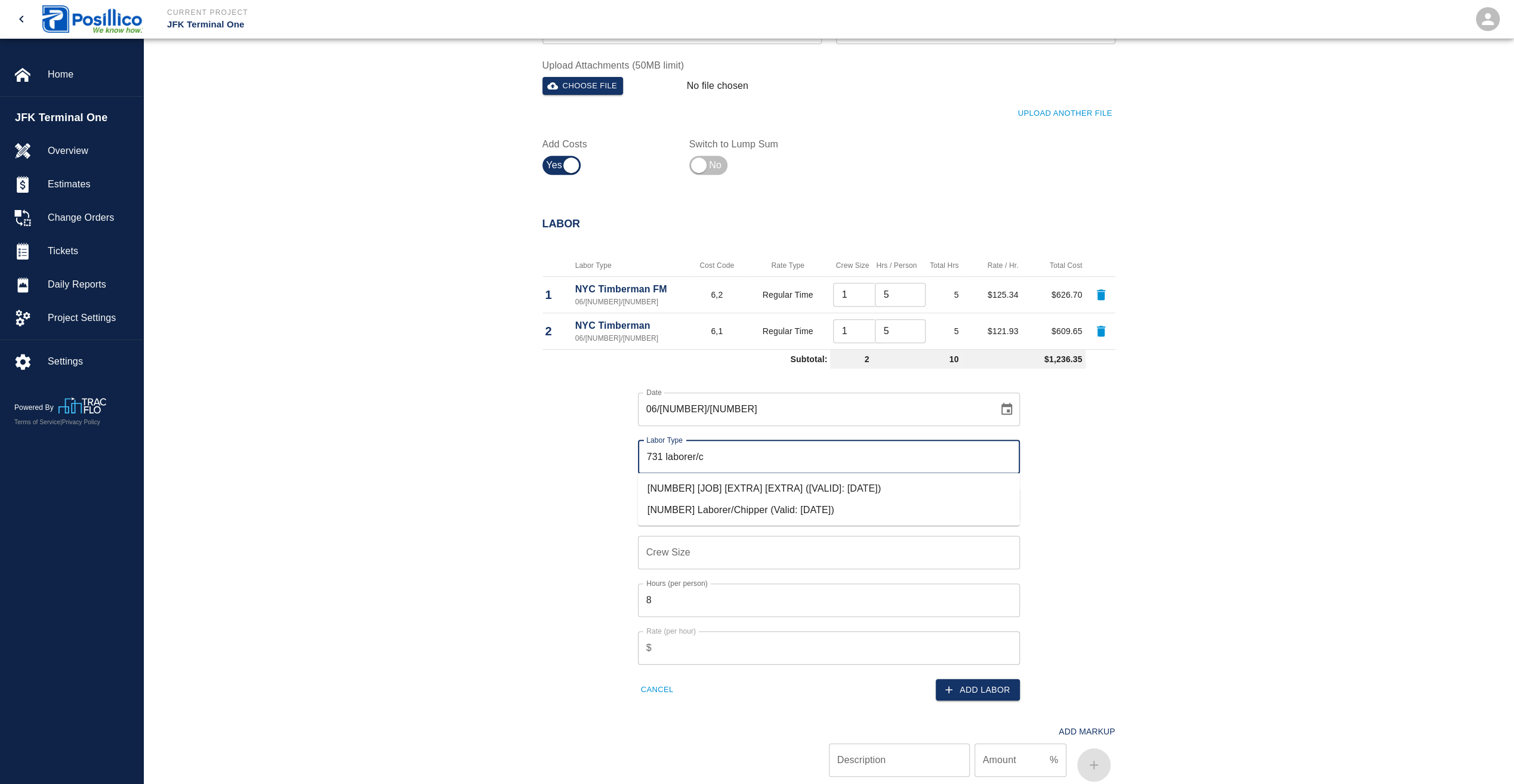 click on "[NUMBER] Laborer/Chipper (Valid: [DATE])" at bounding box center [829, 510] 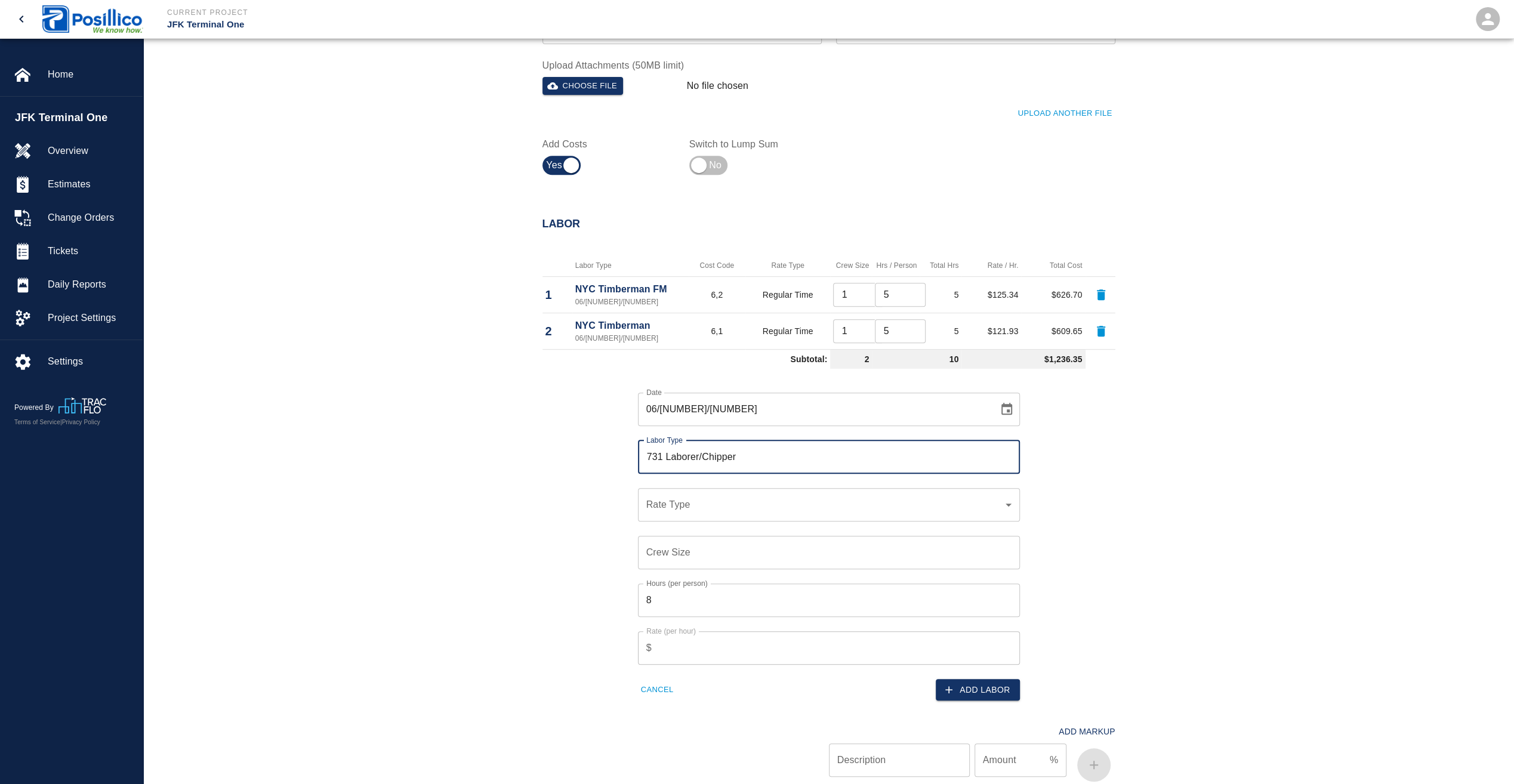 type on "731 Laborer/Chipper" 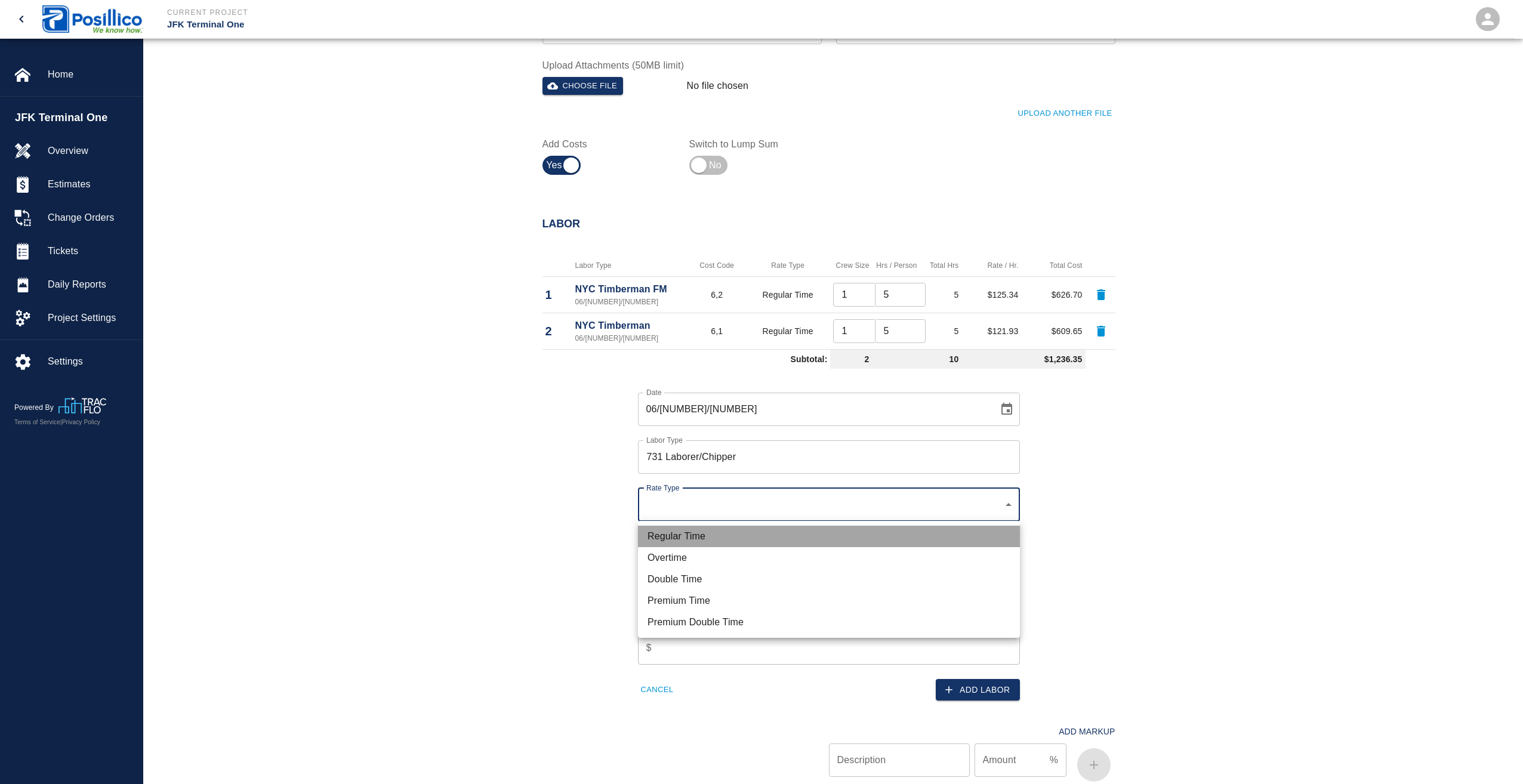 click on "Regular Time" at bounding box center [829, 536] 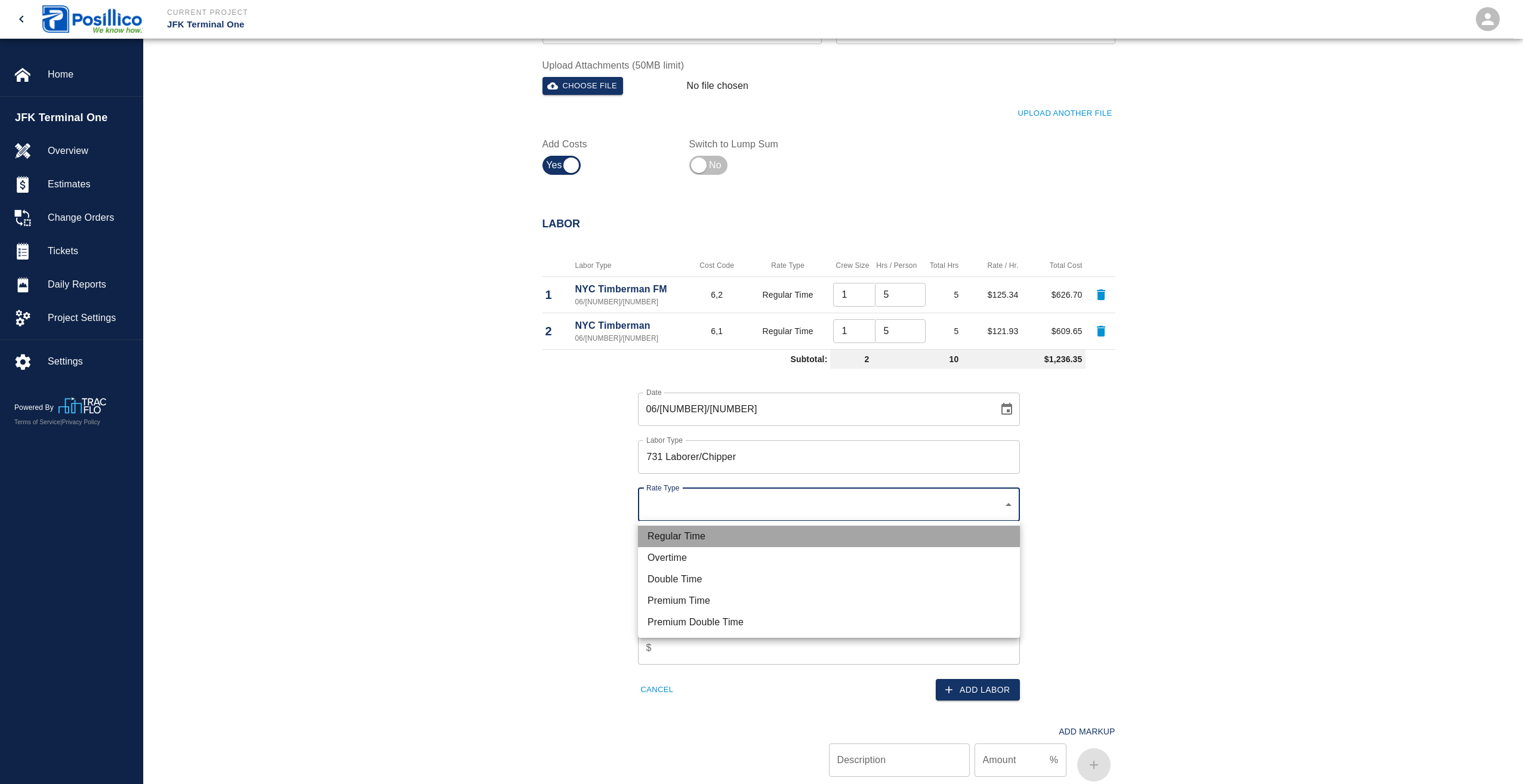 type on "rate_rt" 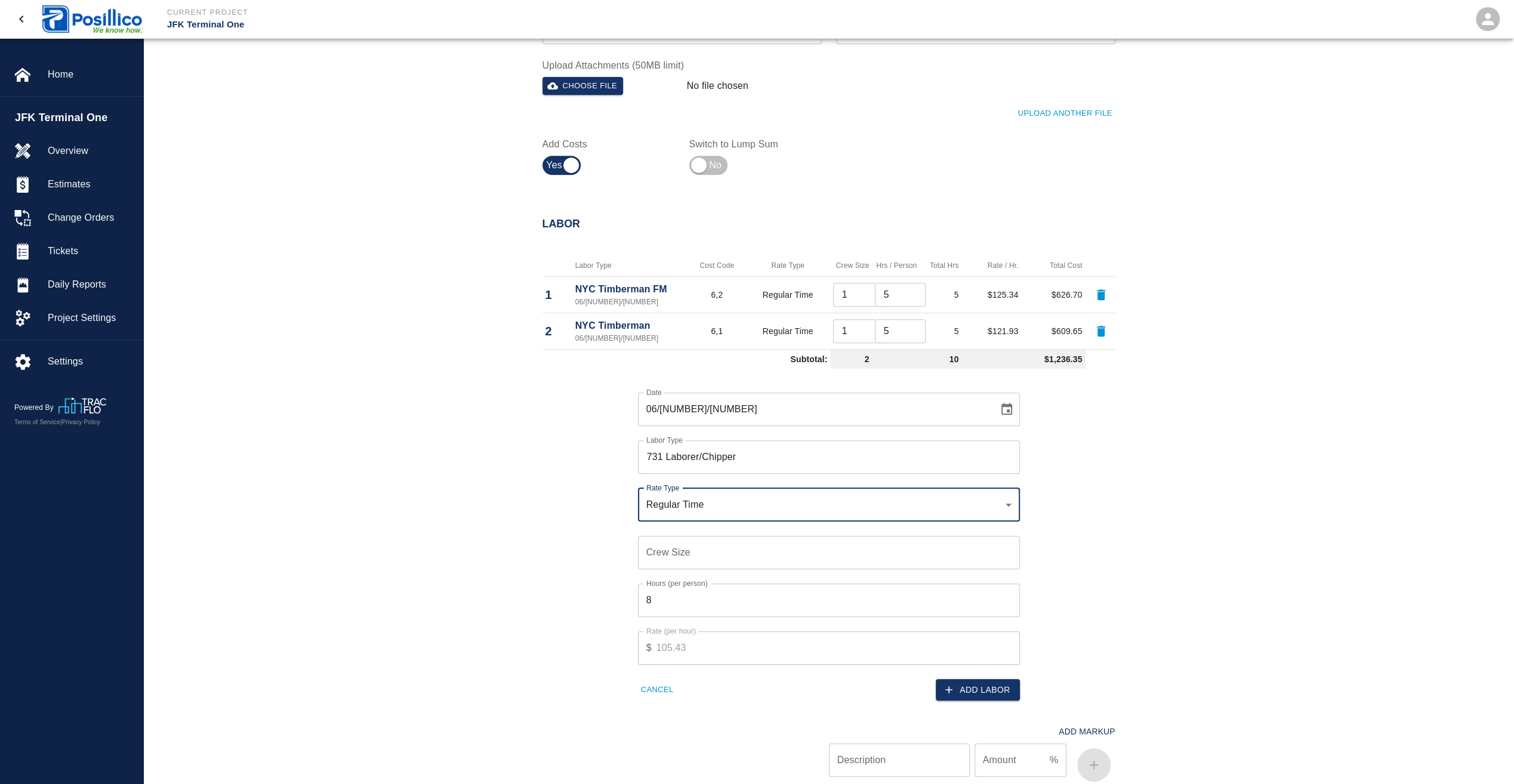 click on "Crew Size" at bounding box center (829, 552) 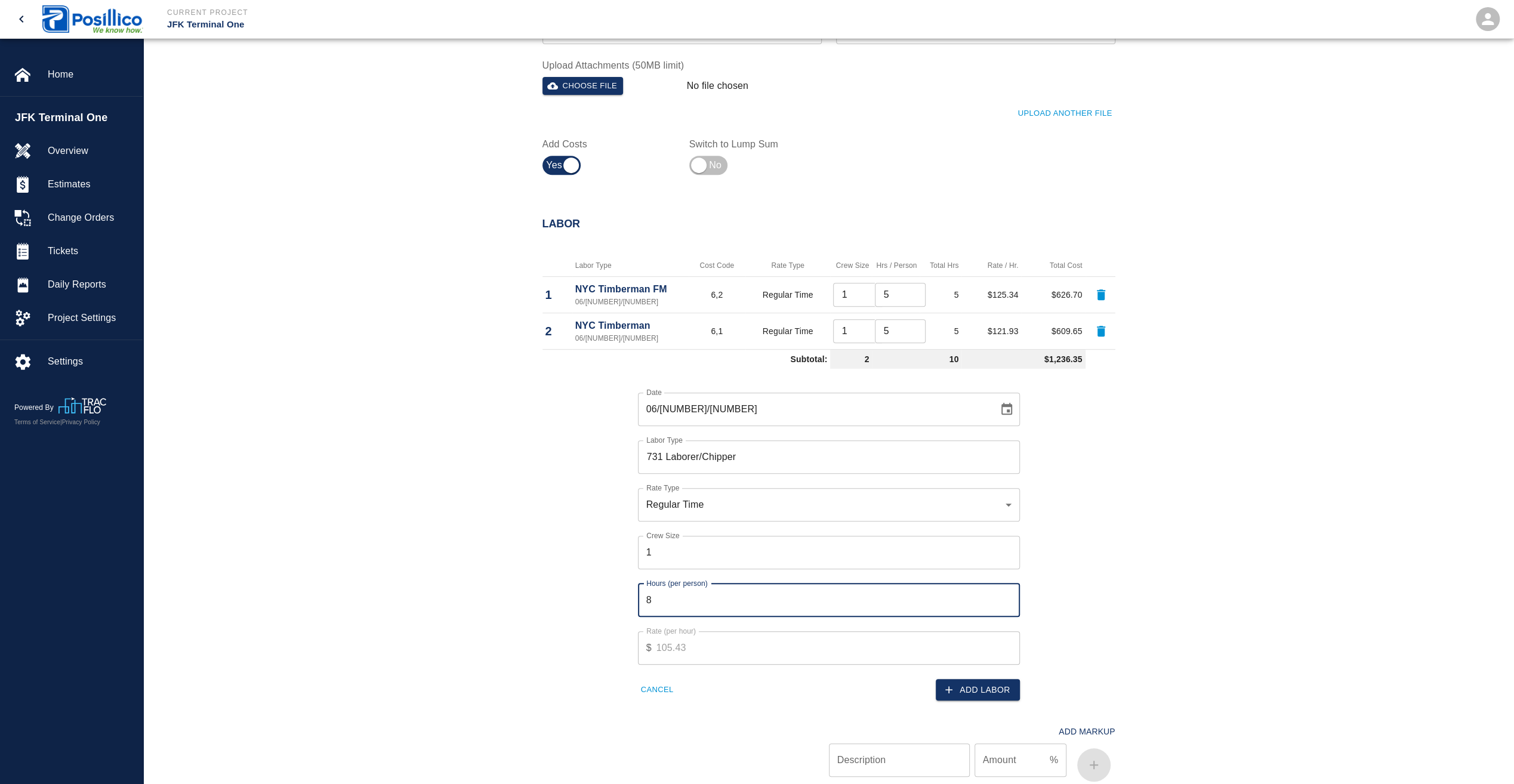 drag, startPoint x: 670, startPoint y: 597, endPoint x: 631, endPoint y: 598, distance: 39.01282 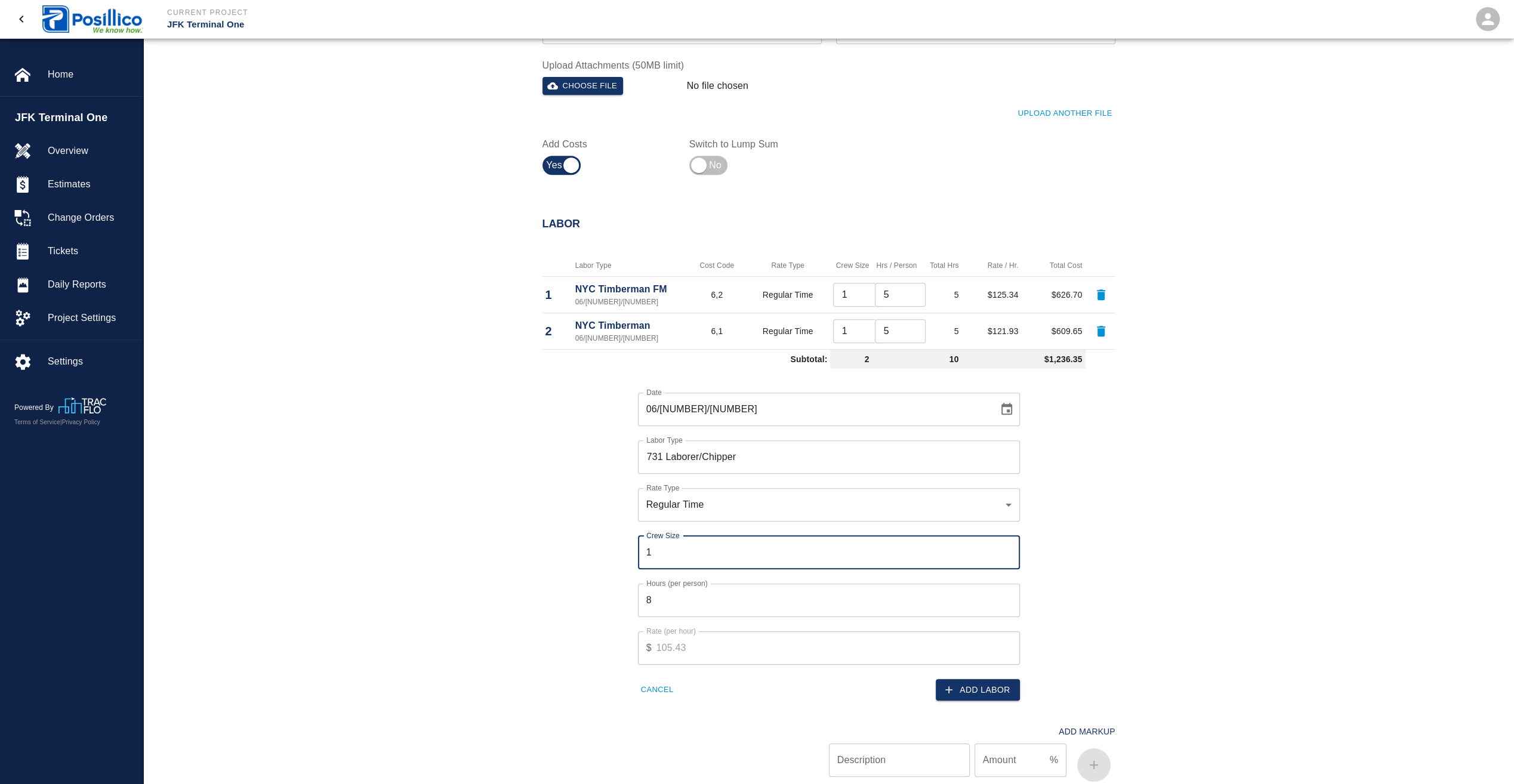 drag, startPoint x: 658, startPoint y: 552, endPoint x: 637, endPoint y: 551, distance: 21.023796 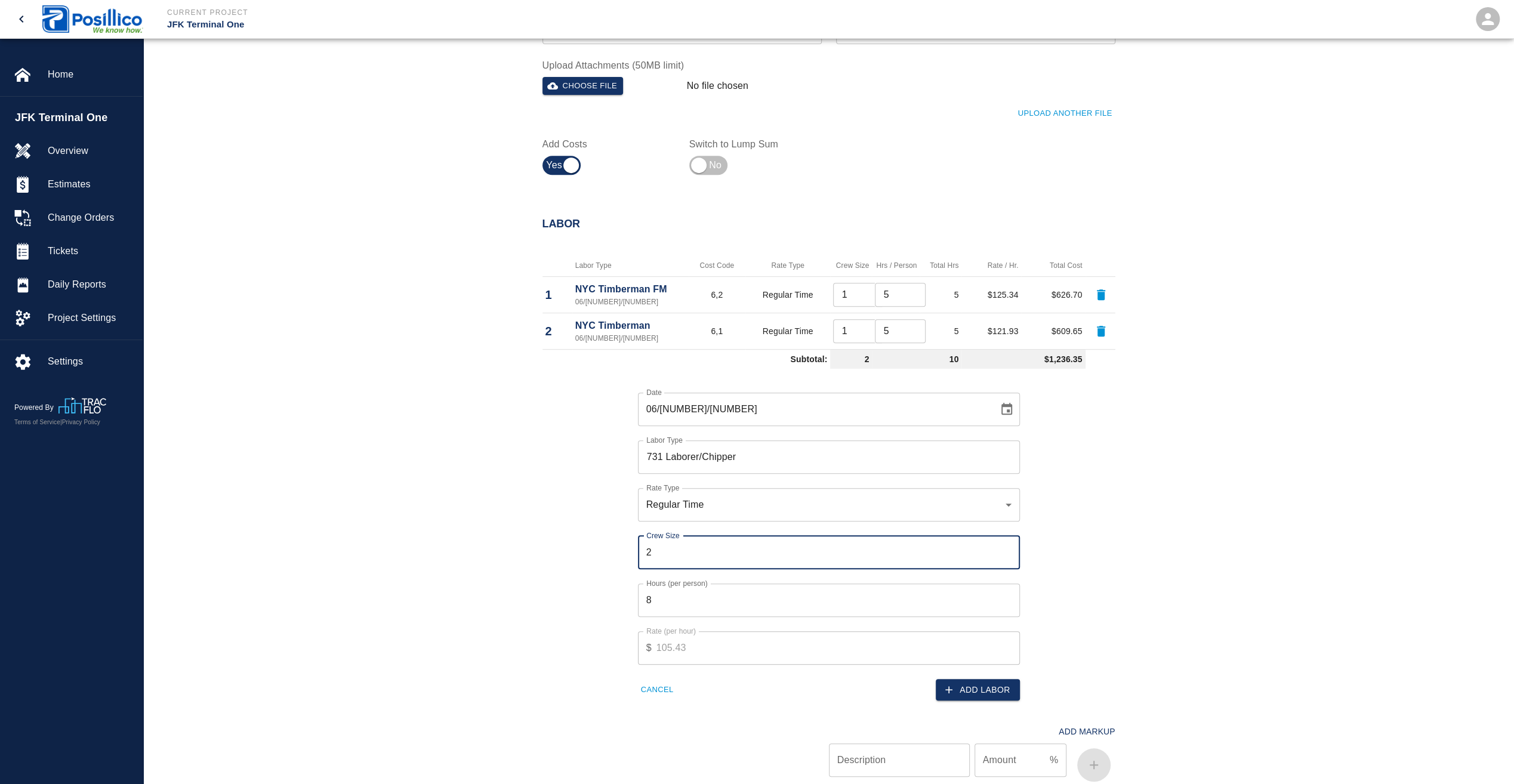 type on "2" 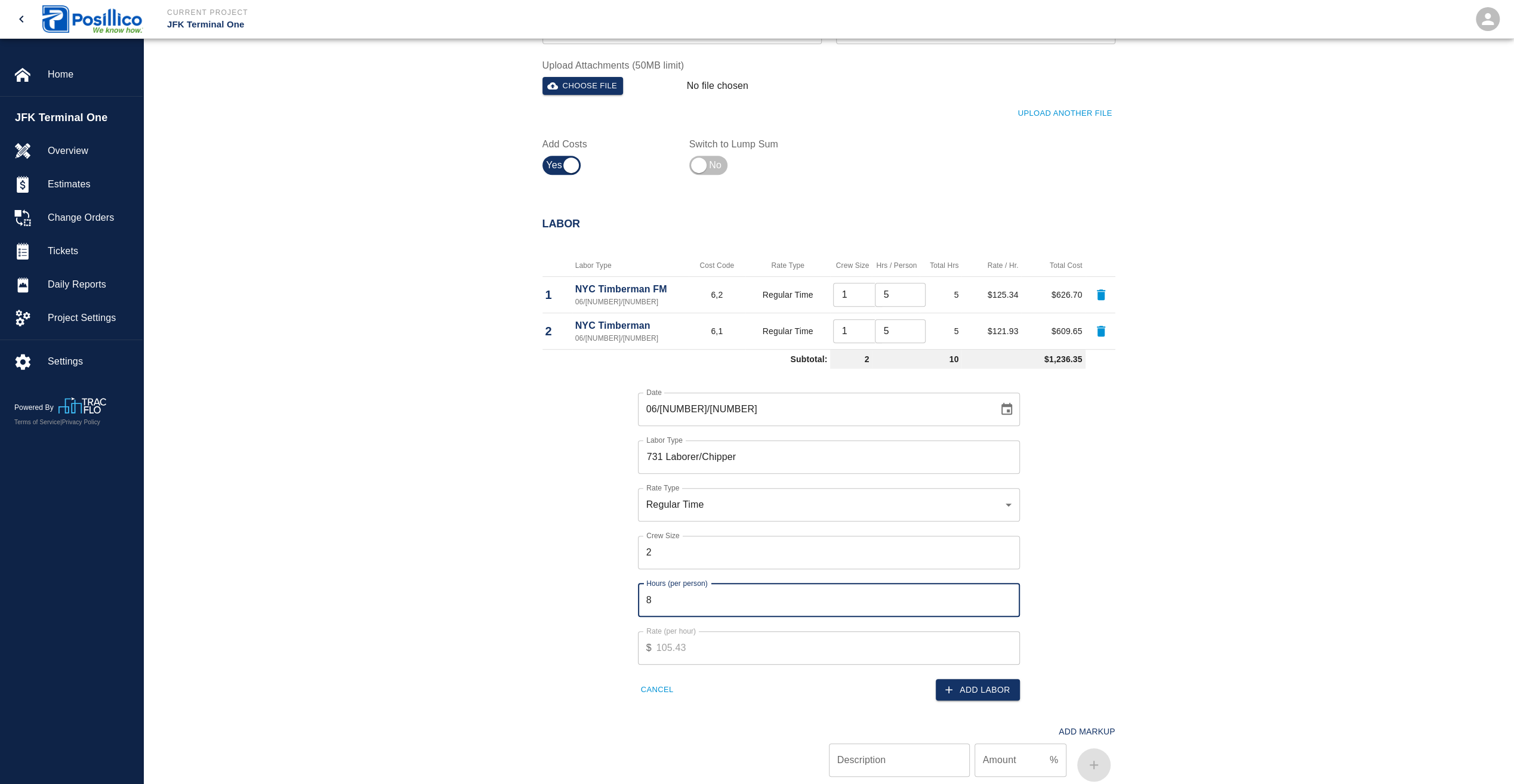 drag, startPoint x: 670, startPoint y: 601, endPoint x: 613, endPoint y: 600, distance: 57.008771 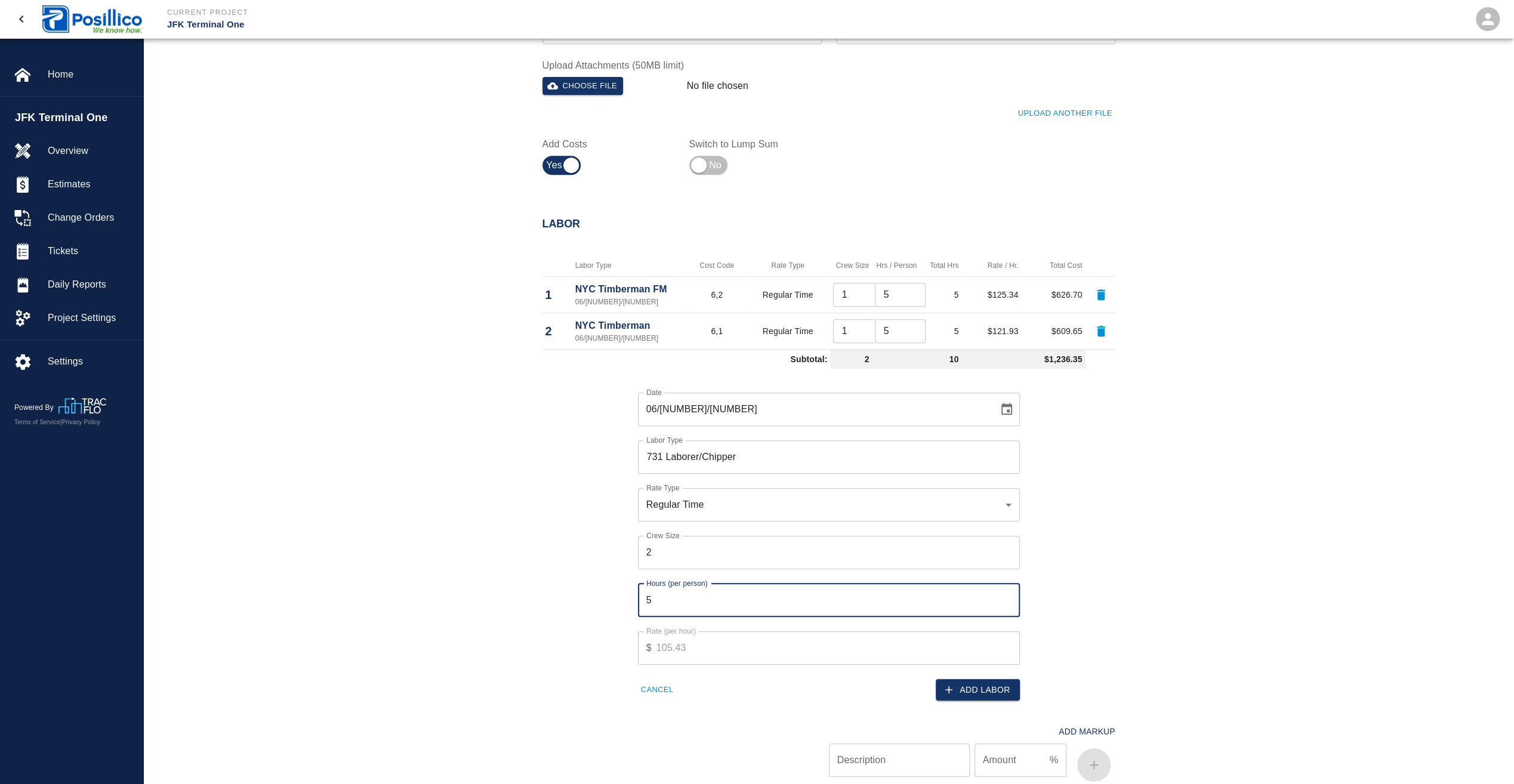 type on "5" 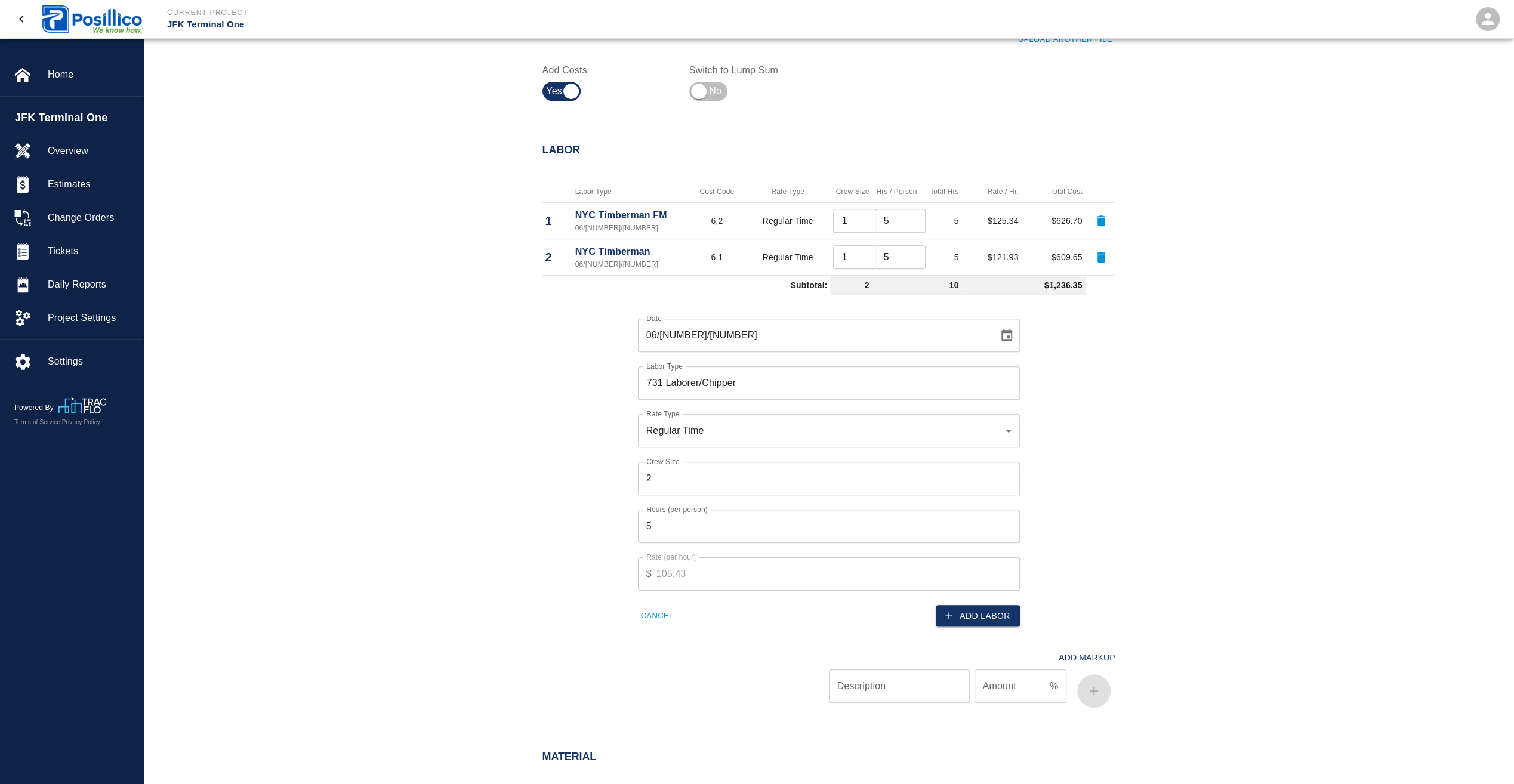 scroll, scrollTop: 597, scrollLeft: 0, axis: vertical 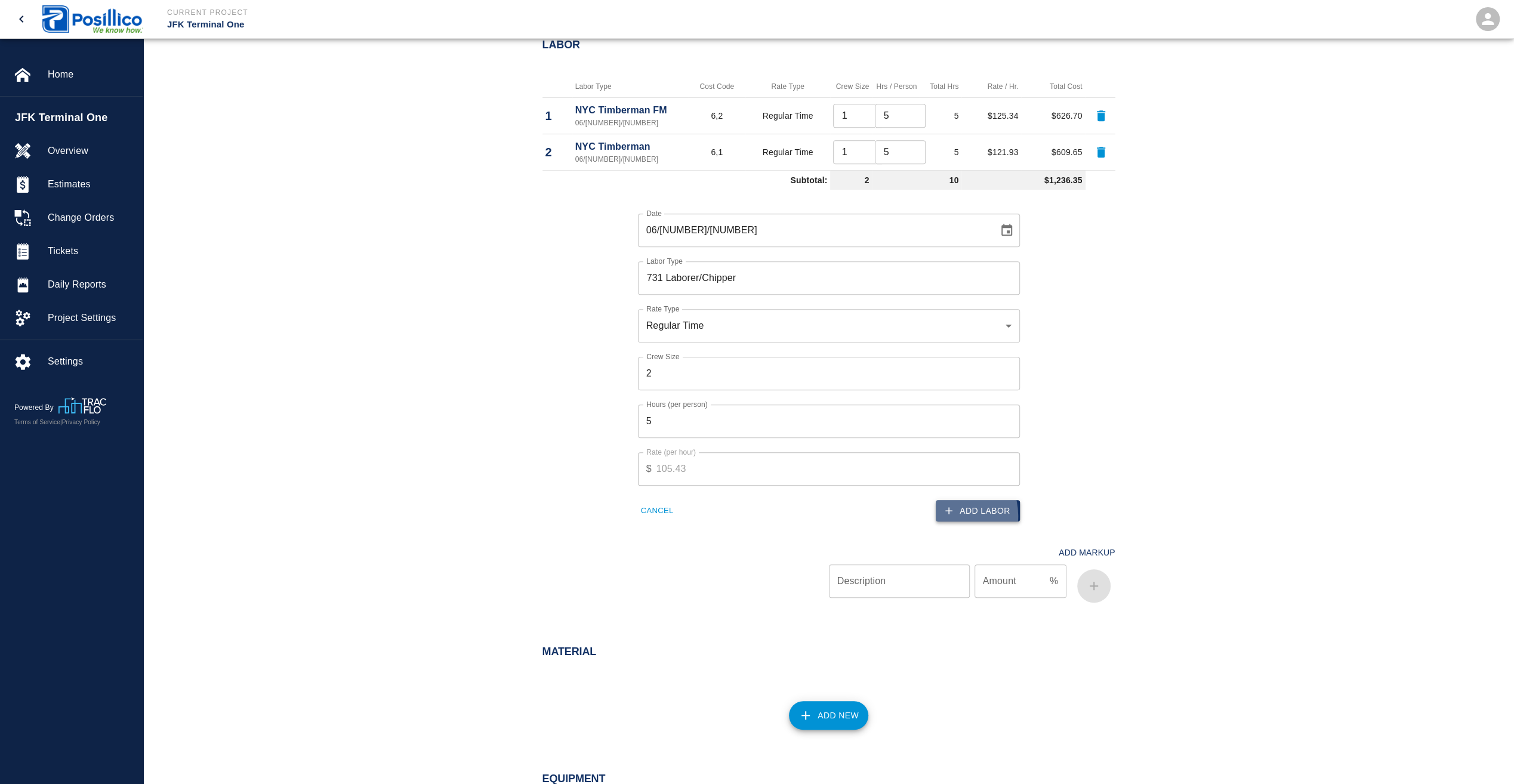 click 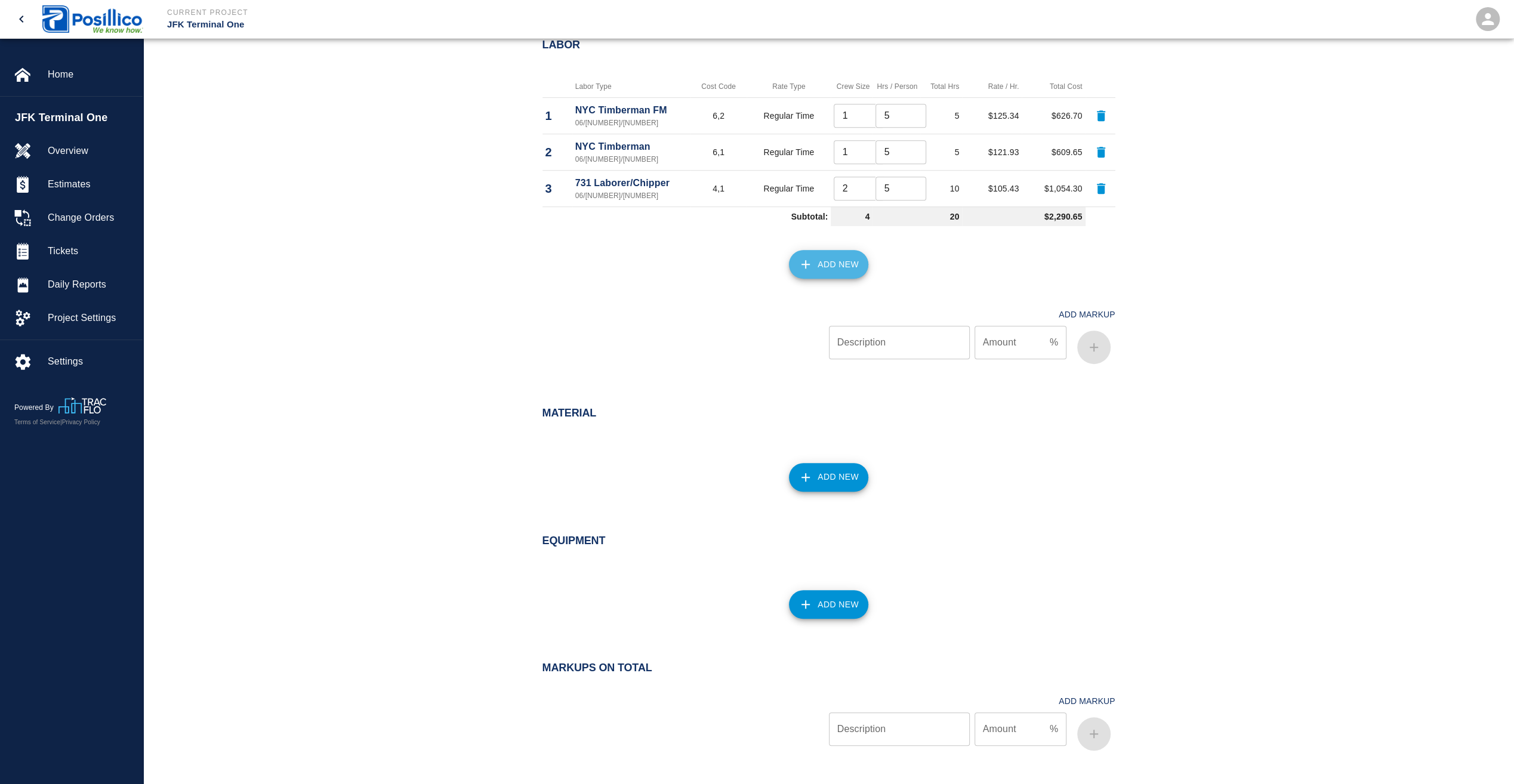 click on "Add New" at bounding box center [828, 264] 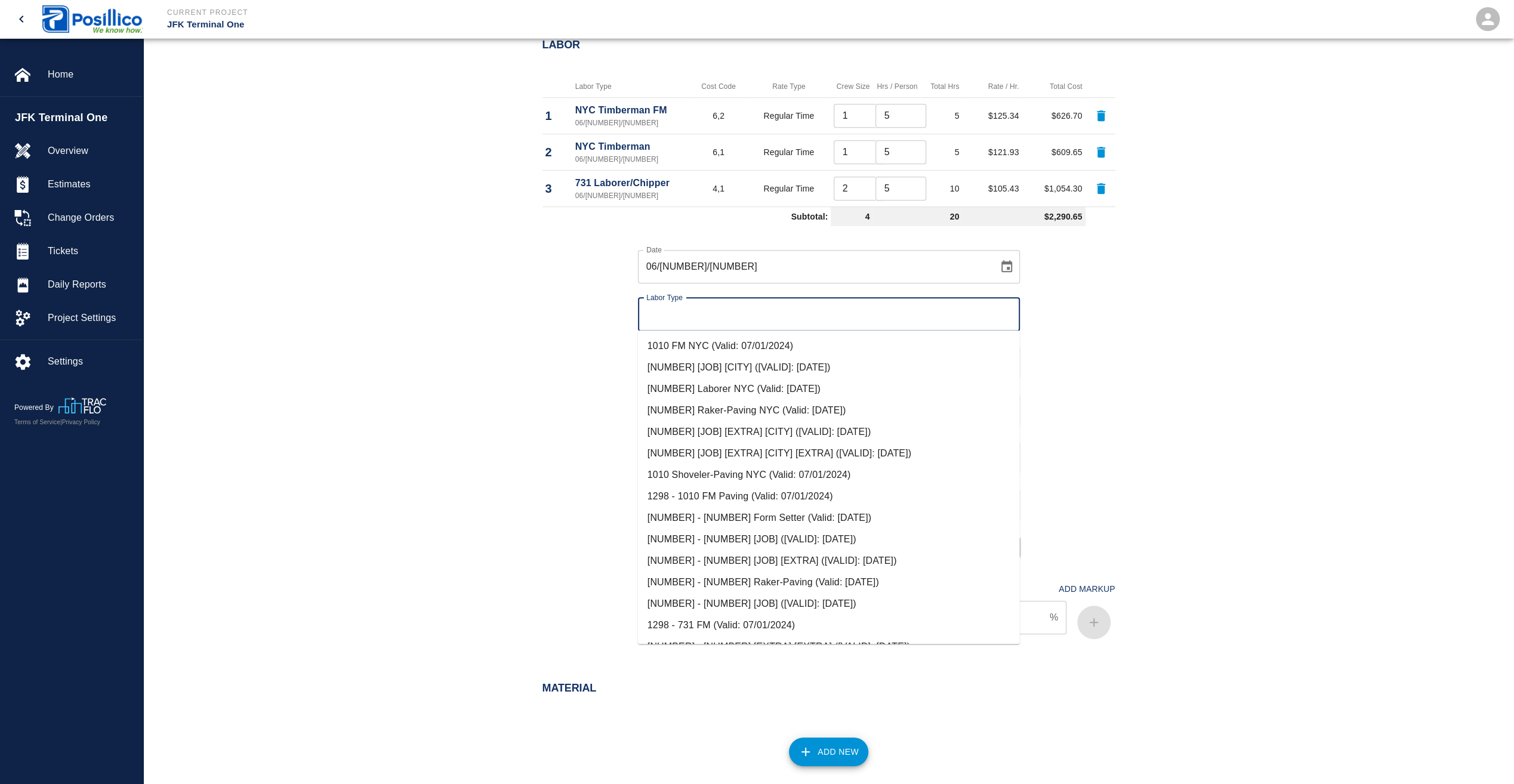 click on "Labor Type" at bounding box center [829, 314] 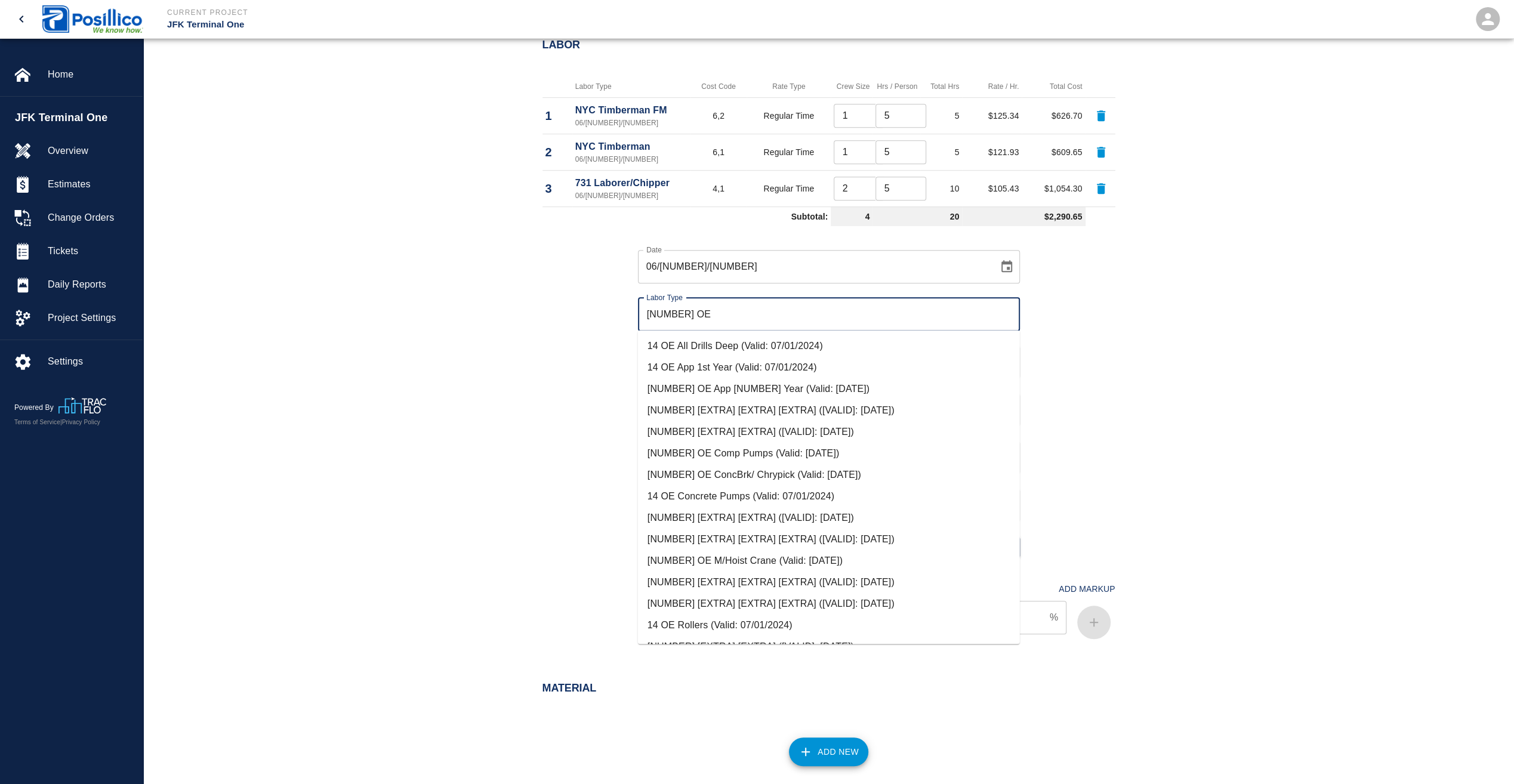click on "[NUMBER] [EXTRA] [EXTRA] ([VALID]: [DATE])" at bounding box center (829, 431) 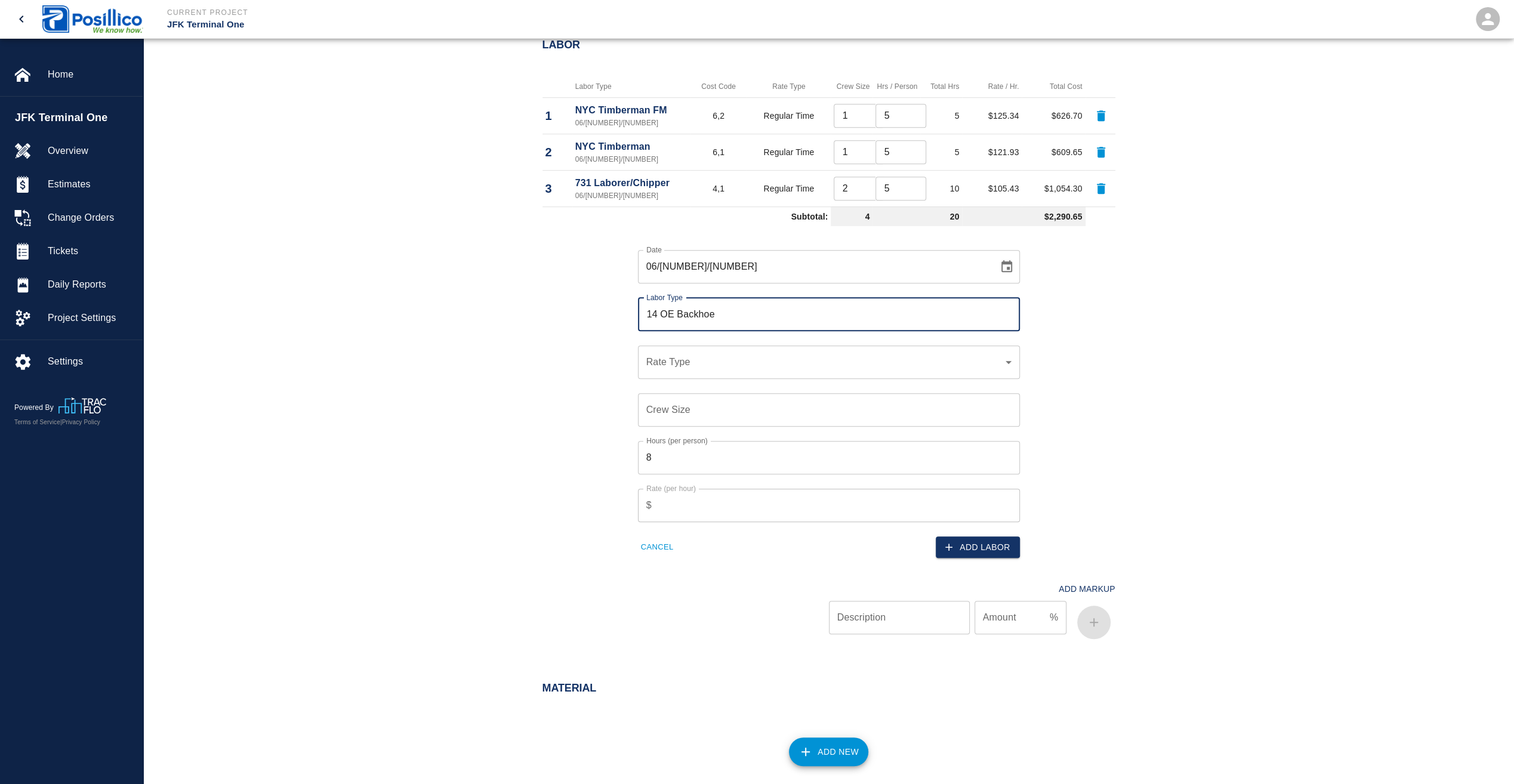 type on "14 OE Backhoe" 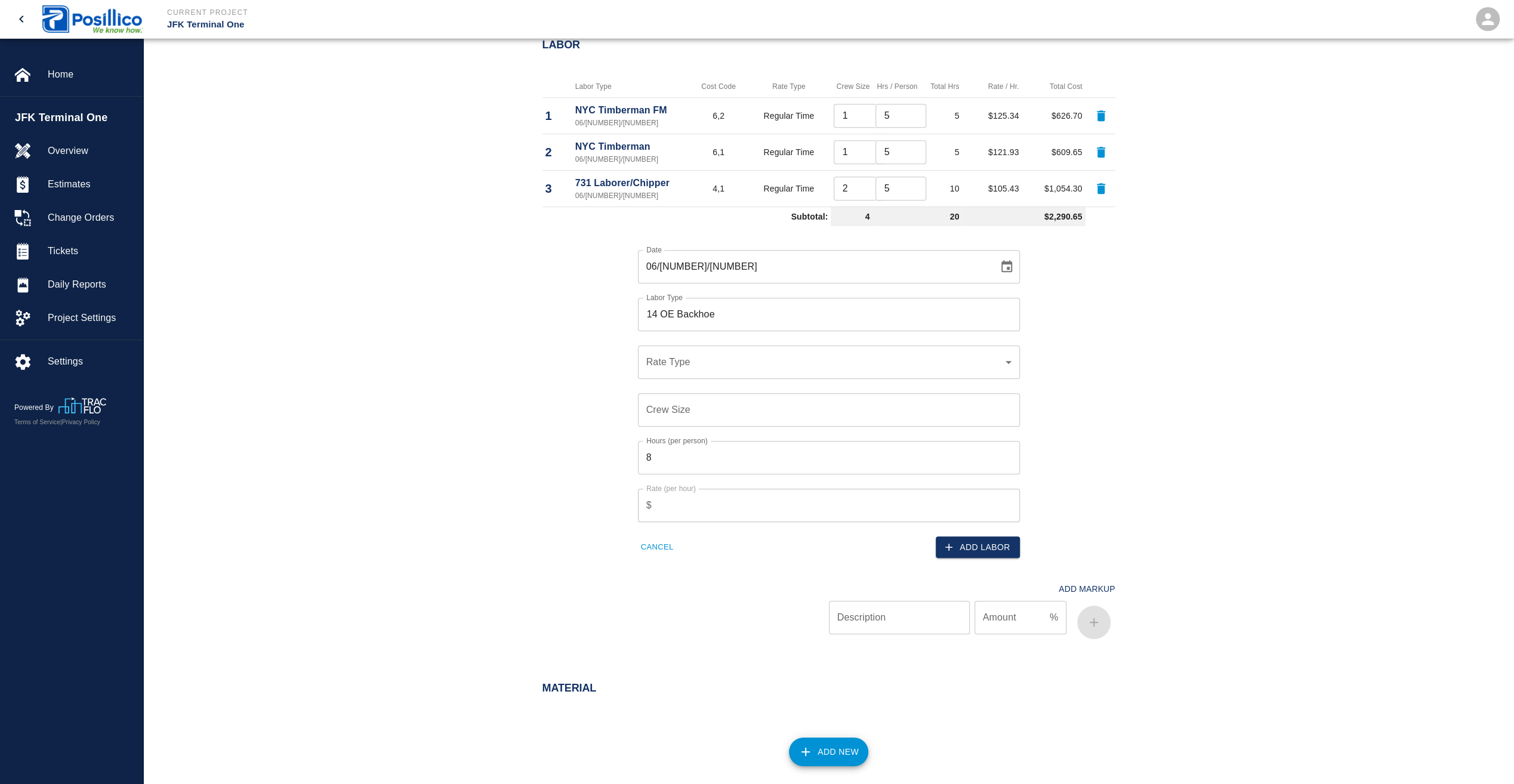 click on "​ Rate Type" at bounding box center (829, 362) 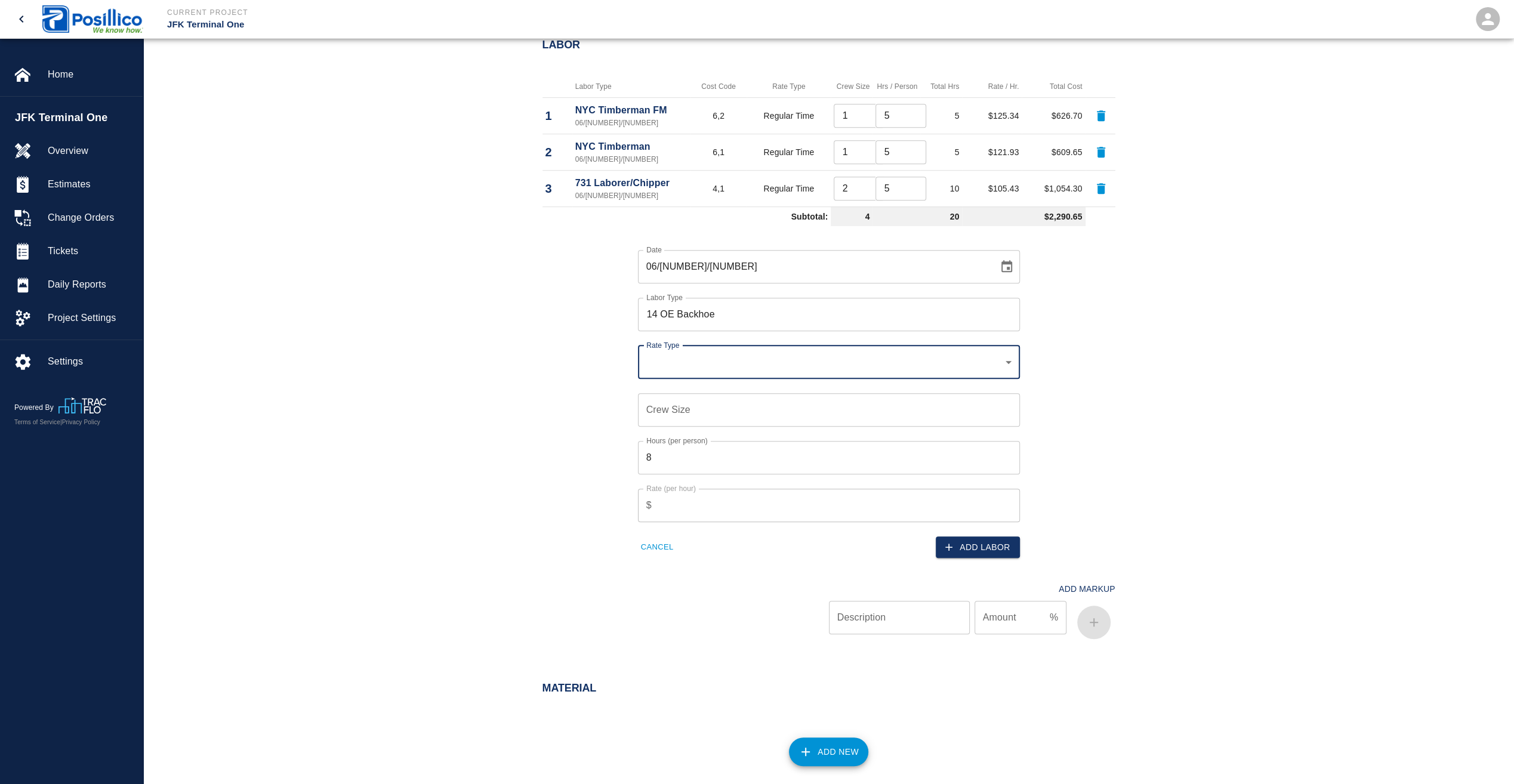 click on "​ Rate Type" at bounding box center [829, 362] 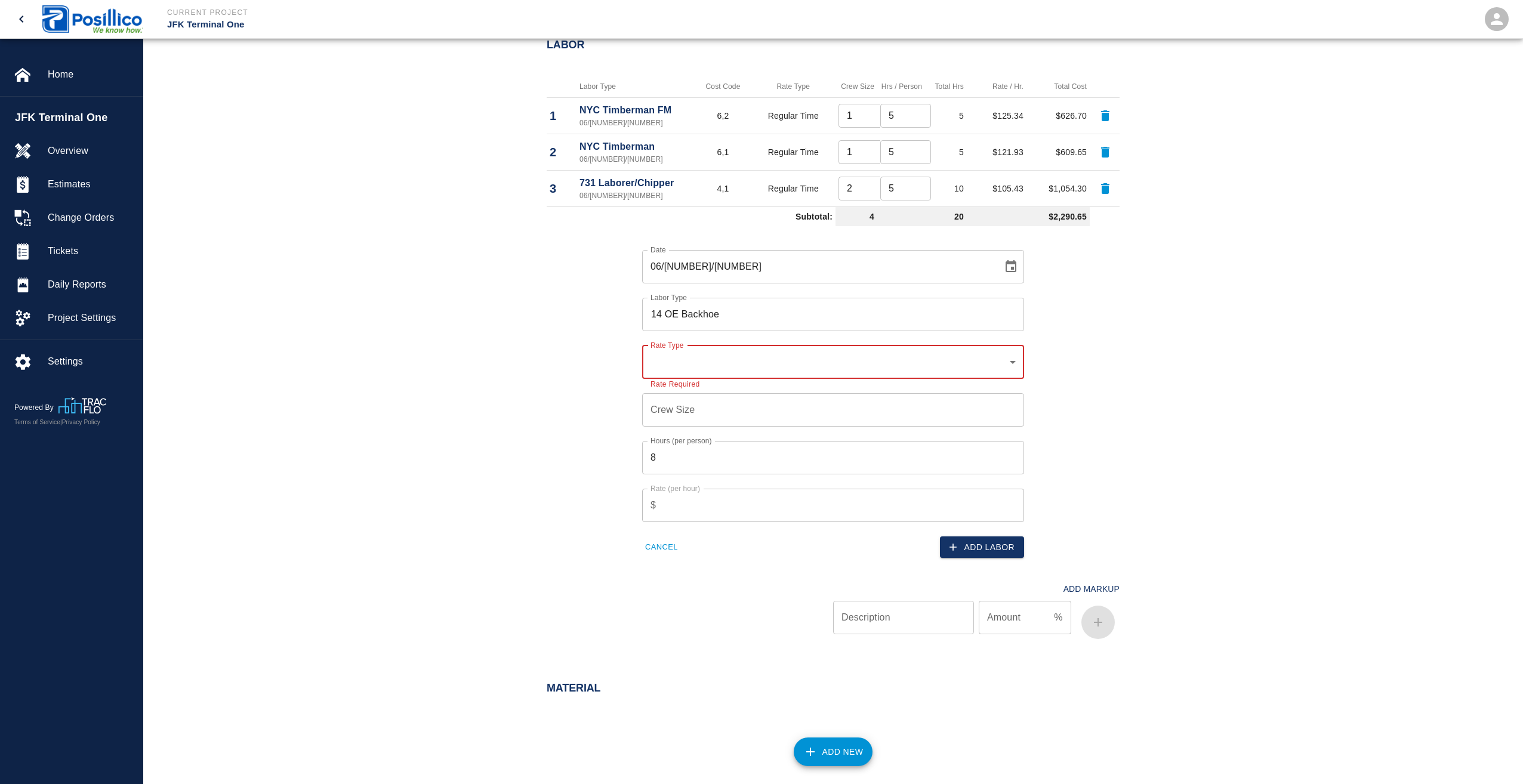 click on "Current Project JFK Terminal One Home JFK Terminal One Overview Estimates Change Orders Tickets Daily Reports Project Settings Settings Powered By Terms of Service  |  Privacy Policy Add Ticket Ticket Number Ticket Number PCO Number [NUMBER] PCO Number Start Date  [DATE] Start Date  End Date End Date Work Description Excavating for the ([NUMBER]) [NUMBER] LF electrical duct banks for gramercy to abate in the RUGTC Area going across spread footing F[NUMBER]-[NUMBER] & F[NUMBER]-[NUMBER]. x Work Description Notes x Notes Subject Asbestos Abatement Subject Invoice Number Invoice Number Invoice Date Invoice Date Upload Attachments (50MB limit) Choose file No file chosen Upload Another File Add Costs Switch to Lump Sum Labor Labor Type Cost Code Rate Type Crew Size Hrs / Person Total Hrs Rate / Hr. Total Cost [NUMBER] NYC Timberman FM [DATE] [NUMBER],[NUMBER] Regular Time [NUMBER] ​ [NUMBER] ​ [NUMBER] $[NUMBER] $[NUMBER] [NUMBER] NYC Timberman [DATE] [NUMBER],[NUMBER] Regular Time [NUMBER] ​ [NUMBER] ​ [NUMBER] $[NUMBER] $[NUMBER] [NUMBER] [NUMBER] Laborer/Chipper [DATE] [NUMBER],[NUMBER] Regular Time [NUMBER] ​ [NUMBER] ​ [NUMBER] $[NUMBER] $[NUMBER] Subtotal: [NUMBER]" at bounding box center [762, -205] 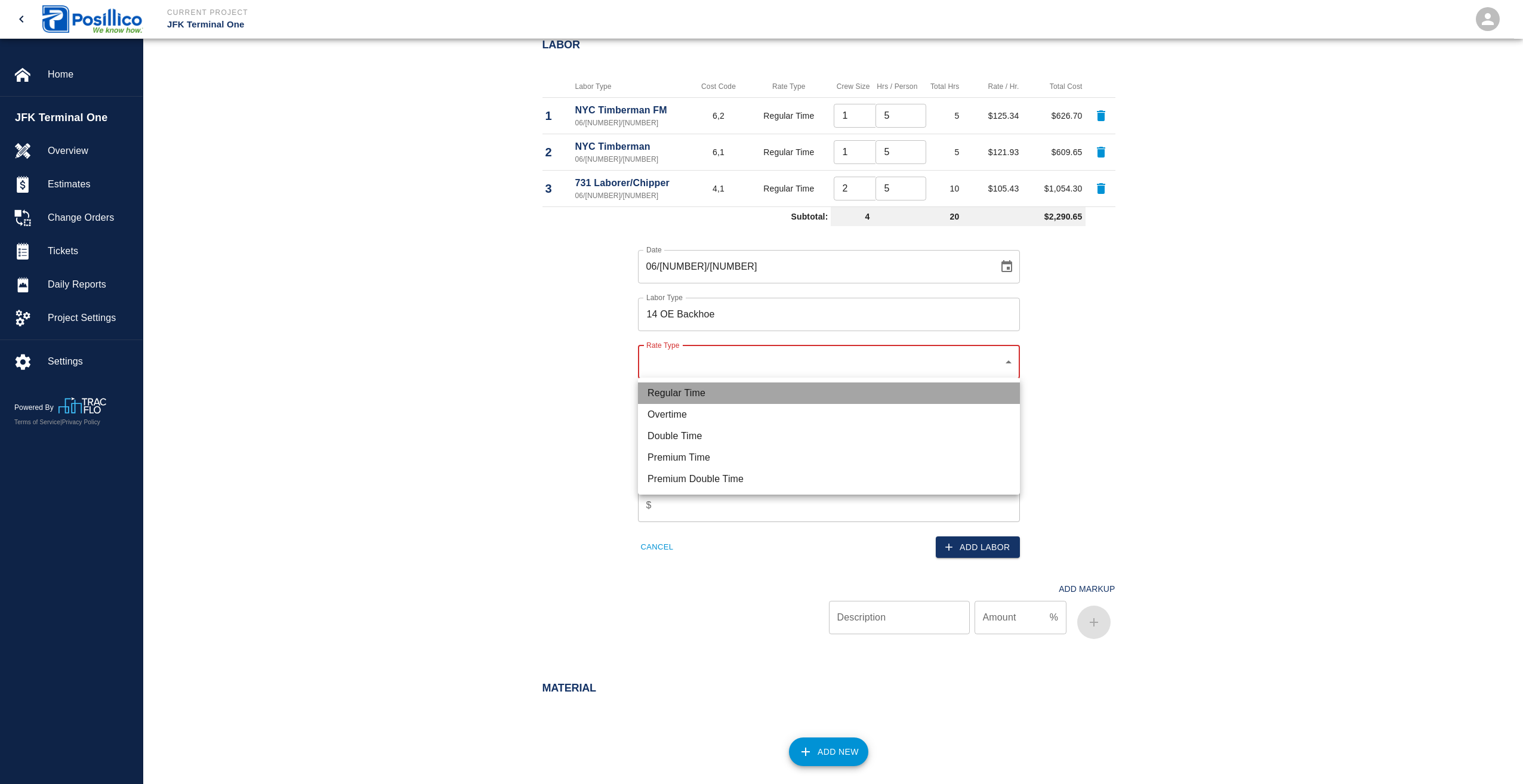 click on "Regular Time" at bounding box center (829, 393) 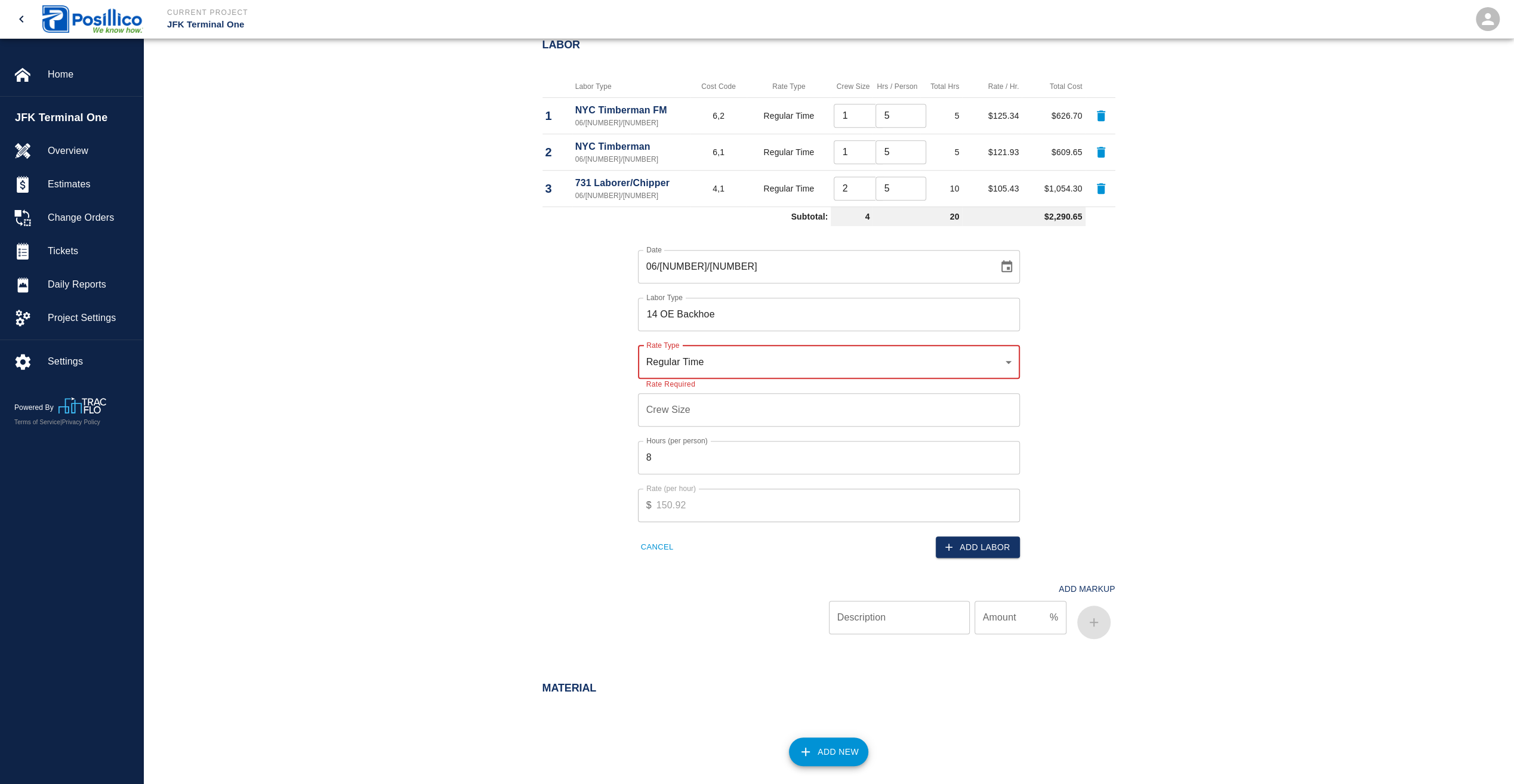 click on "Crew Size Crew Size" at bounding box center [829, 410] 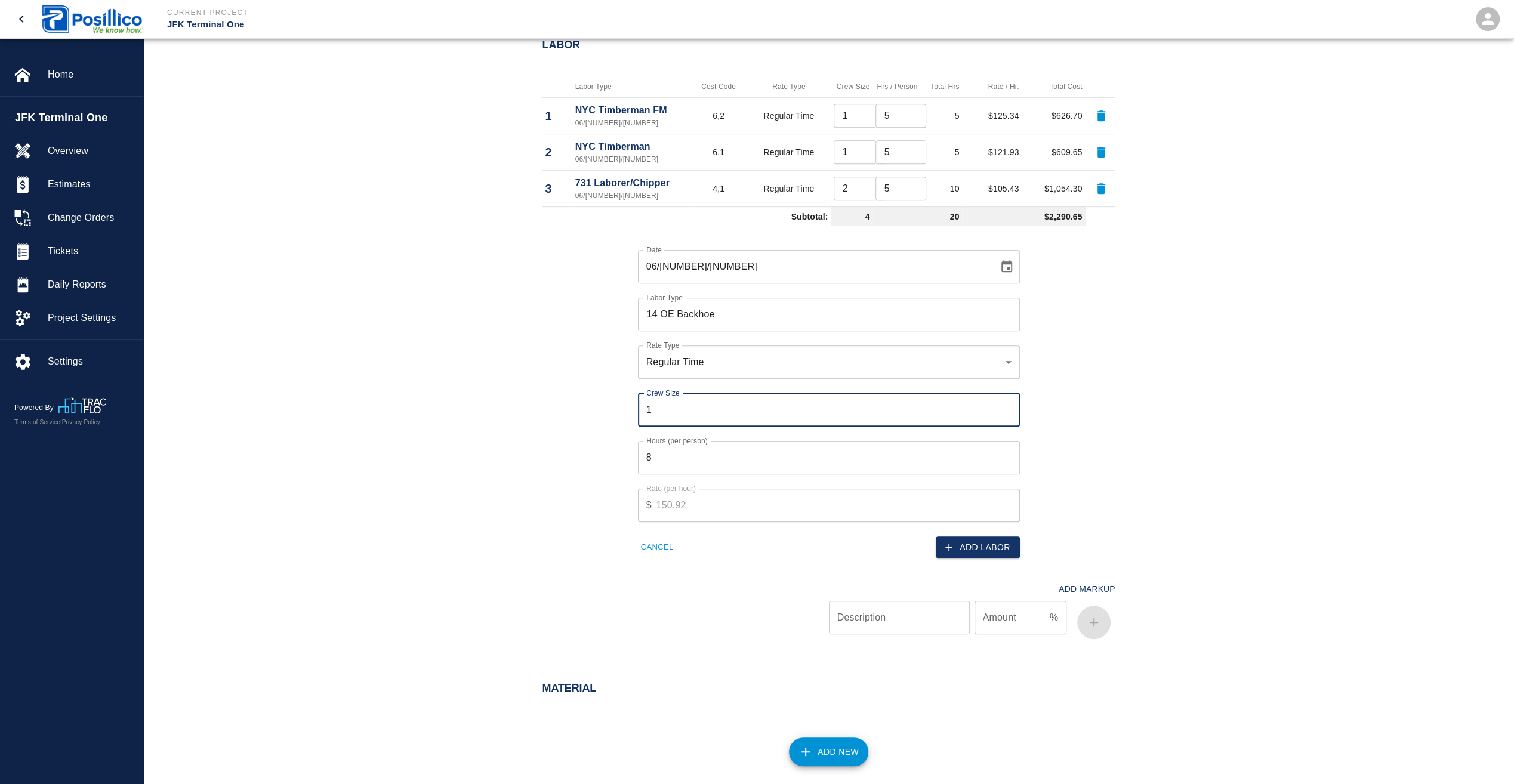 type on "1" 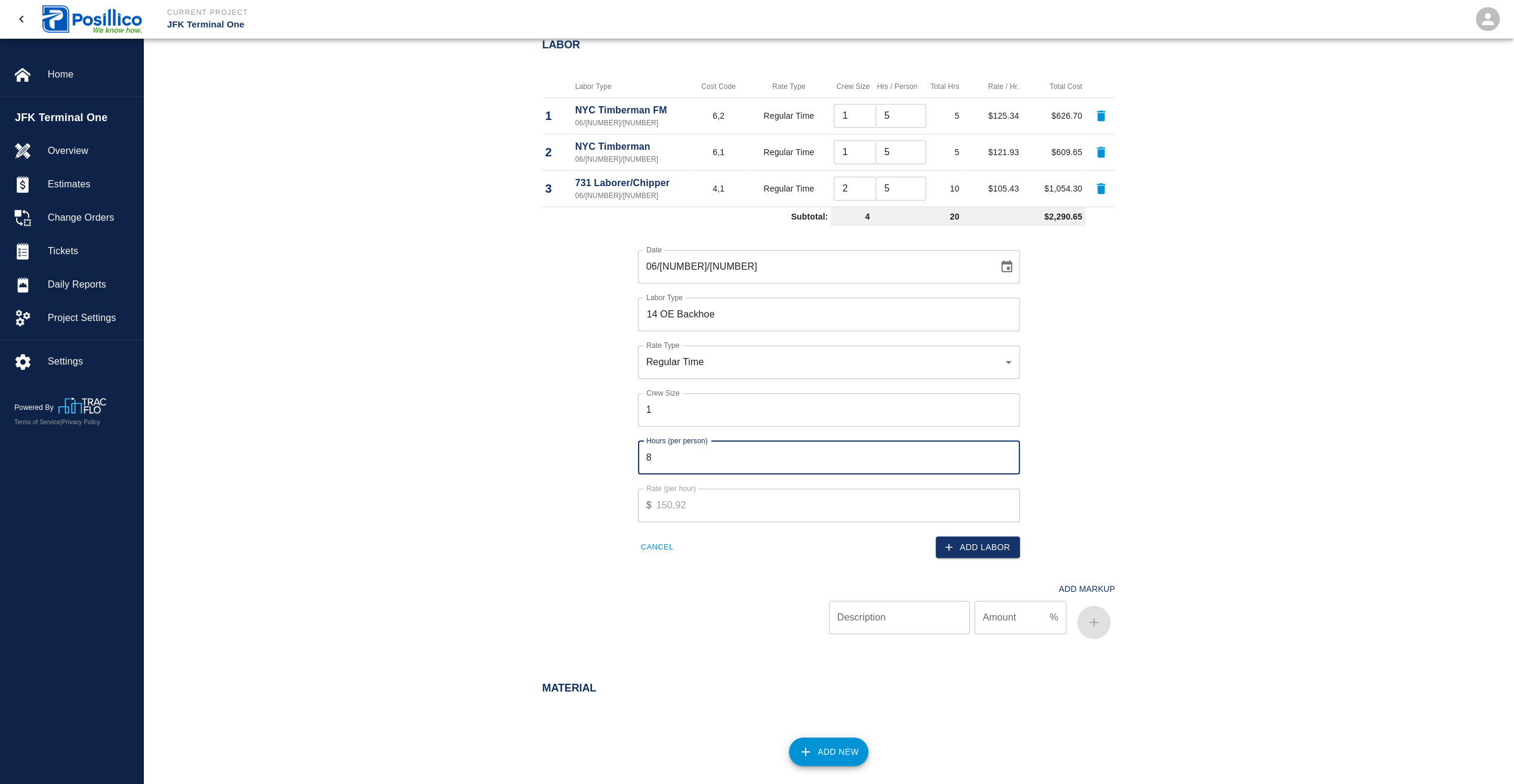 drag, startPoint x: 662, startPoint y: 451, endPoint x: 644, endPoint y: 452, distance: 18.027756 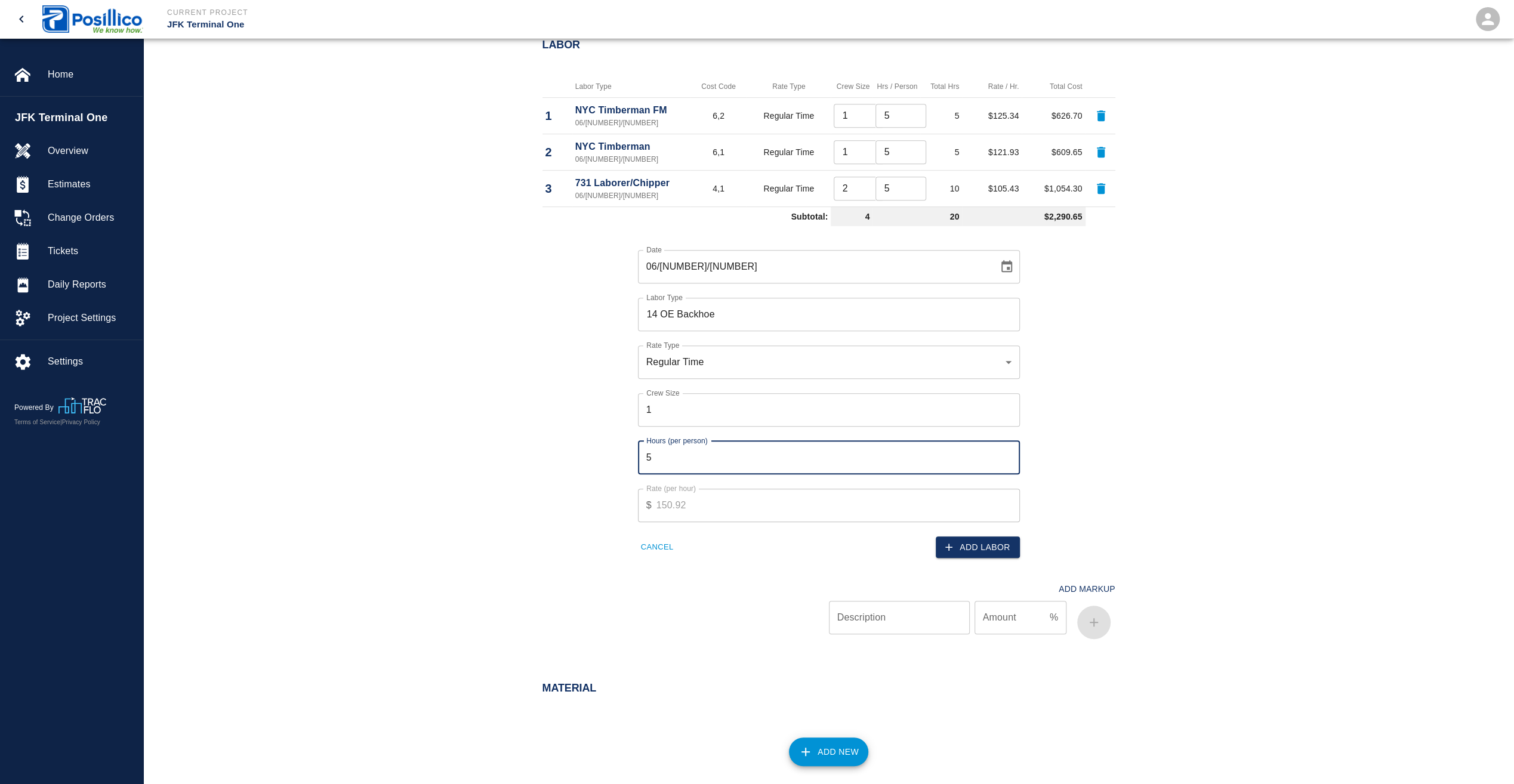 type on "5" 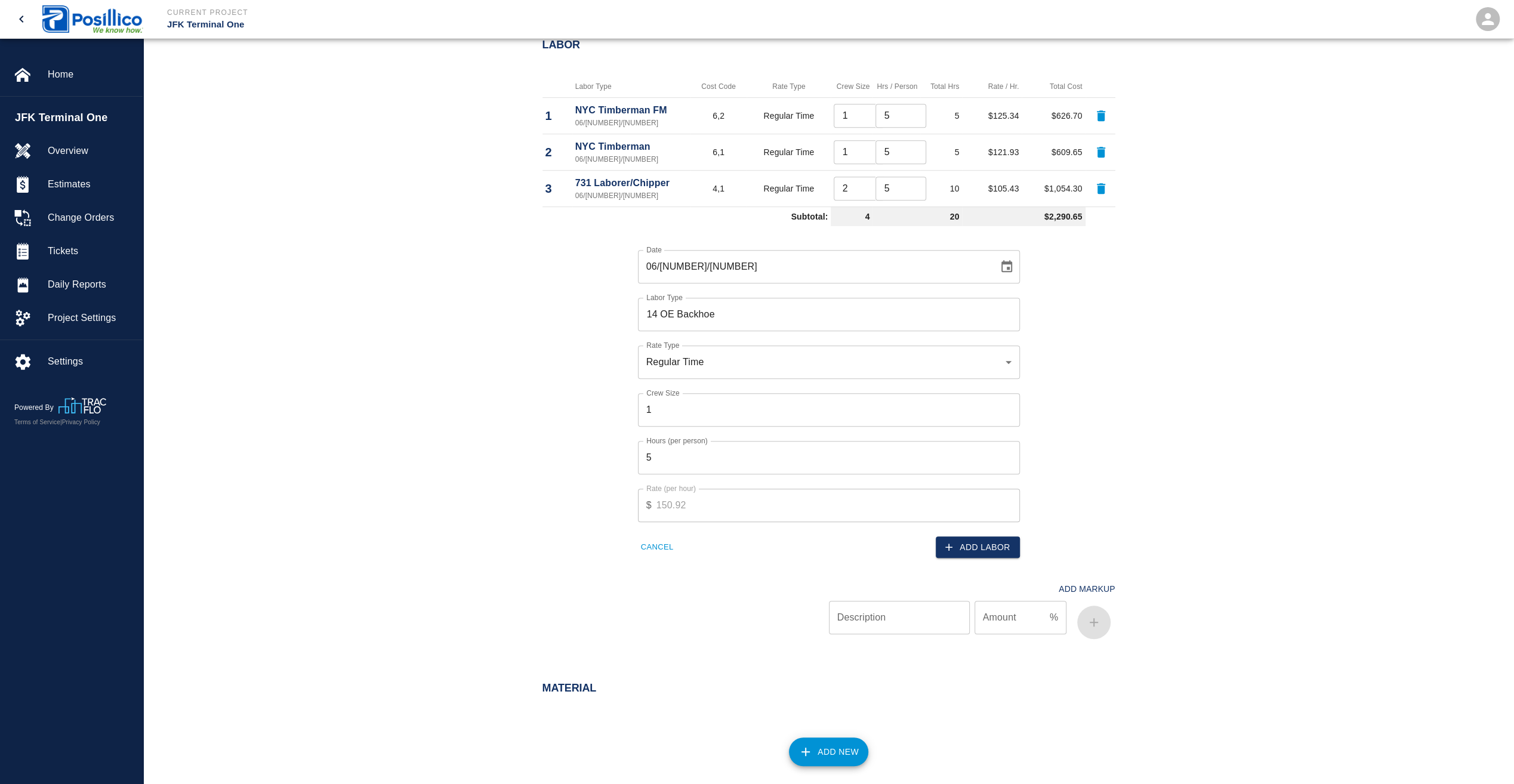 click on "Date [DATE] Date Labor Type [NUMBER] OE Backhoe Labor Type Rate Type Regular Time rate_rt Rate Type Crew Size [NUMBER] Crew Size Hours (per person) [NUMBER] Hours (per person) Rate (per hour) $ [NUMBER] Rate (per hour) Cancel Add Labor" at bounding box center (822, 394) 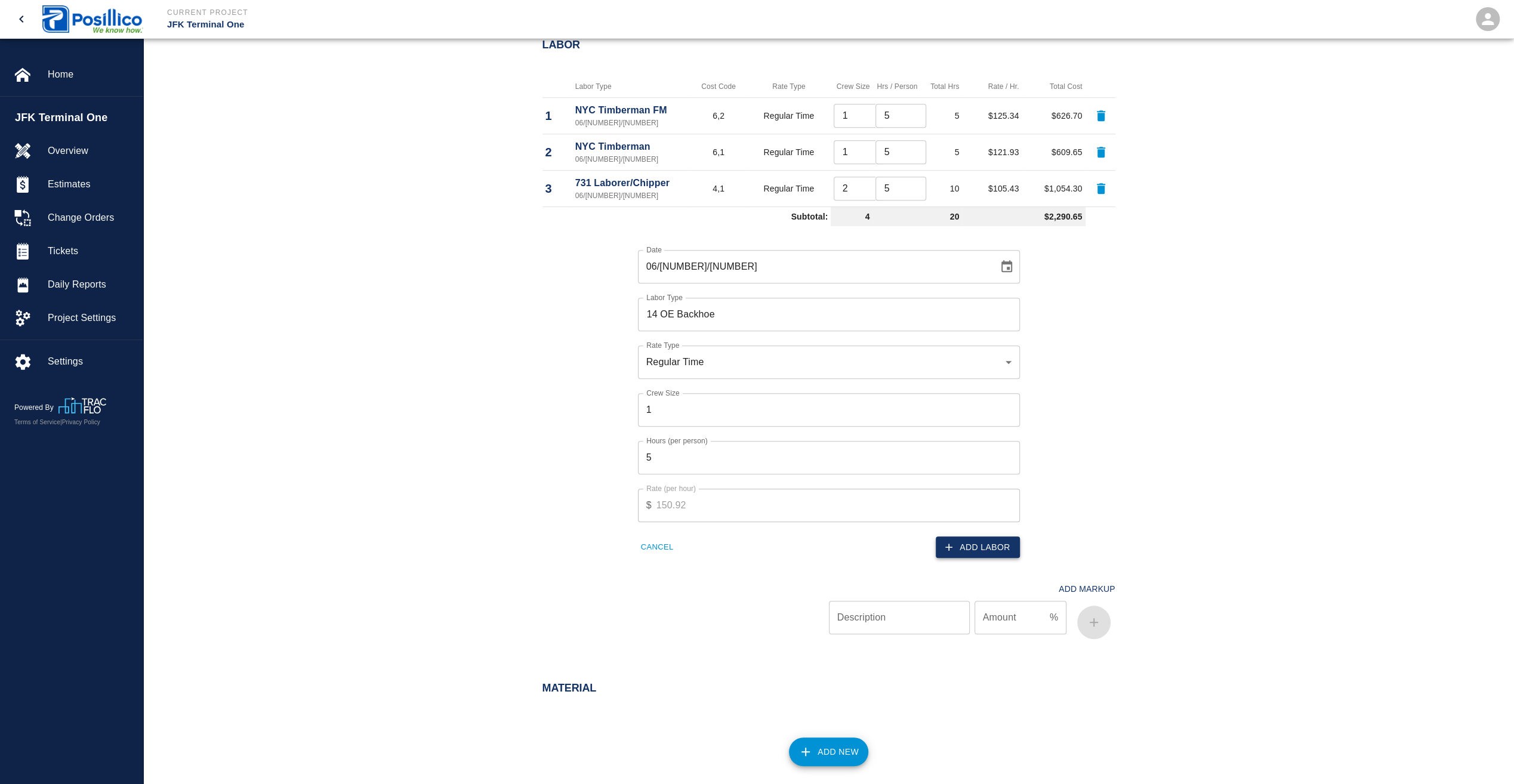 click on "Add Labor" at bounding box center (978, 547) 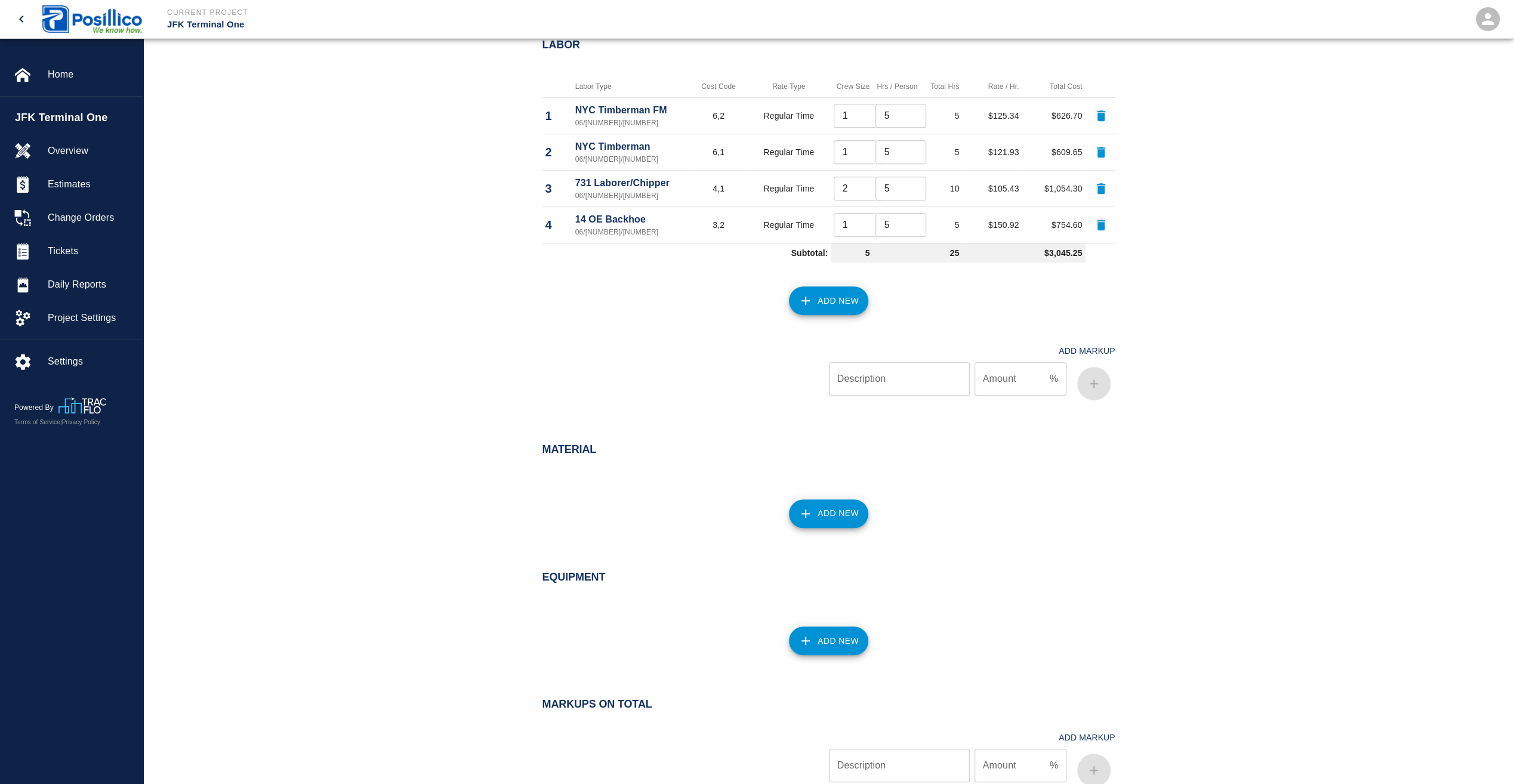 click on "Add Markup Description Description Amount % Amount" at bounding box center (822, 362) 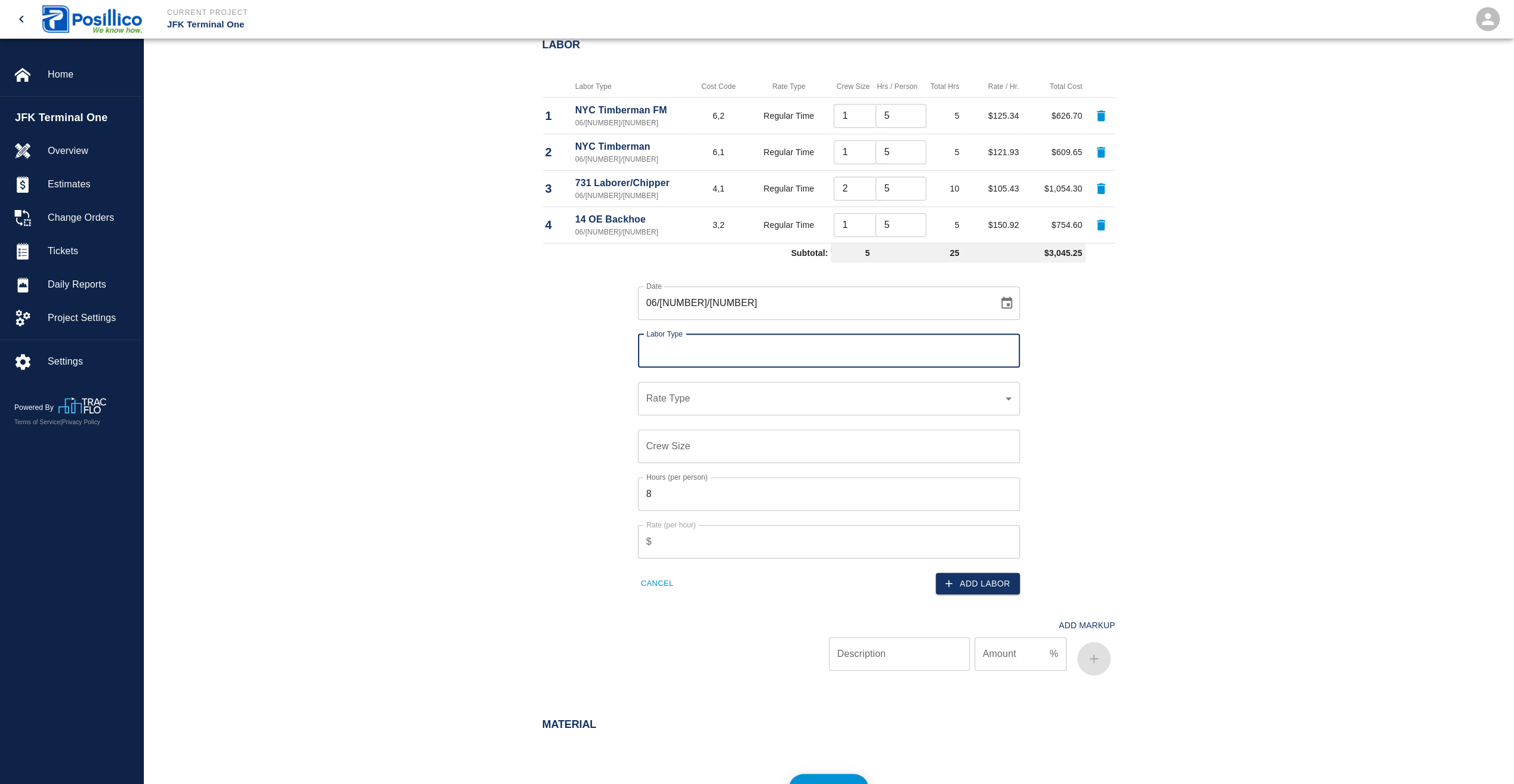 click on "Labor Type" at bounding box center [829, 351] 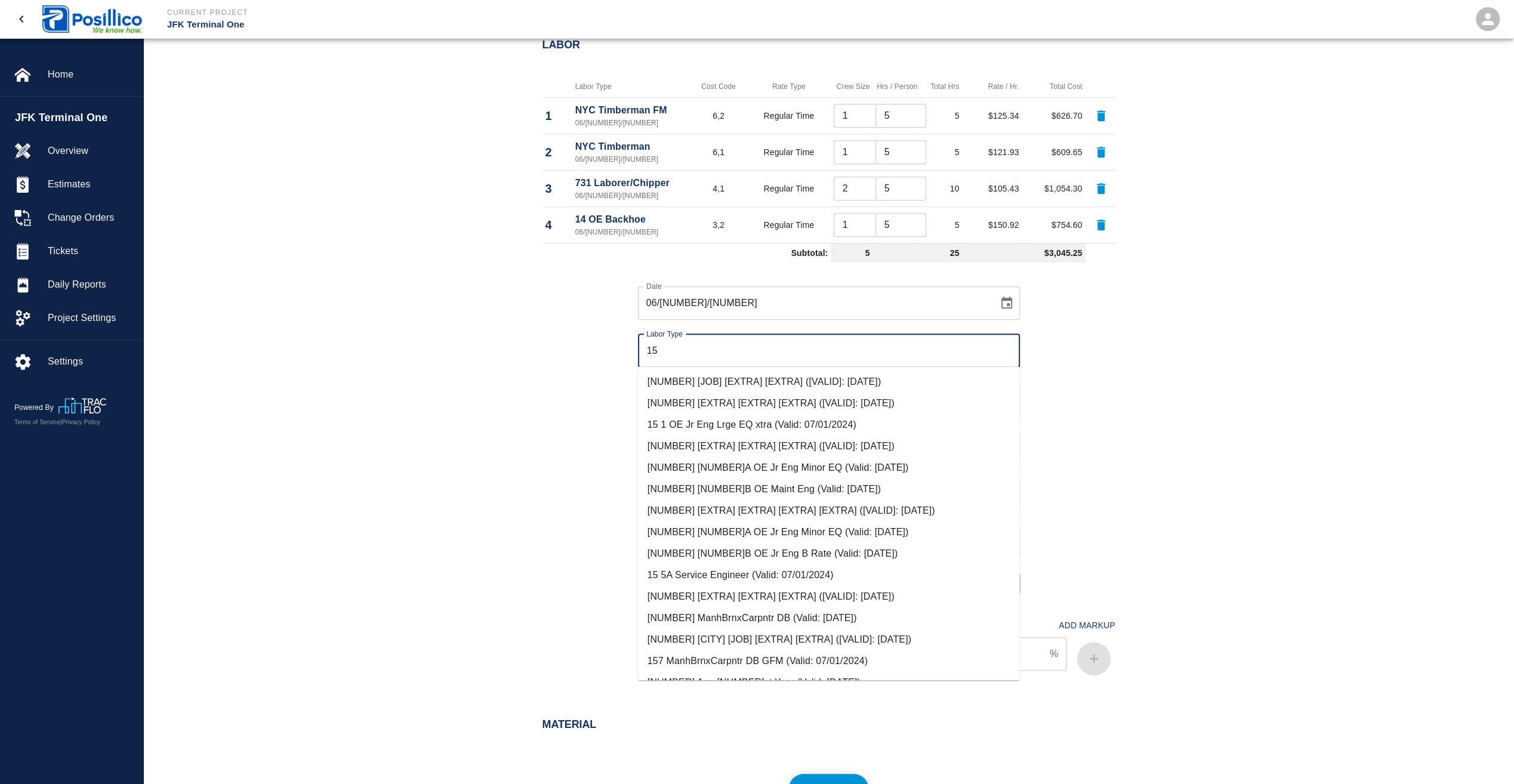 click on "[NUMBER] [EXTRA] [EXTRA] [EXTRA] ([VALID]: [DATE])" at bounding box center [829, 403] 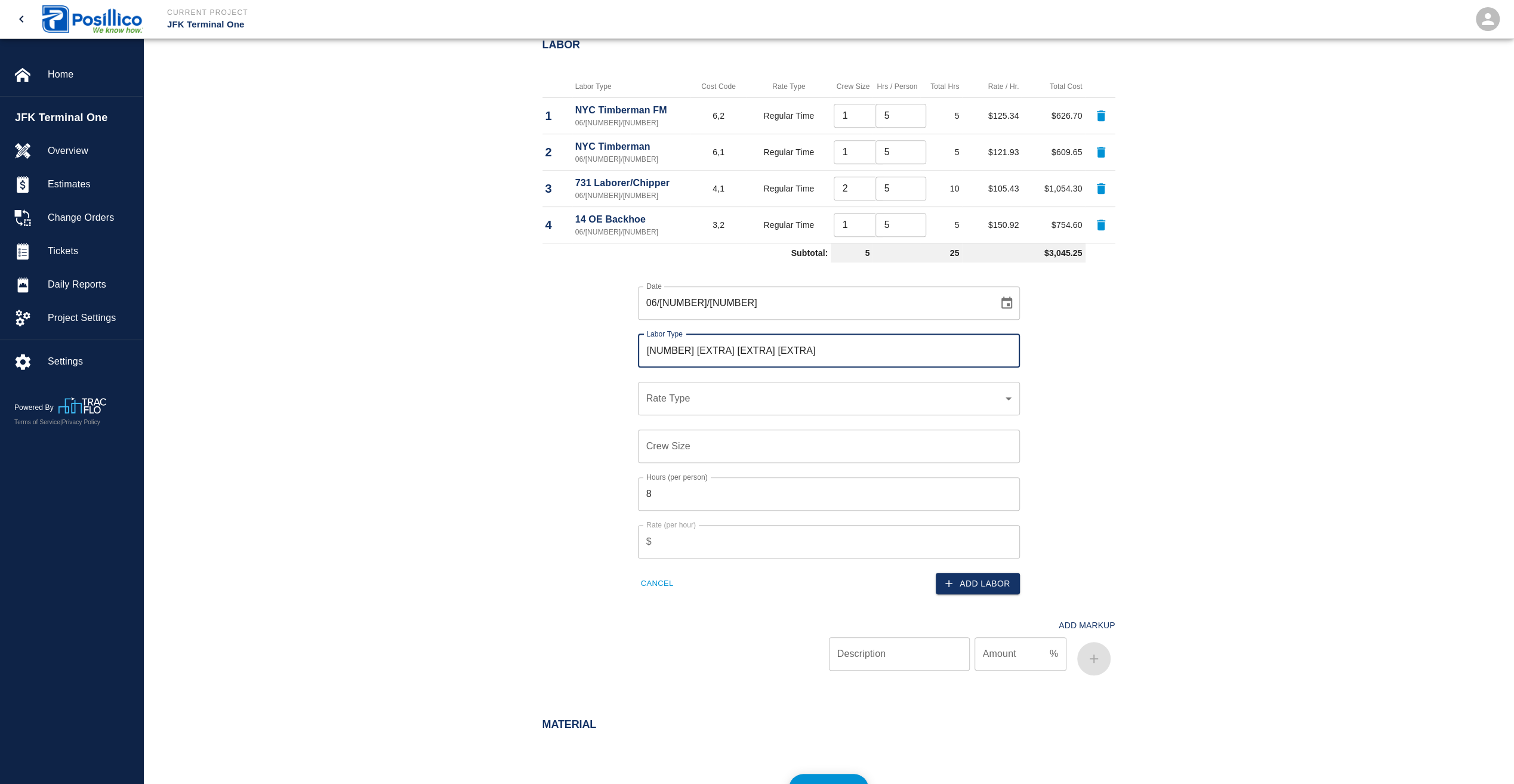 type on "[NUMBER] [EXTRA] [EXTRA] [EXTRA]" 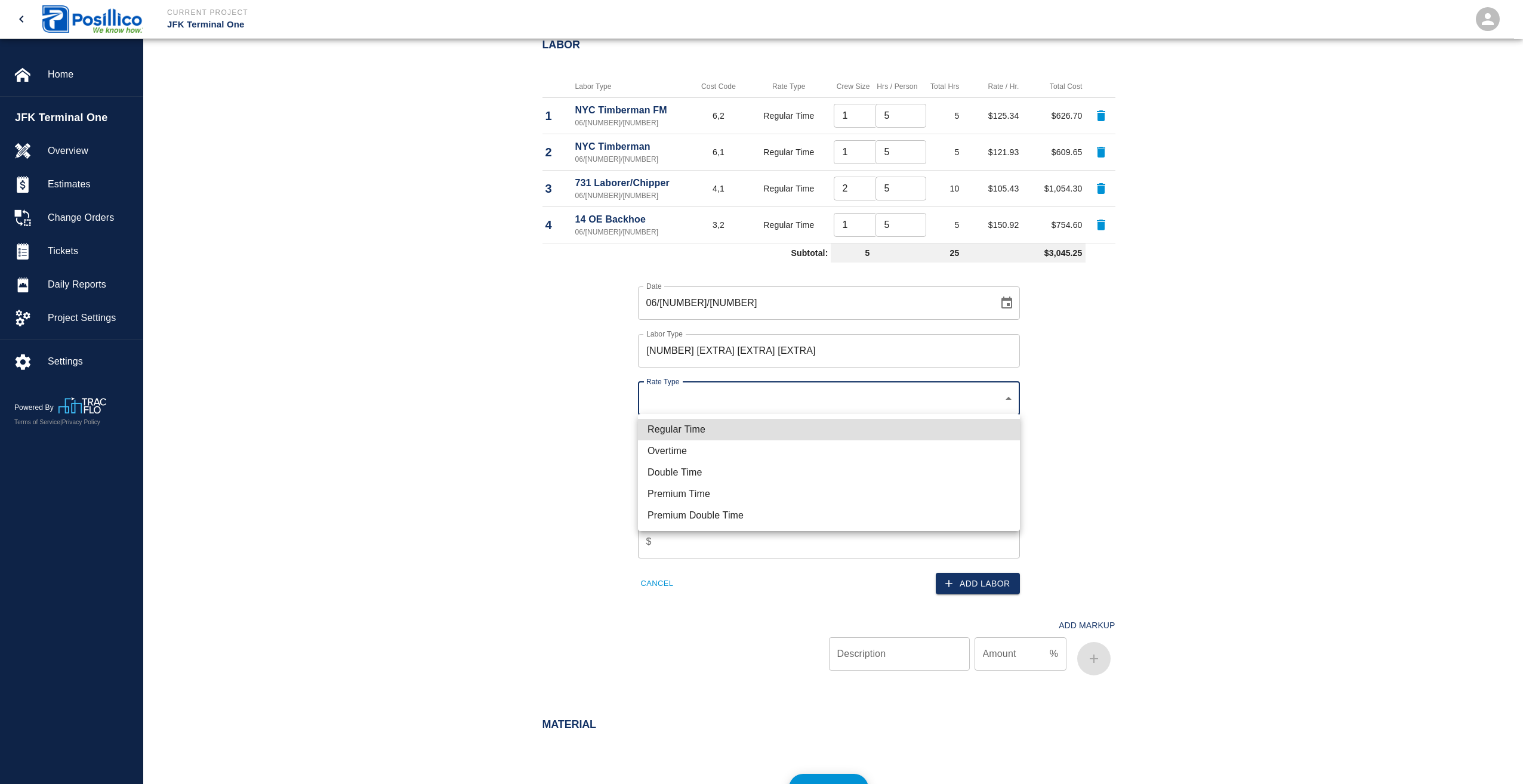 click on "Regular Time" at bounding box center [829, 430] 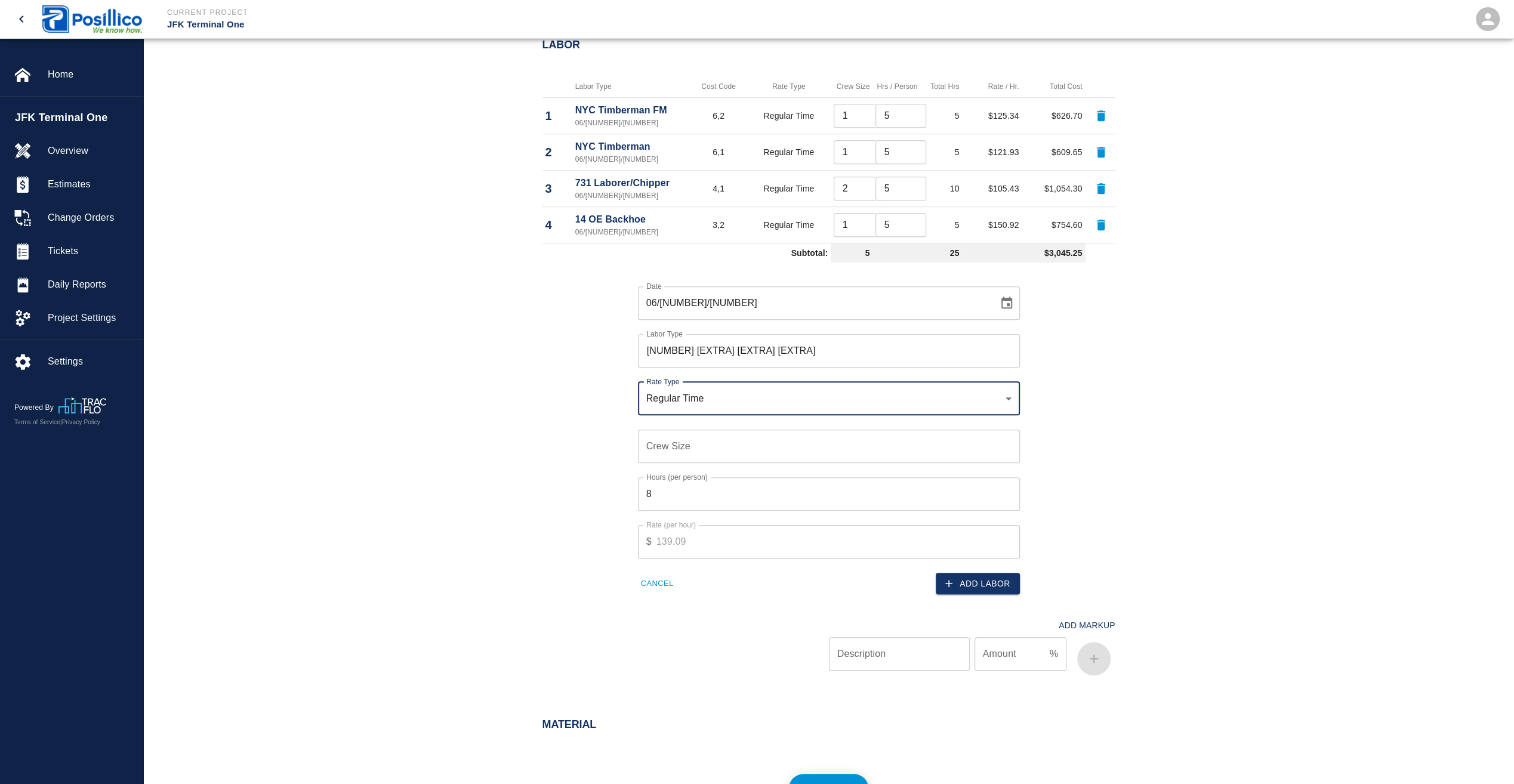 click on "Crew Size" at bounding box center (829, 446) 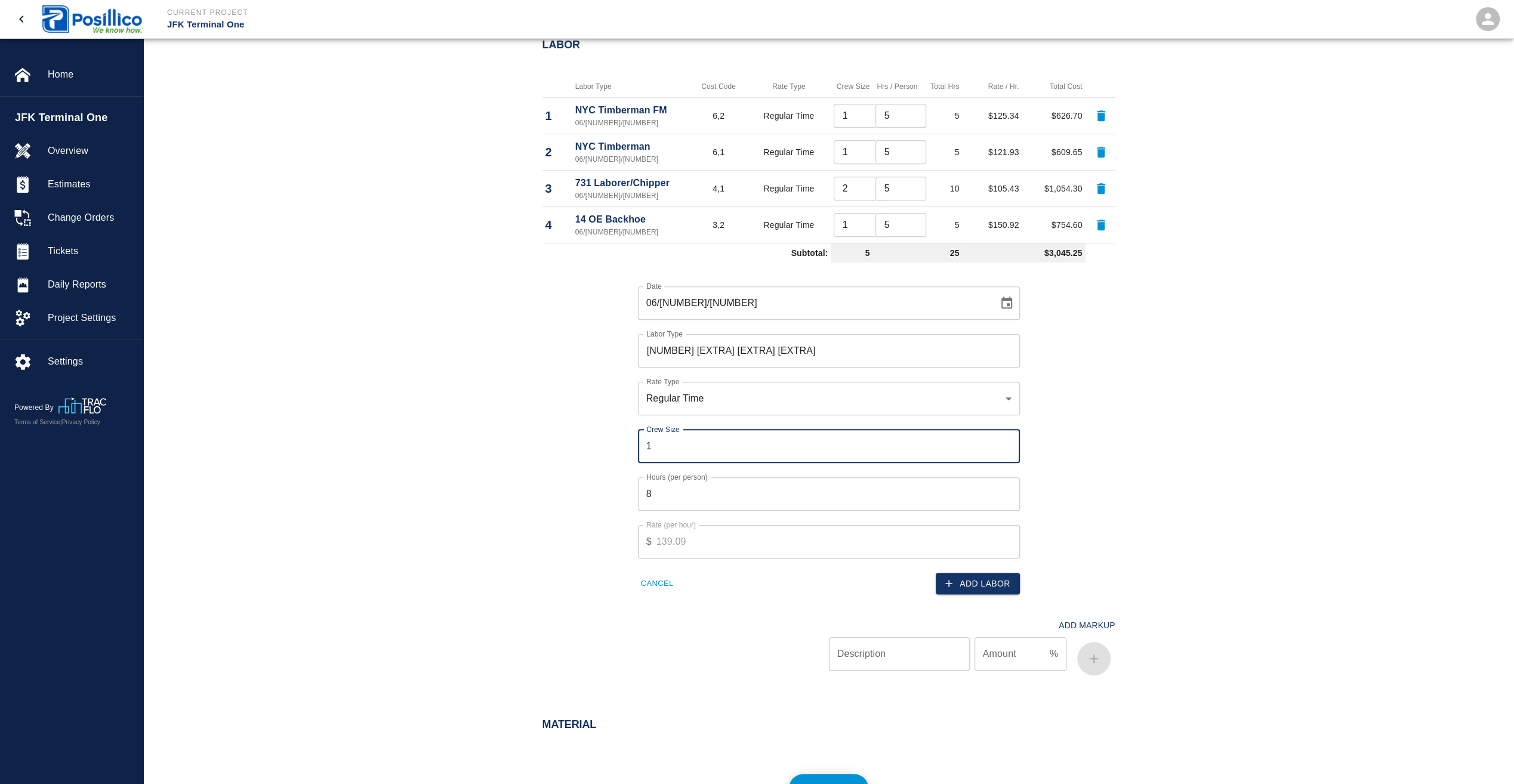 type on "1" 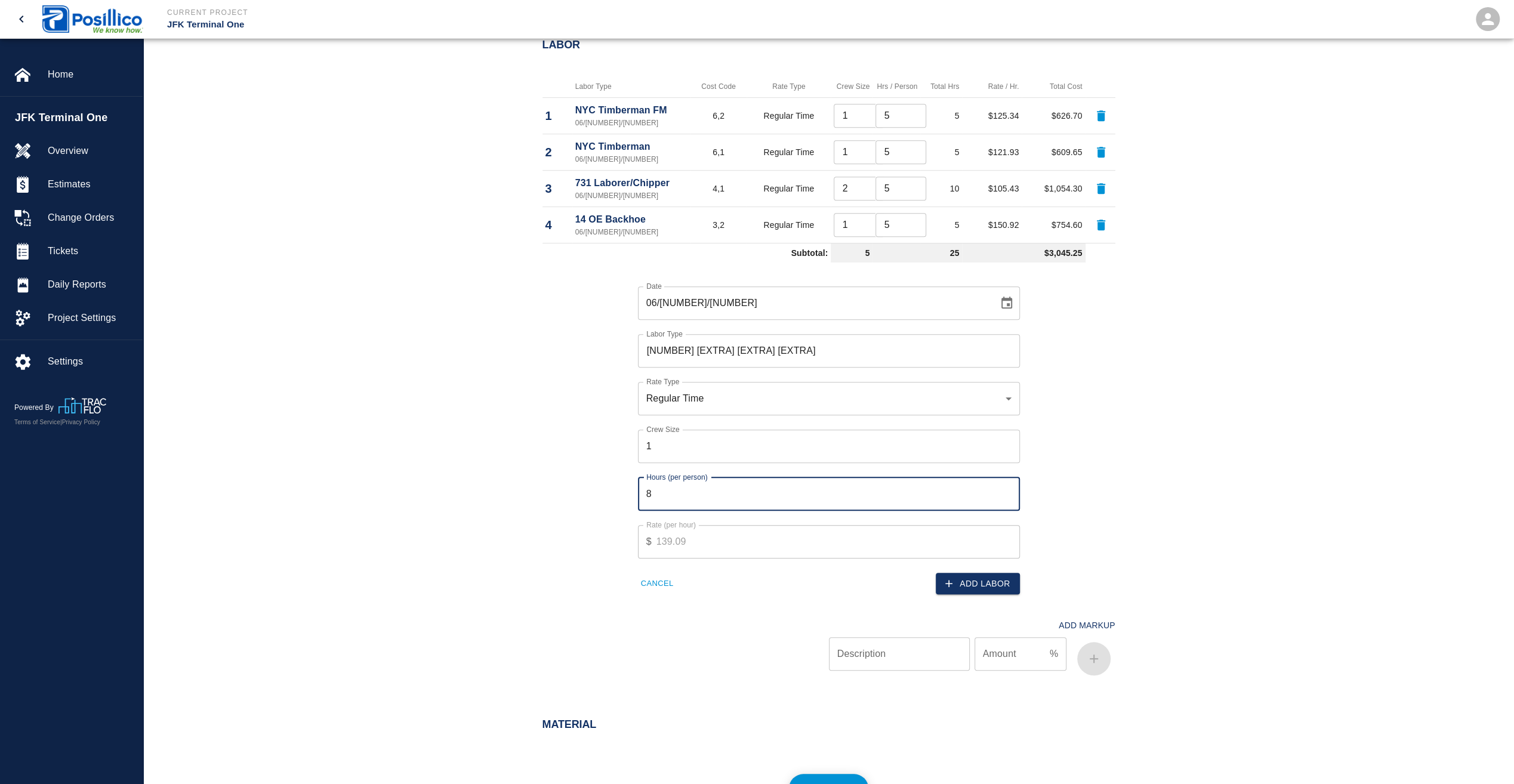 drag, startPoint x: 684, startPoint y: 487, endPoint x: 637, endPoint y: 487, distance: 47 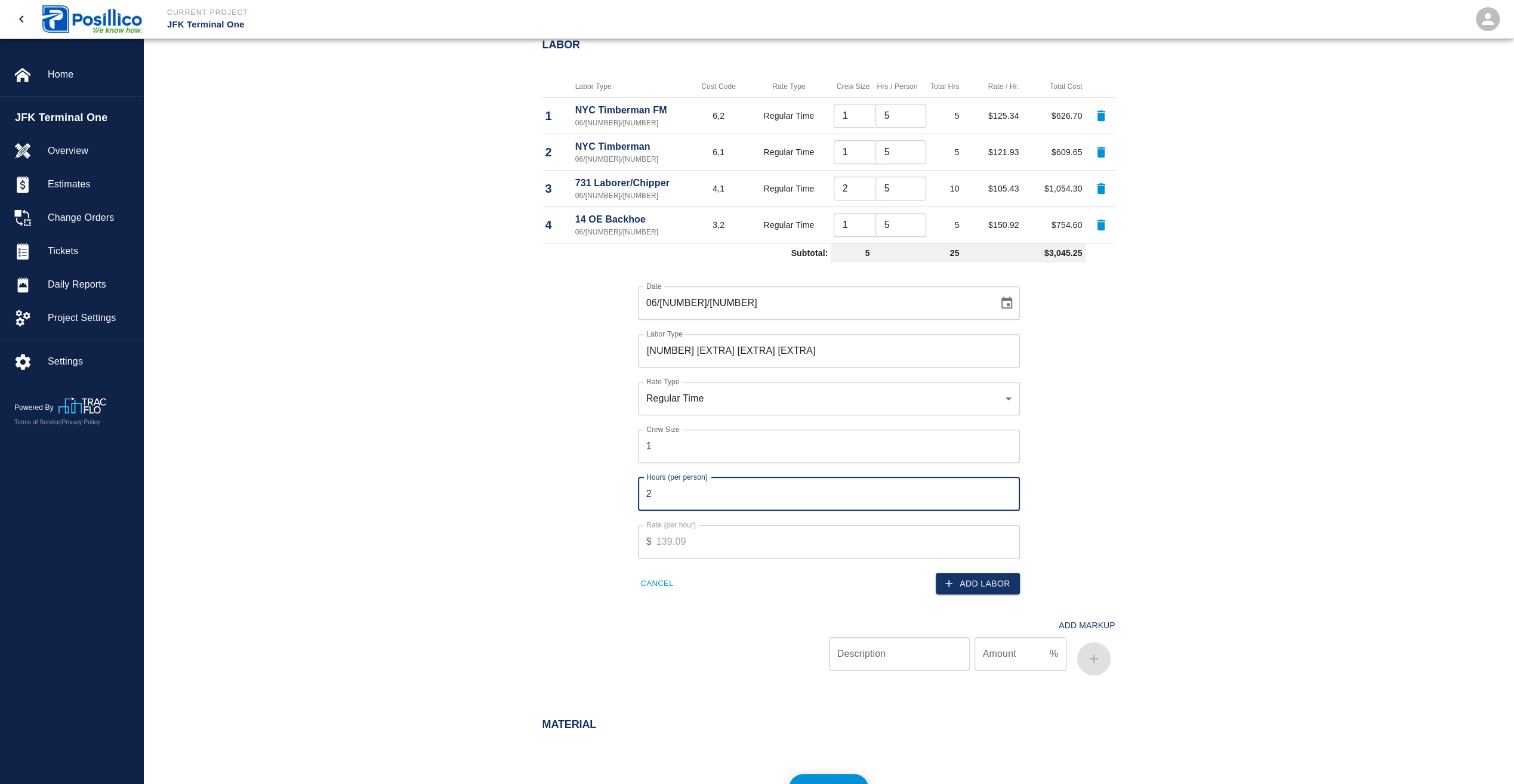 type on "2" 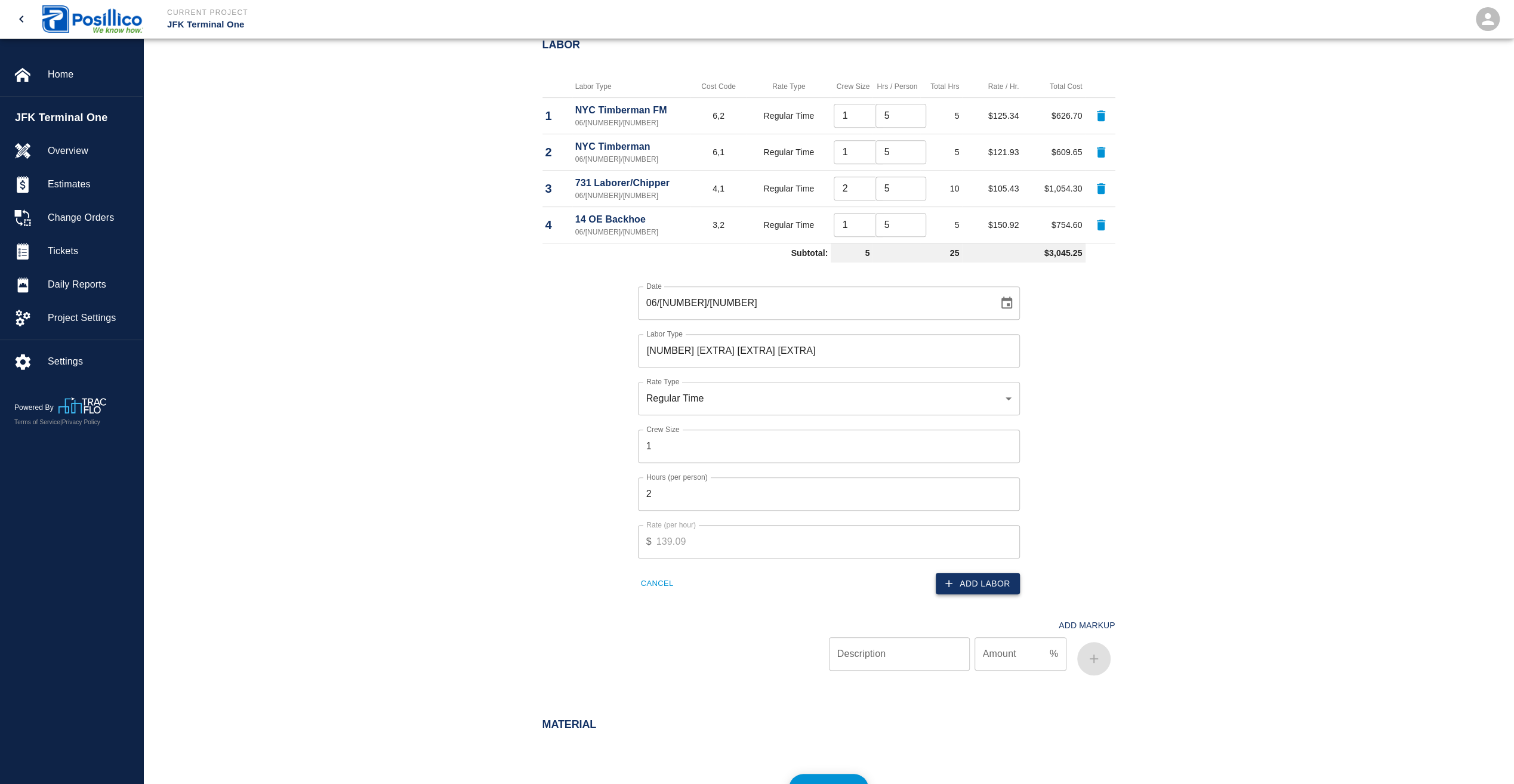 click on "Add Labor" at bounding box center (978, 584) 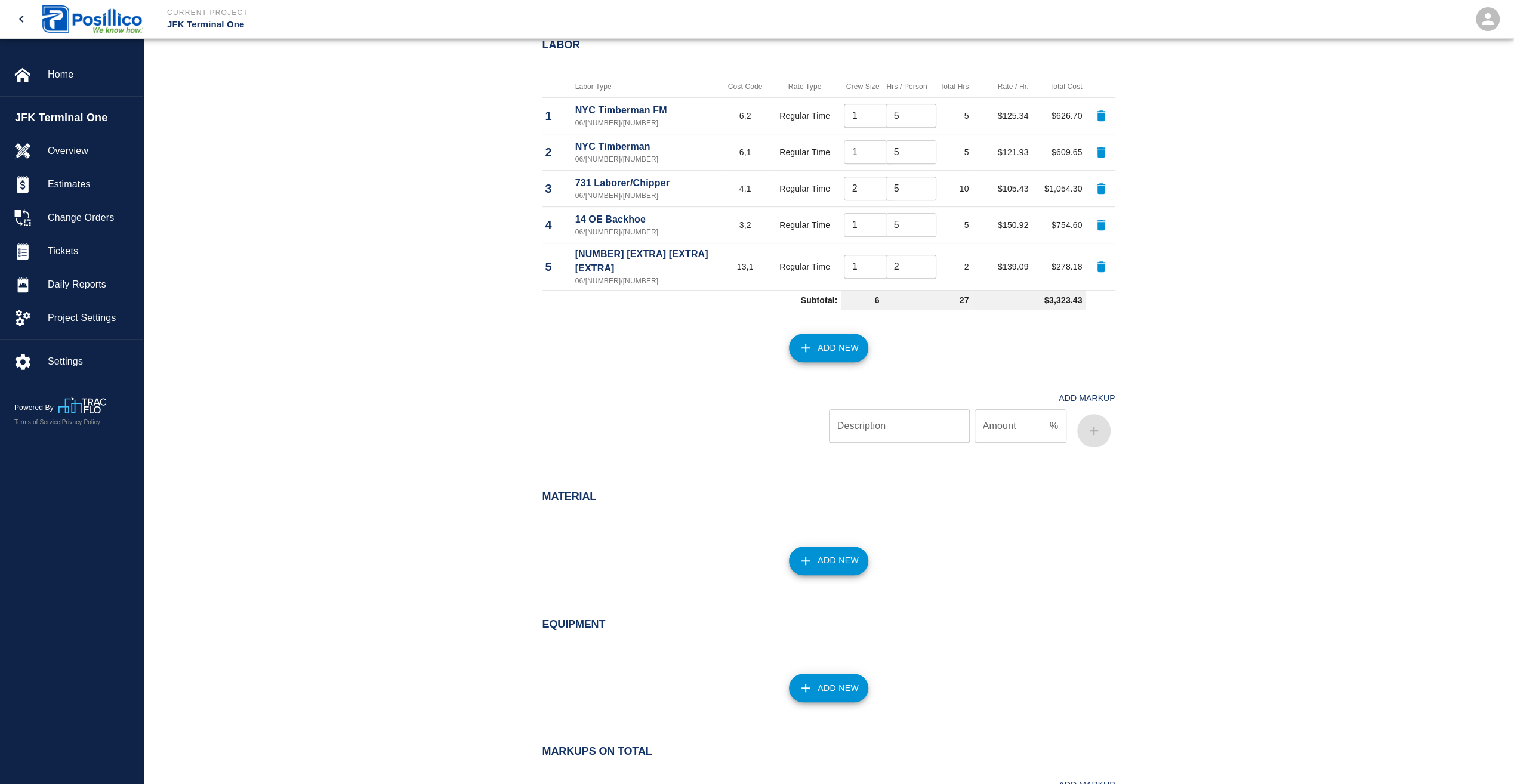 click on "Description" at bounding box center (899, 426) 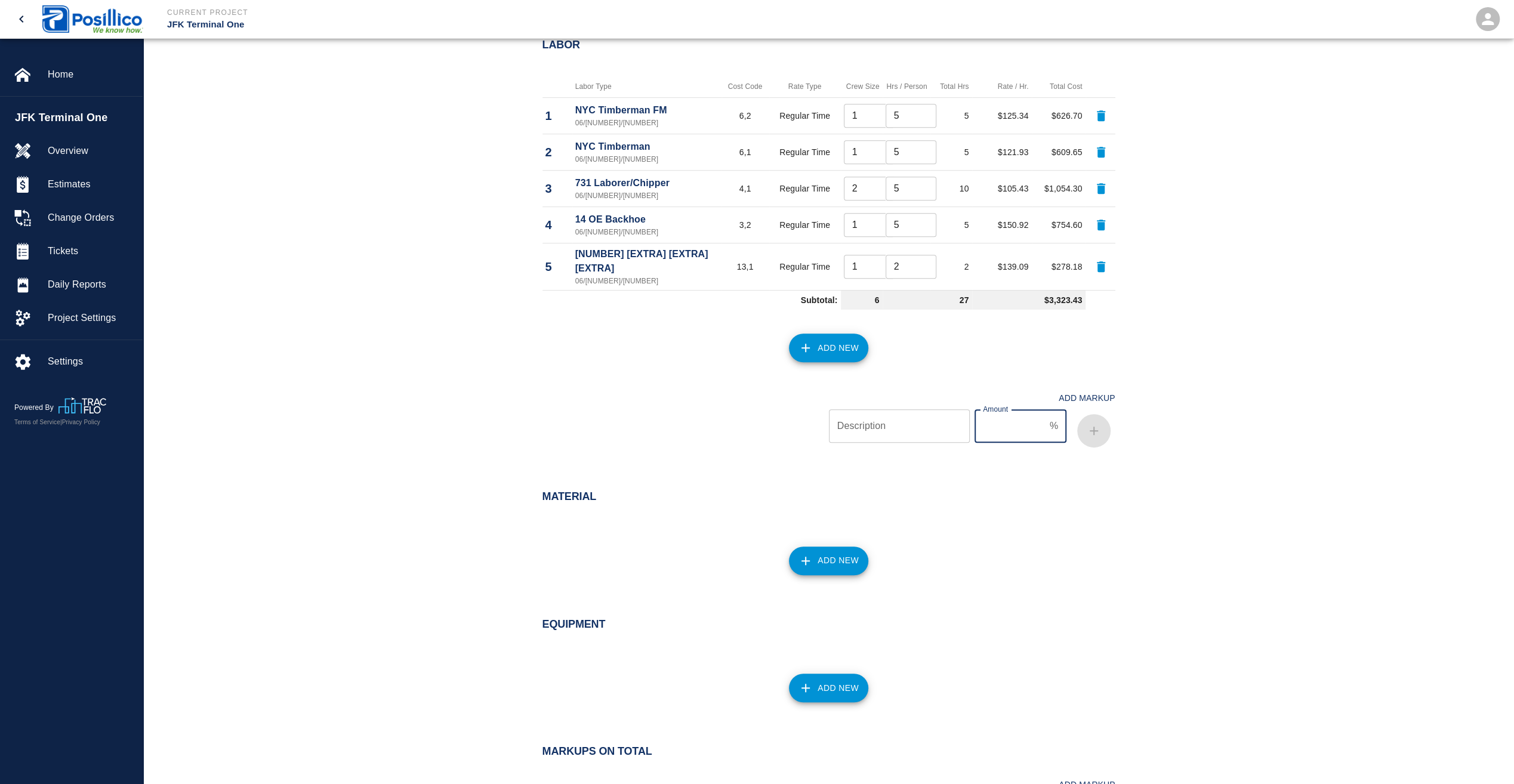 click on "Amount" at bounding box center (1010, 426) 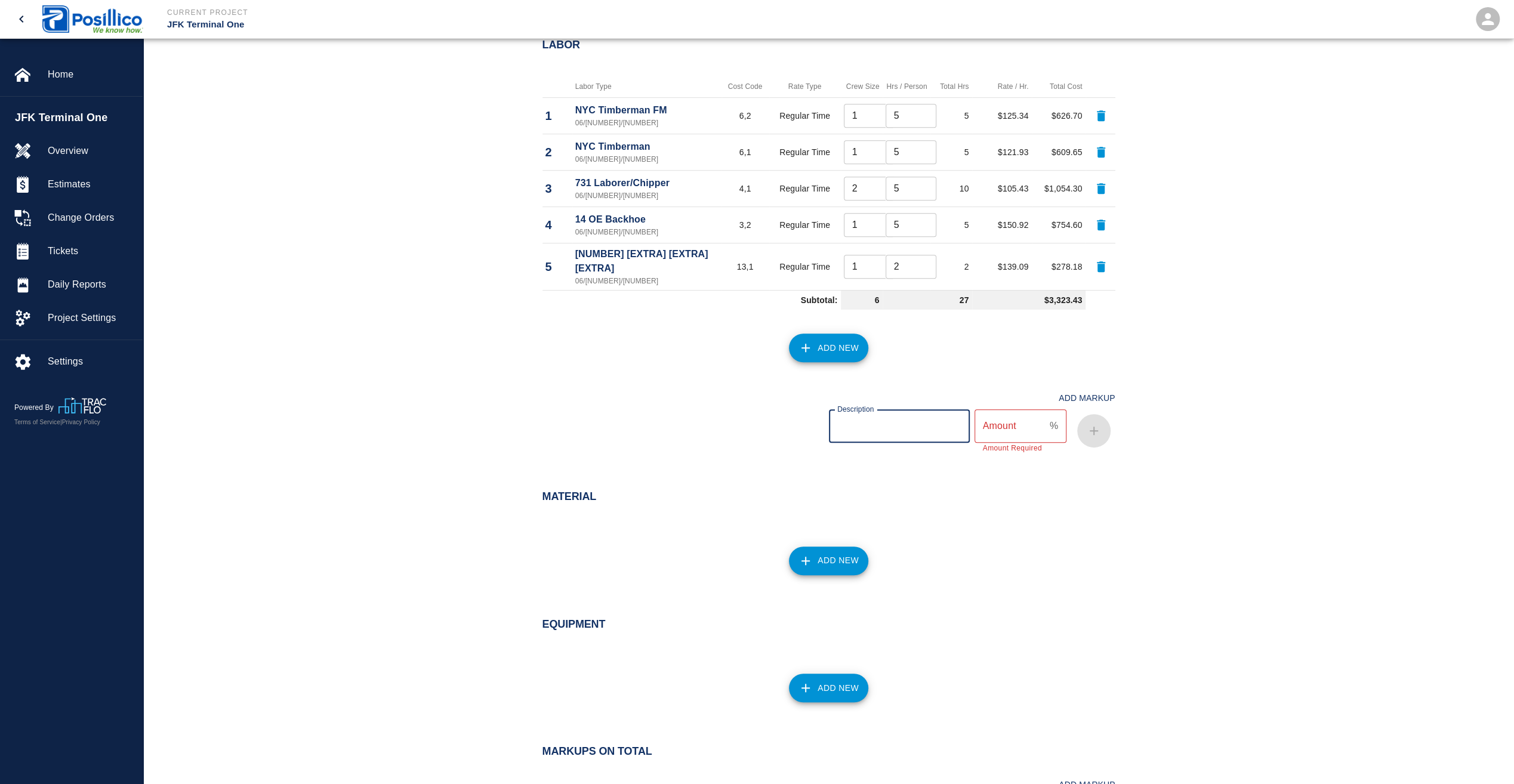type on "Overhead & Profit" 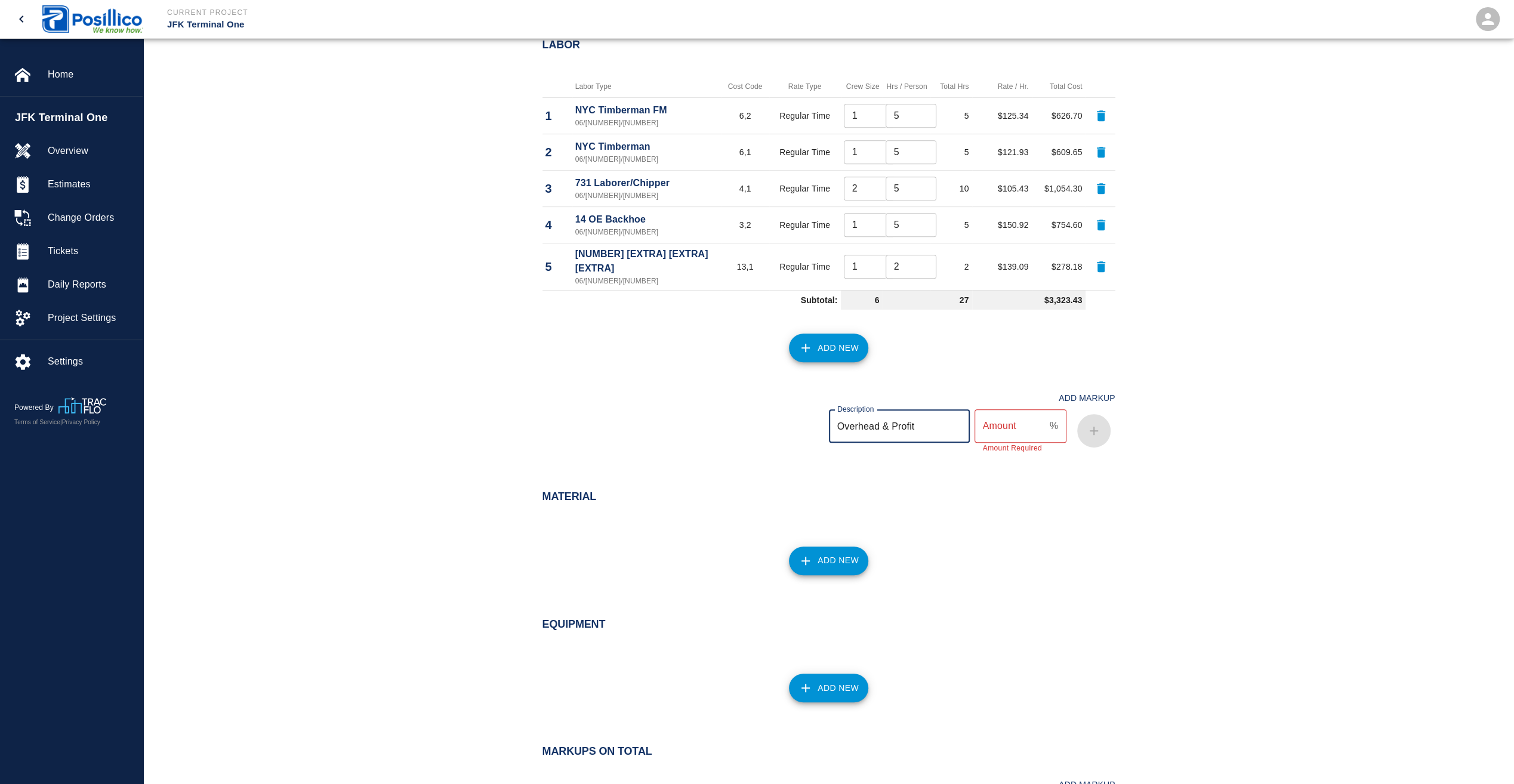 click on "Amount" at bounding box center (1010, 426) 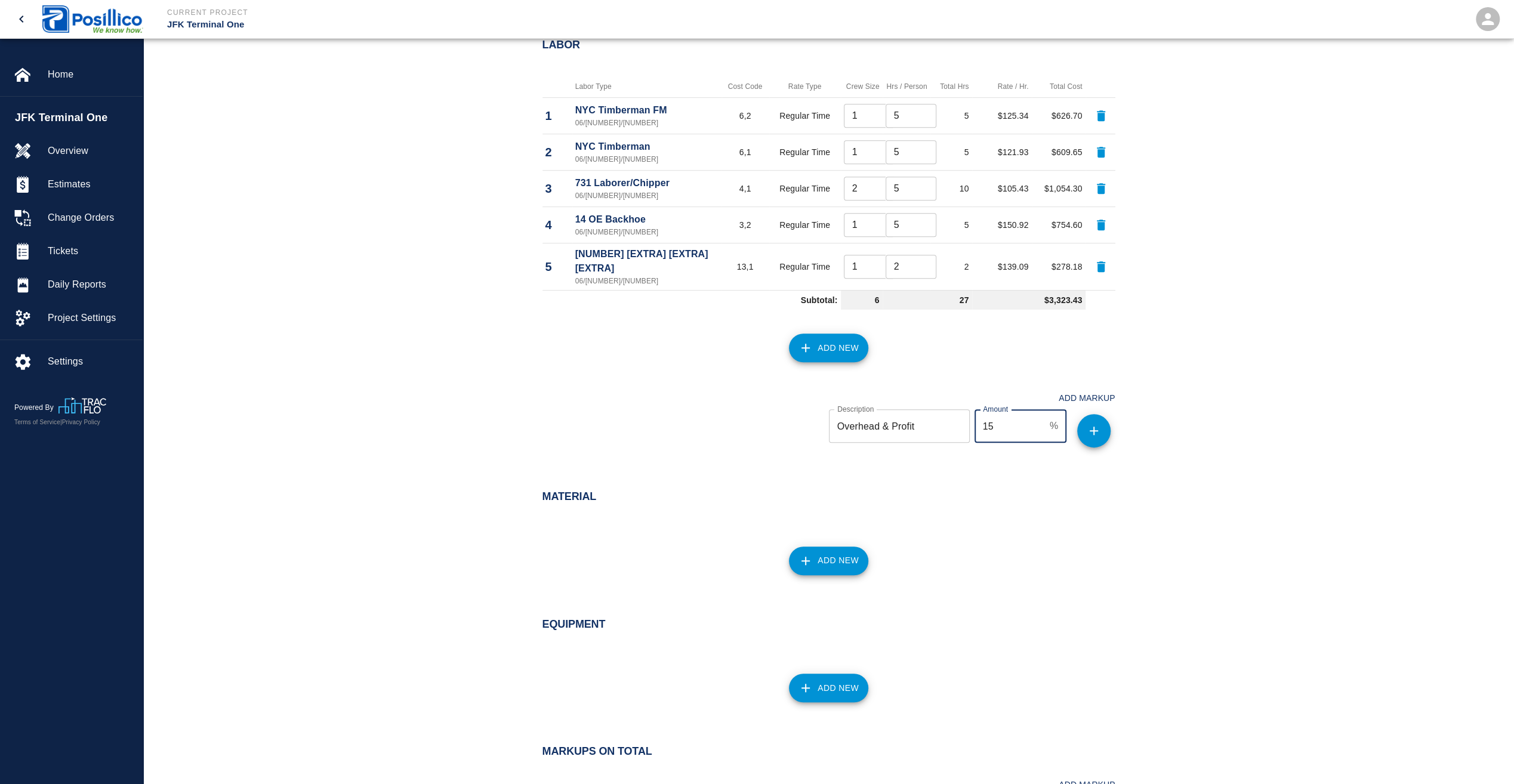 type on "15" 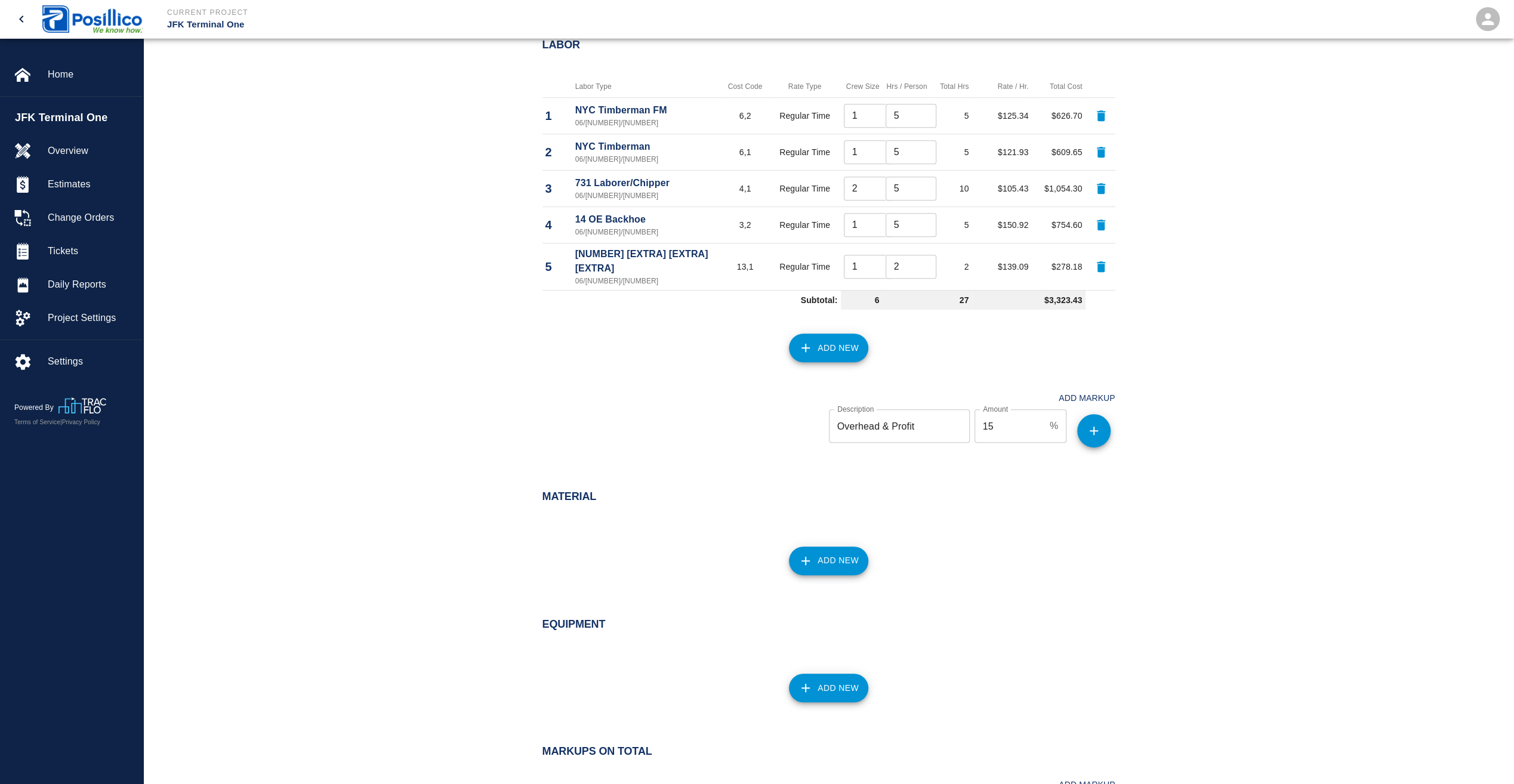 click at bounding box center (686, 416) 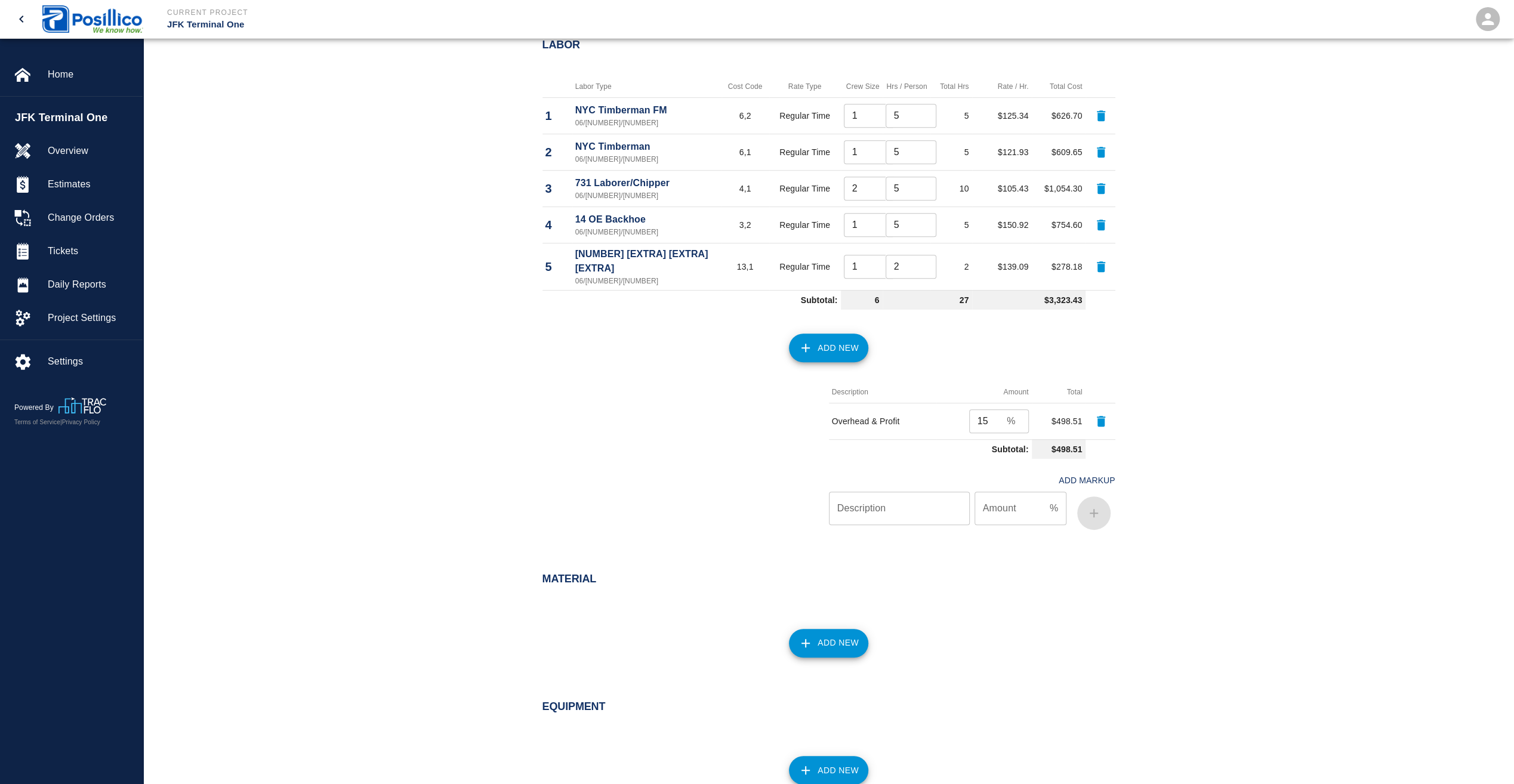click at bounding box center [686, 458] 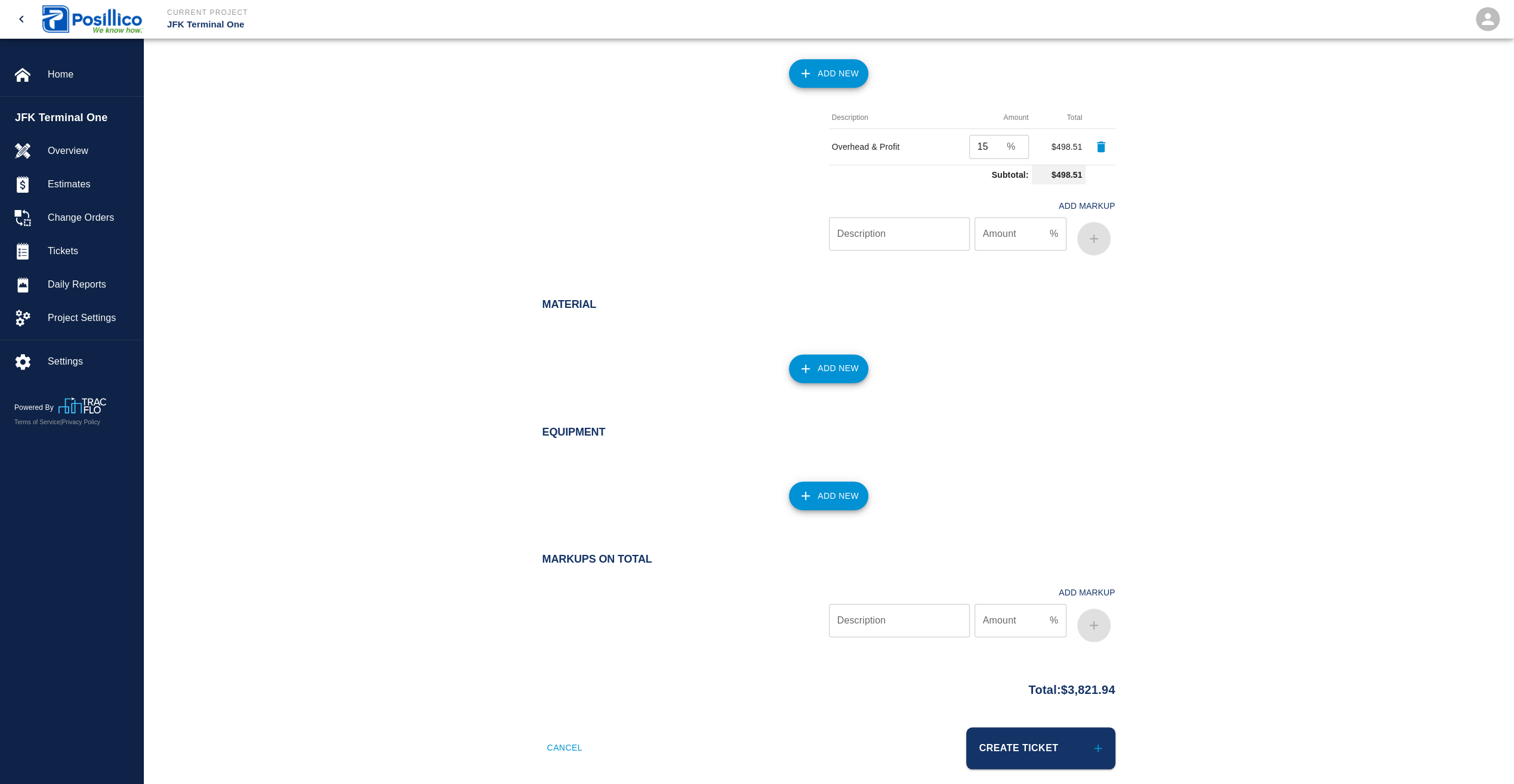scroll, scrollTop: 872, scrollLeft: 0, axis: vertical 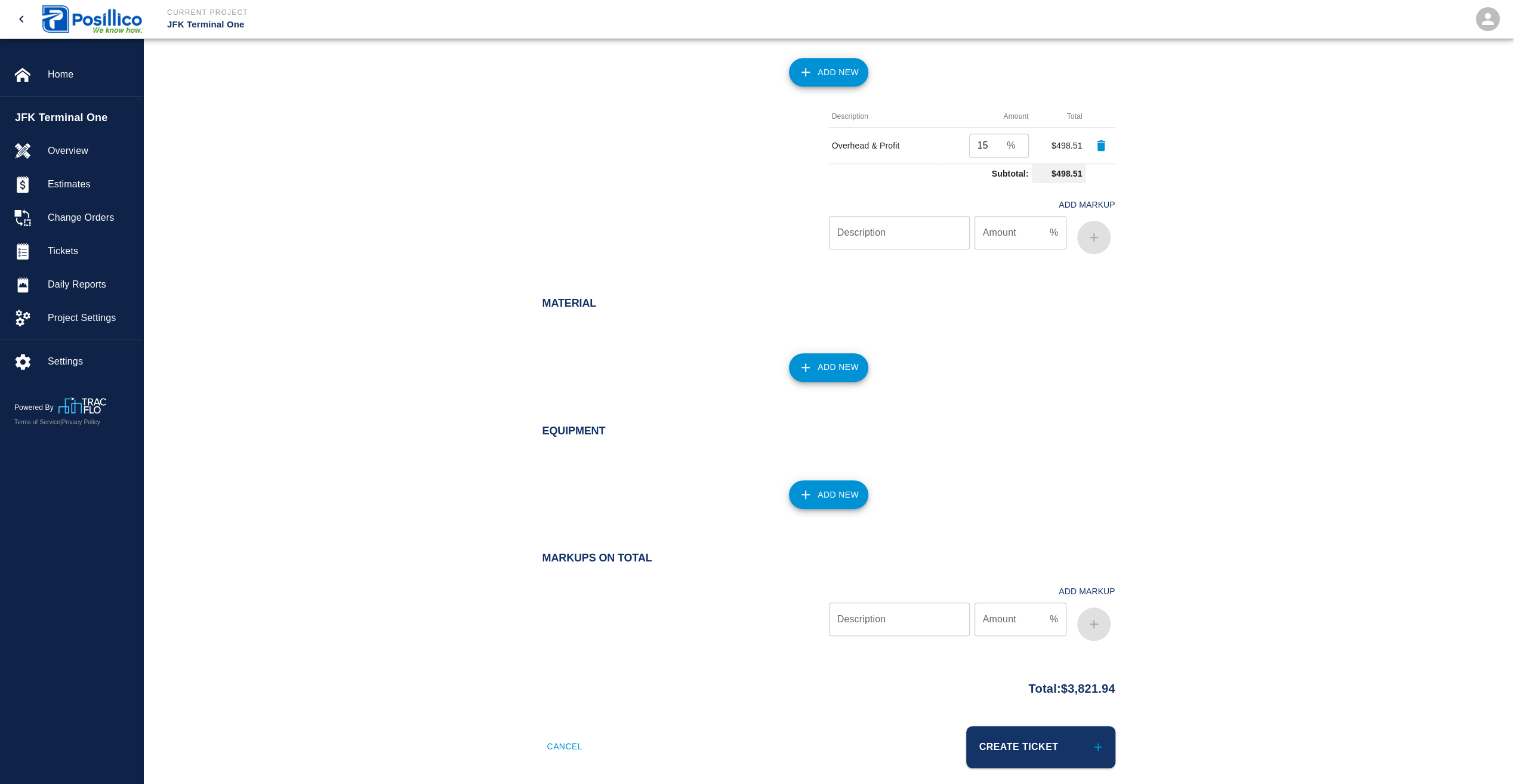 click 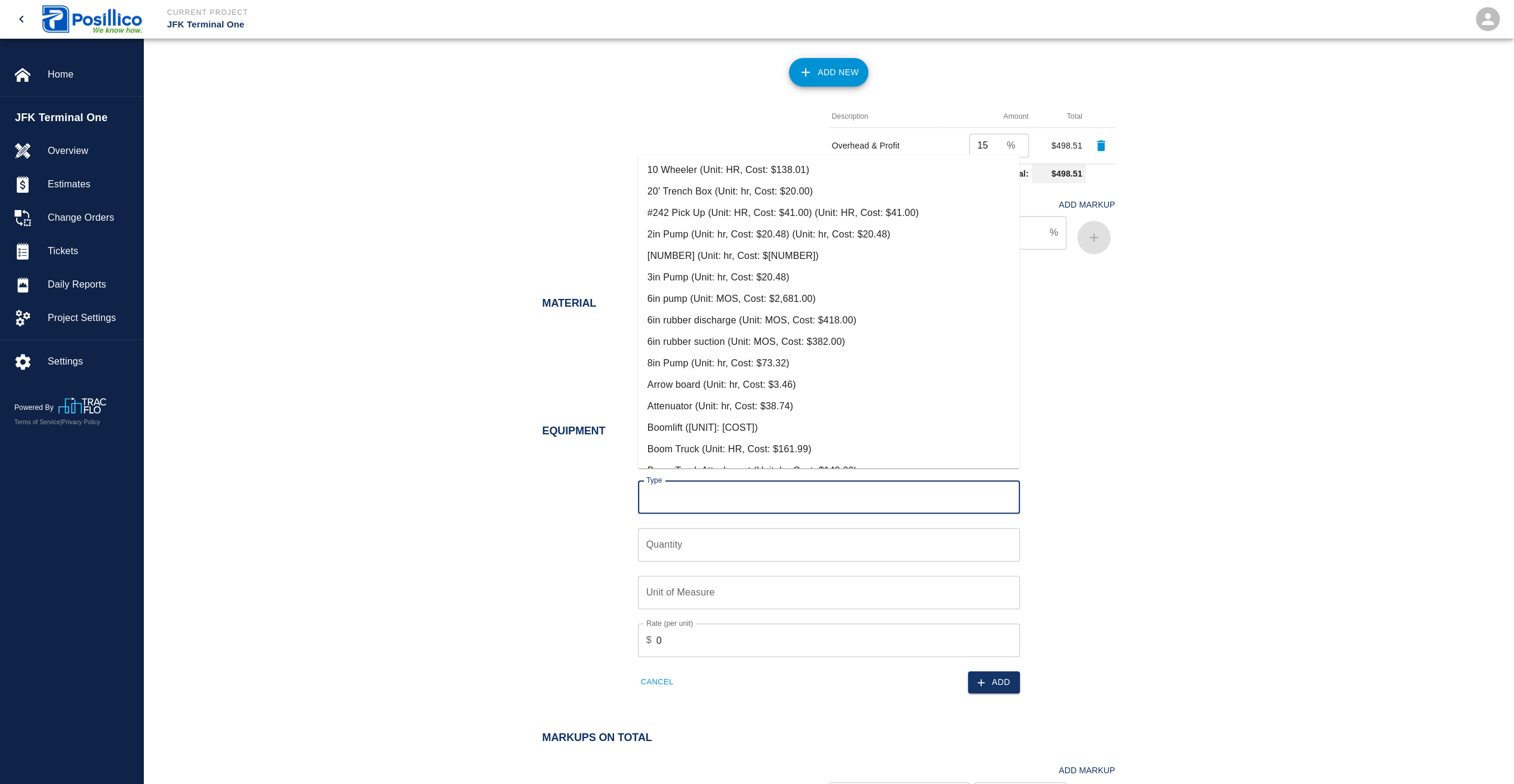 click on "Type" at bounding box center [829, 497] 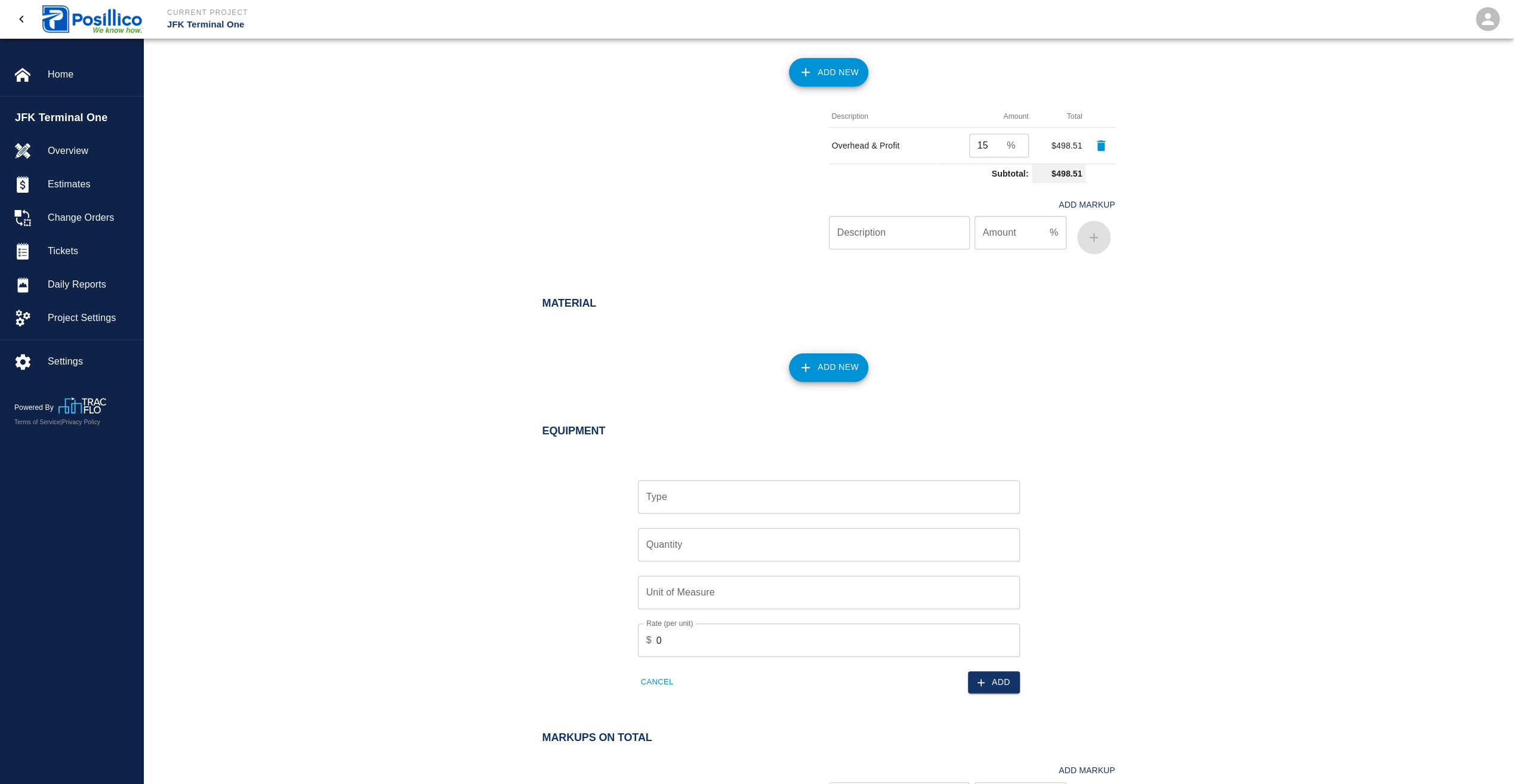 click on "Type Type Quantity Quantity Unit of Measure Unit of Measure Rate (per unit) $ 0 Rate (per unit) Cancel Add" at bounding box center (822, 577) 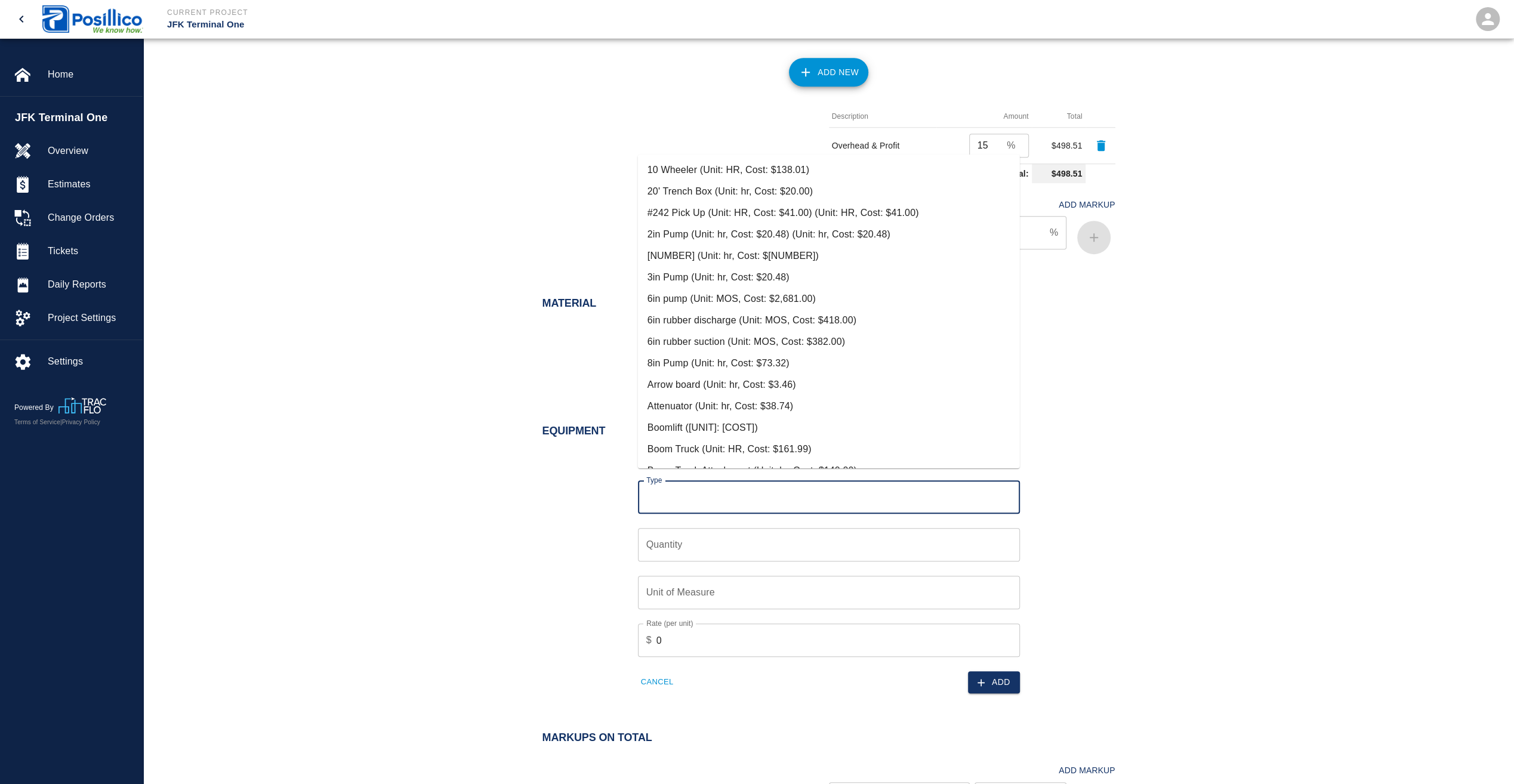 click on "Type" at bounding box center (829, 497) 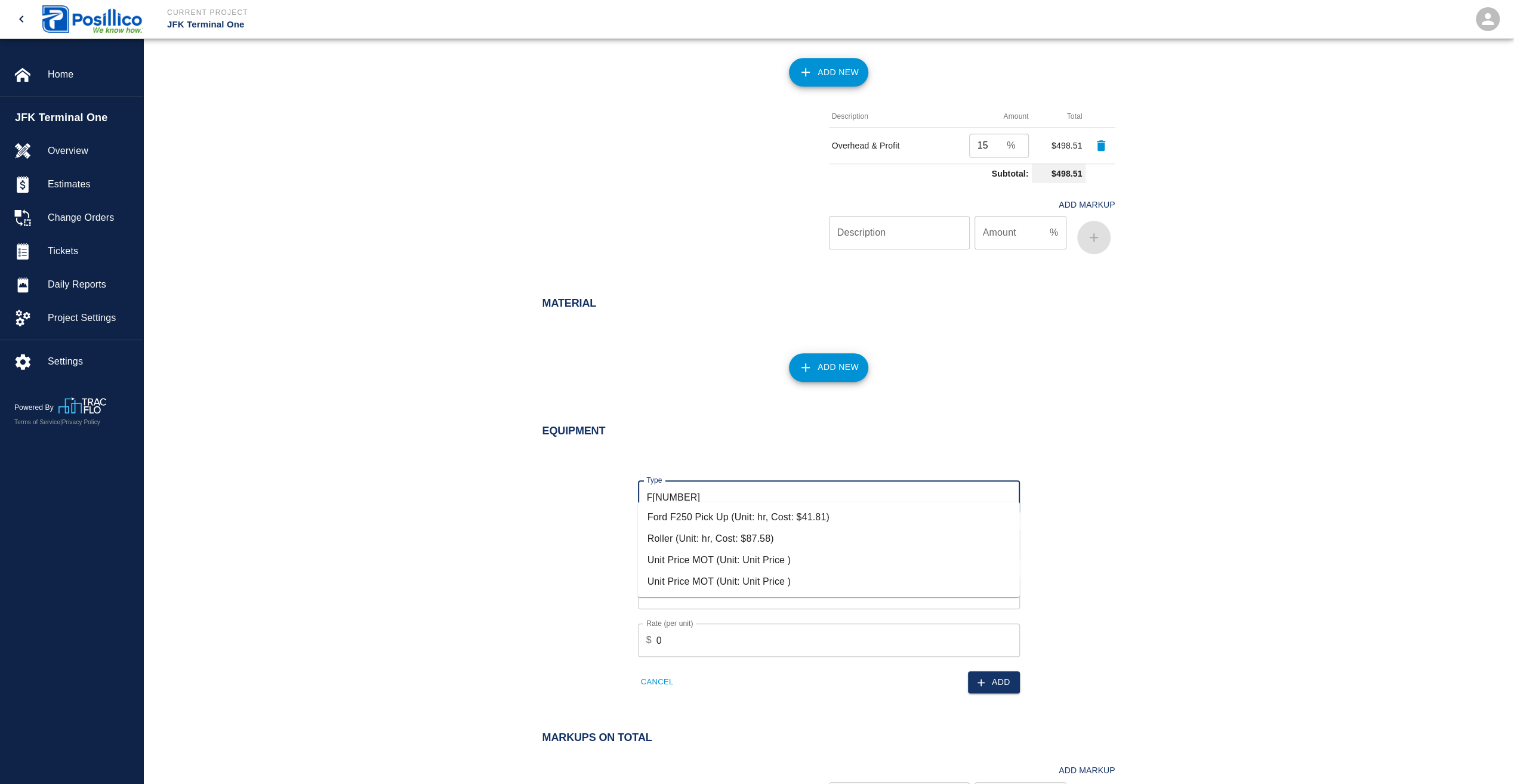 click on "Ford F250 Pick Up (Unit: hr, Cost: $41.81)" at bounding box center [829, 517] 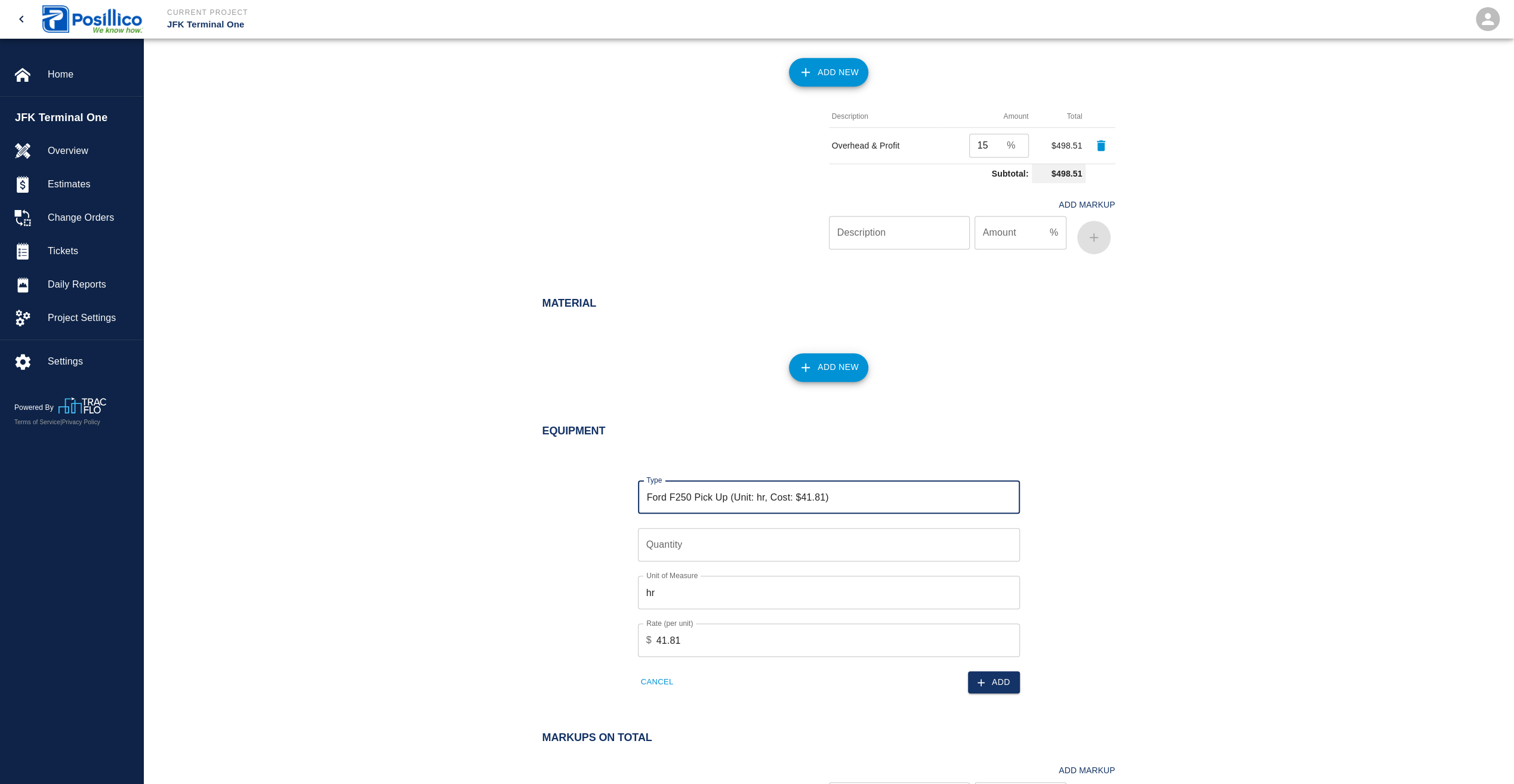 type on "Ford F250 Pick Up (Unit: hr, Cost: $41.81)" 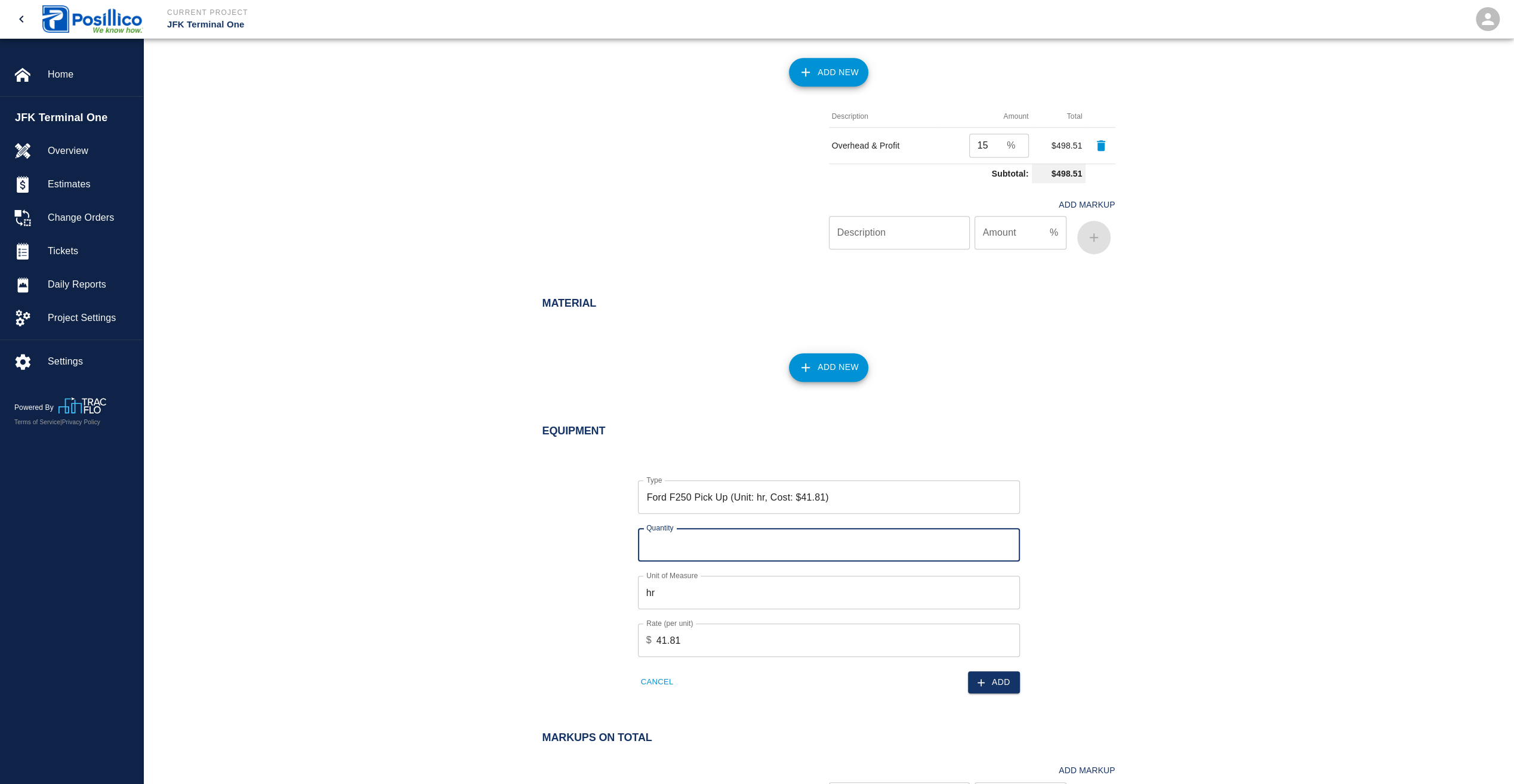 click on "Quantity" at bounding box center (829, 545) 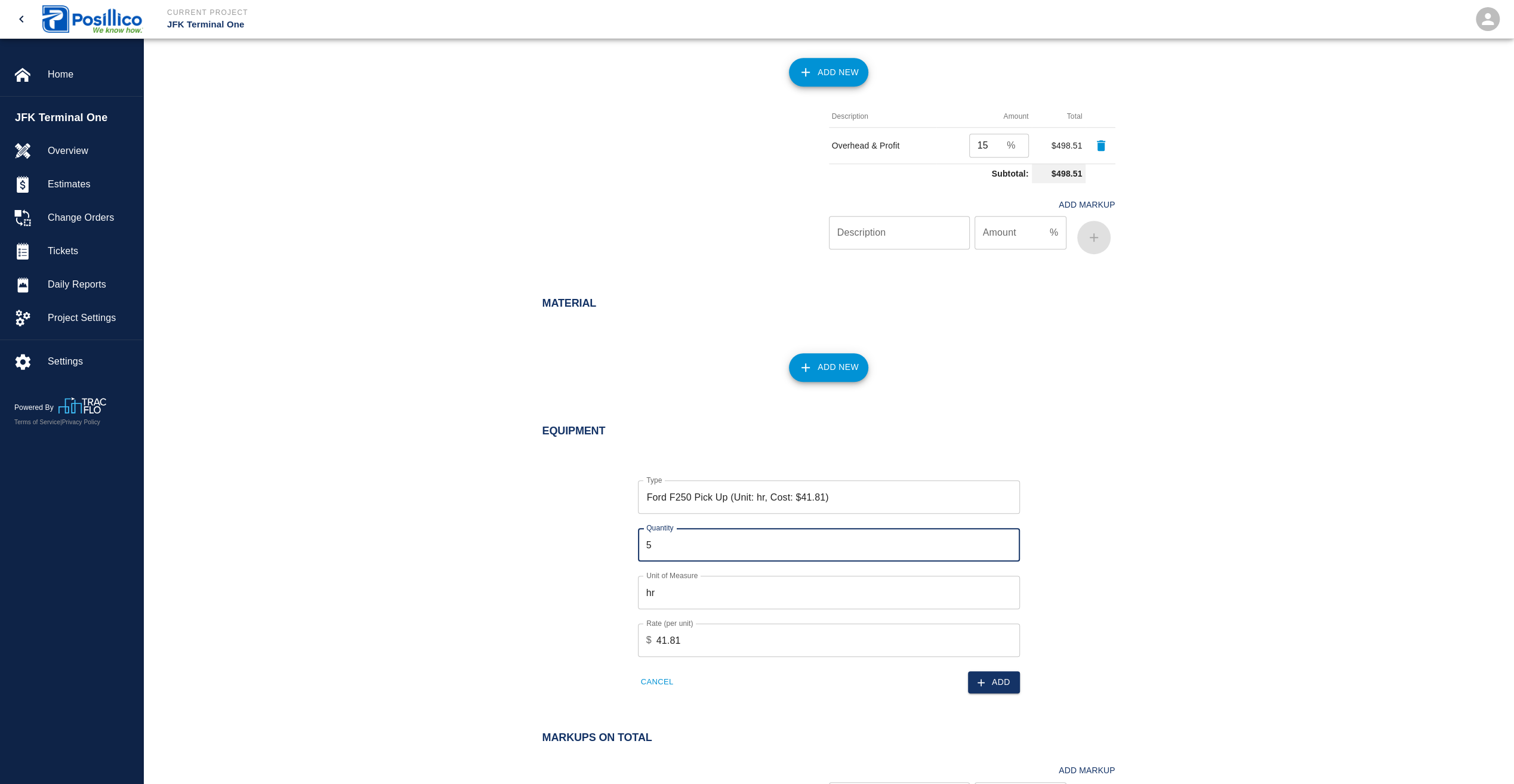 type on "5" 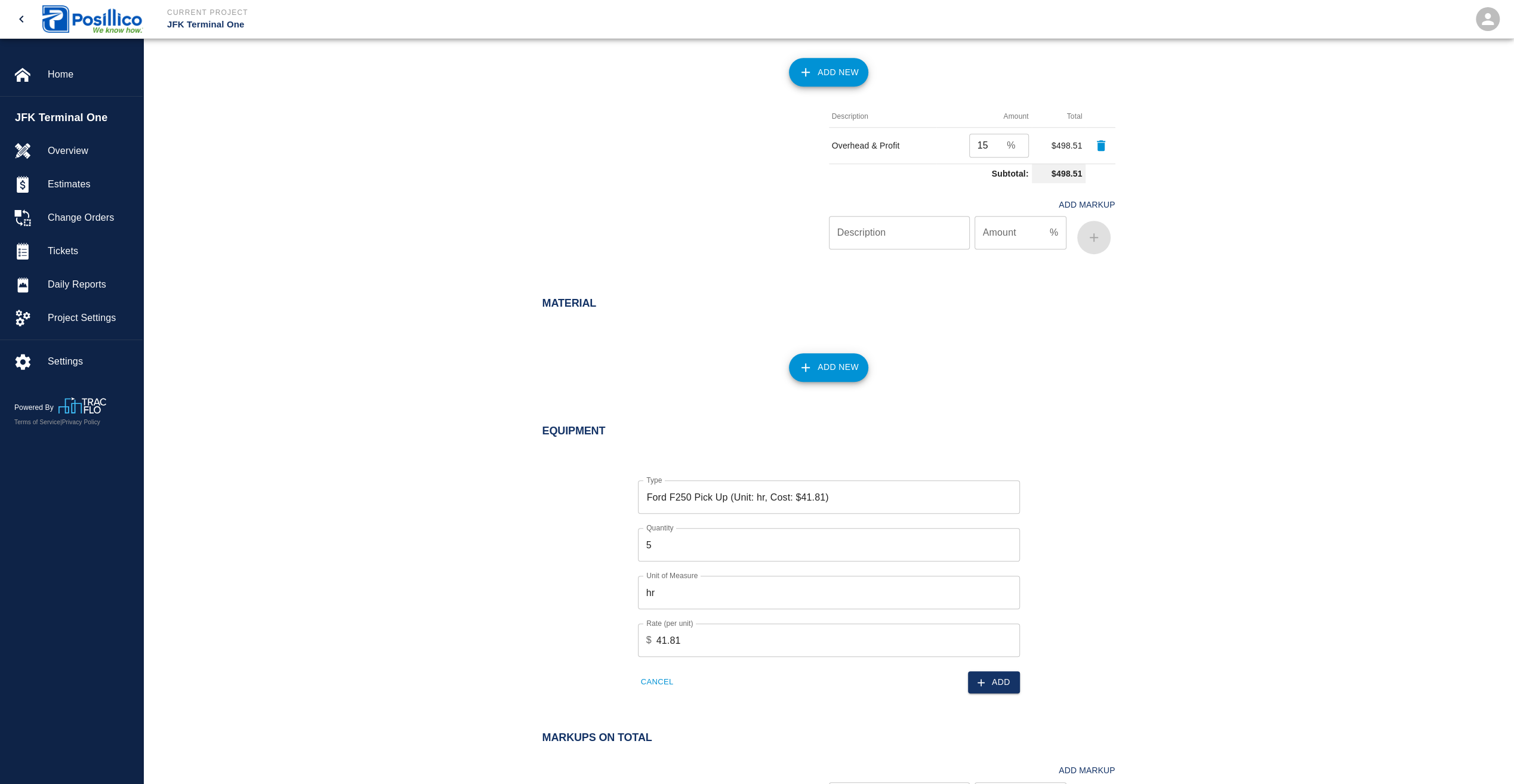 click on "Equipment Type Ford F250 Pick Up ([UNIT]: [COST]) Type Quantity [QUANTITY] Quantity Unit of Measure hr Unit of Measure Rate (per unit) $ [COST] Rate (per unit) Cancel Add" at bounding box center (829, 547) 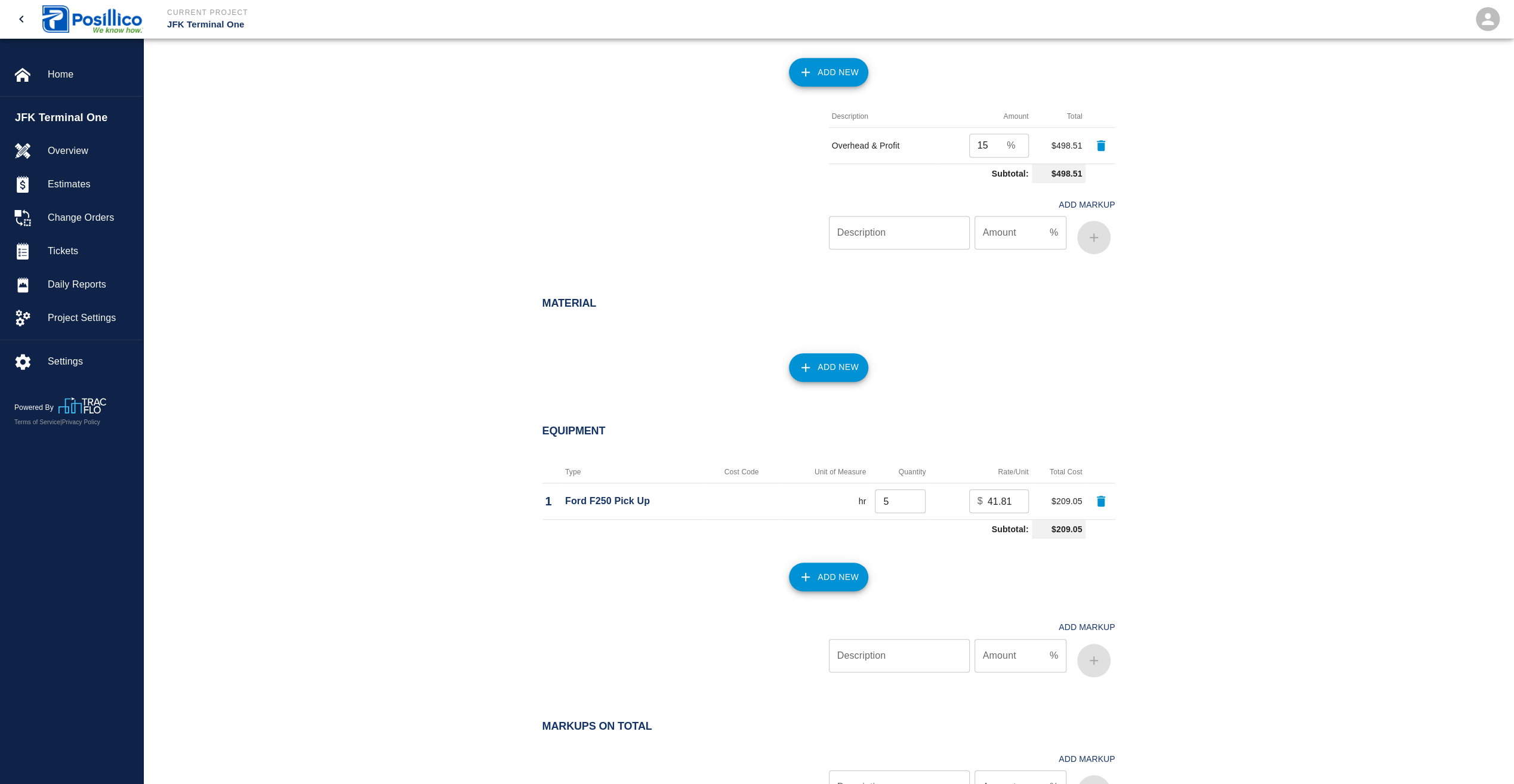 click on "Add New" at bounding box center (828, 577) 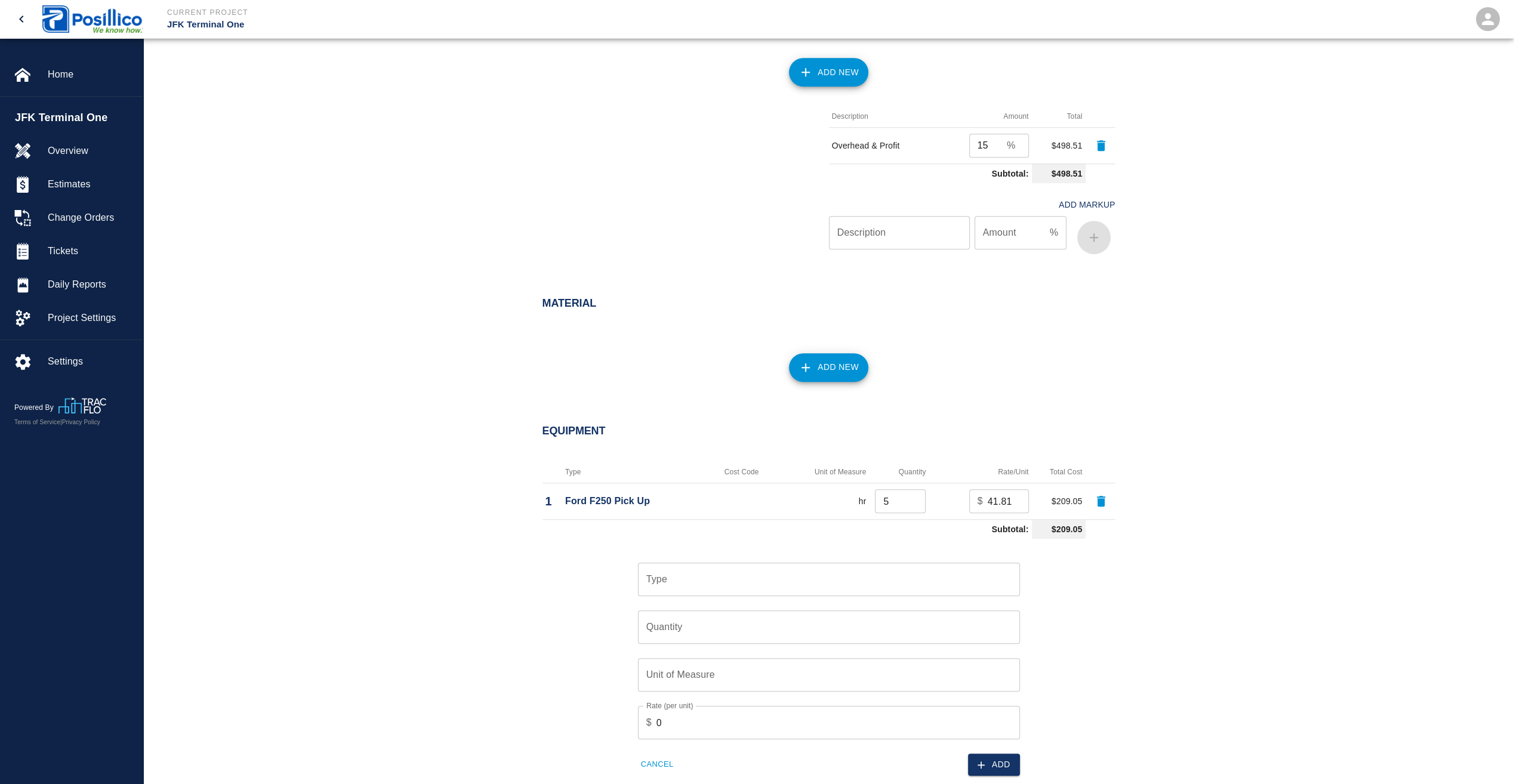 click on "Type" at bounding box center [829, 579] 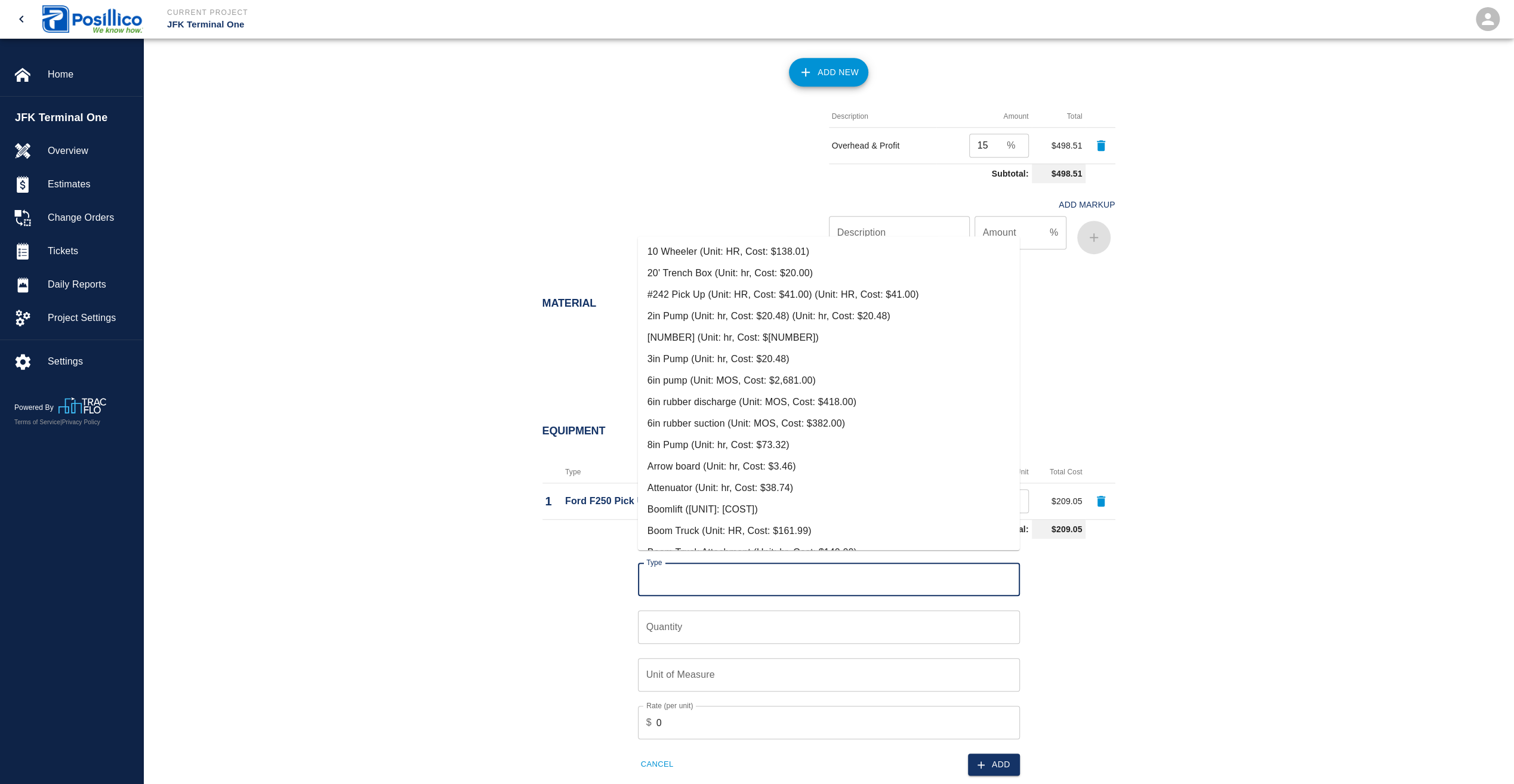 type on "2" 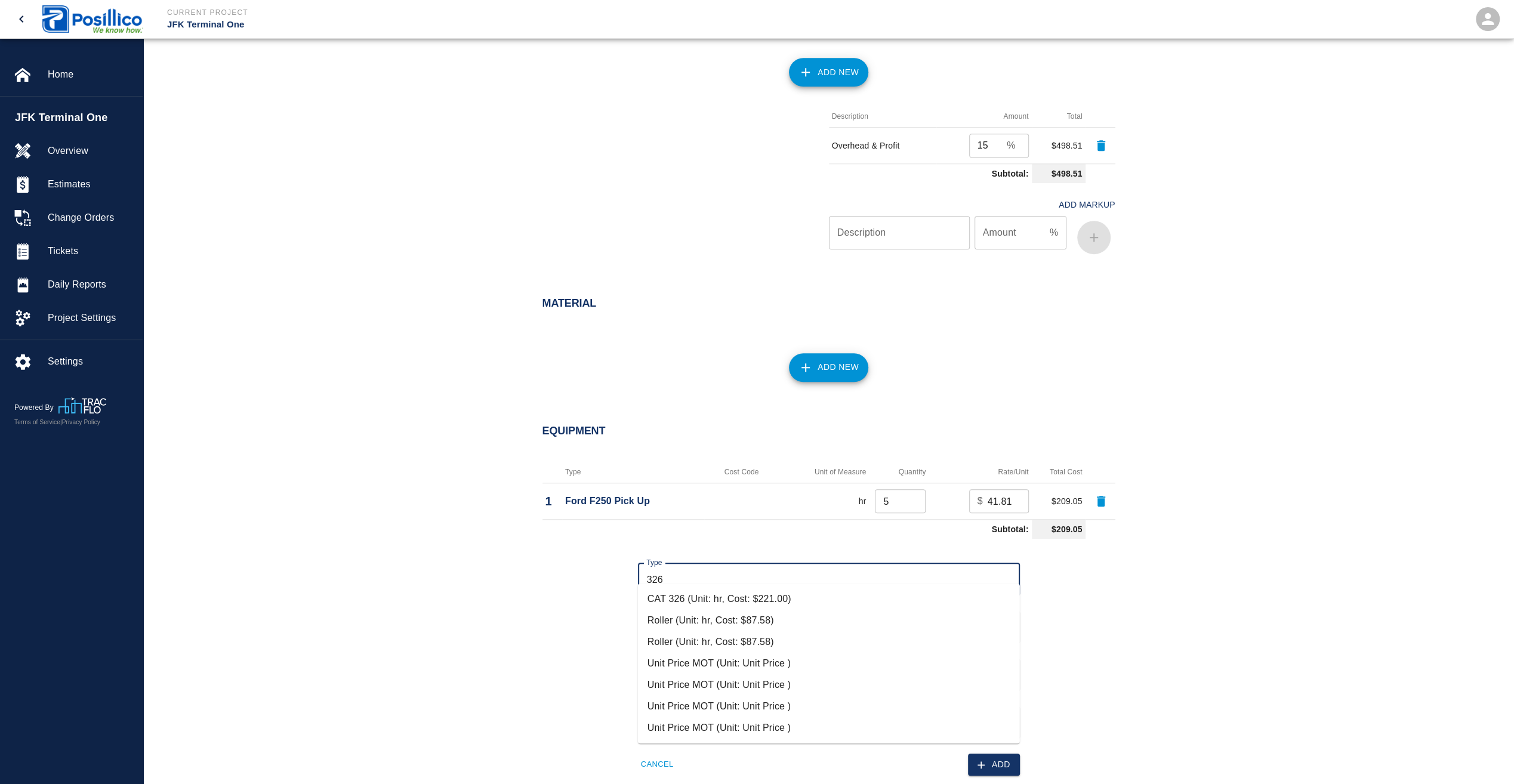 click on "CAT 326 (Unit: hr, Cost: $221.00)" at bounding box center (829, 599) 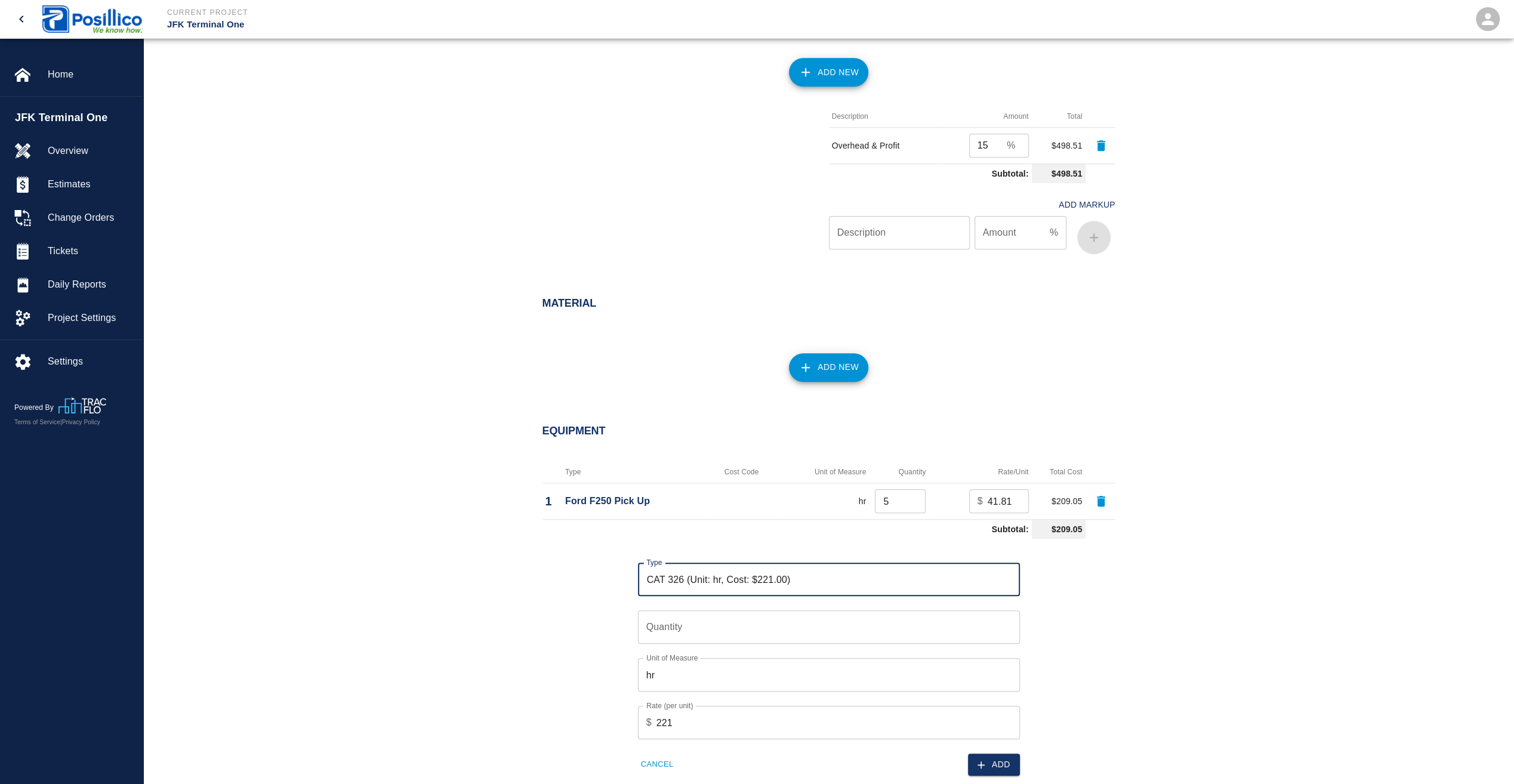 type on "CAT 326 (Unit: hr, Cost: $221.00)" 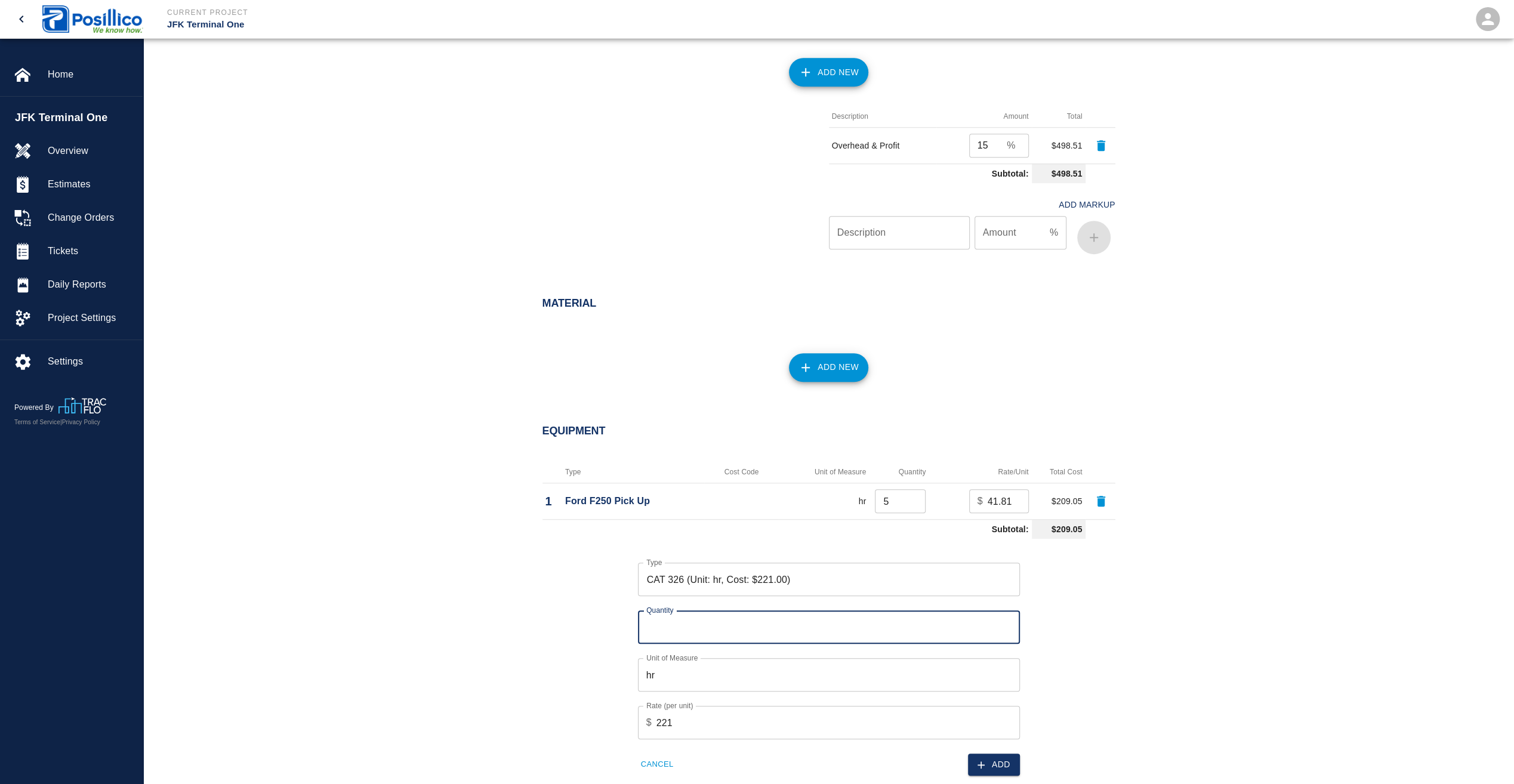 click on "Quantity" at bounding box center (829, 627) 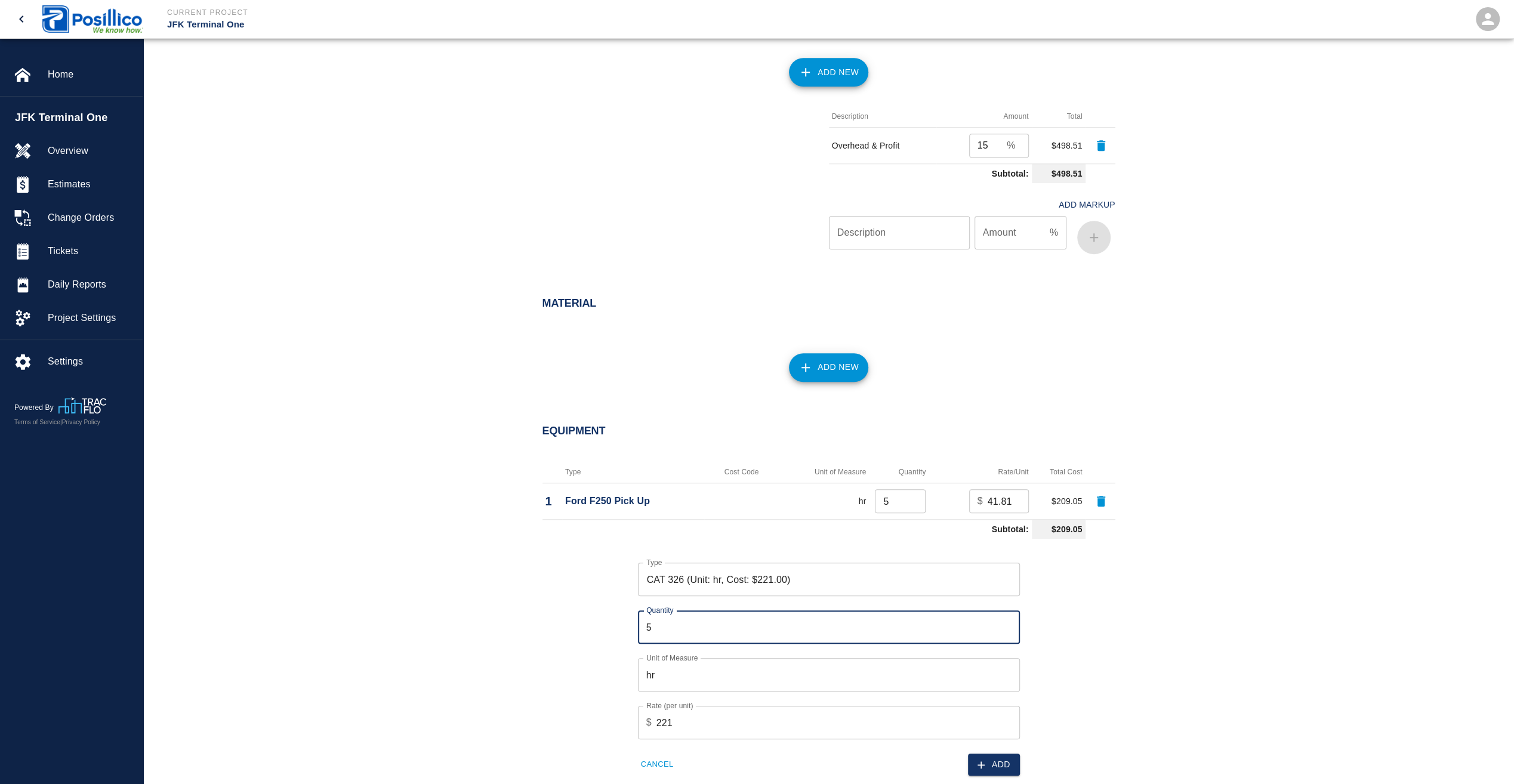 type on "5" 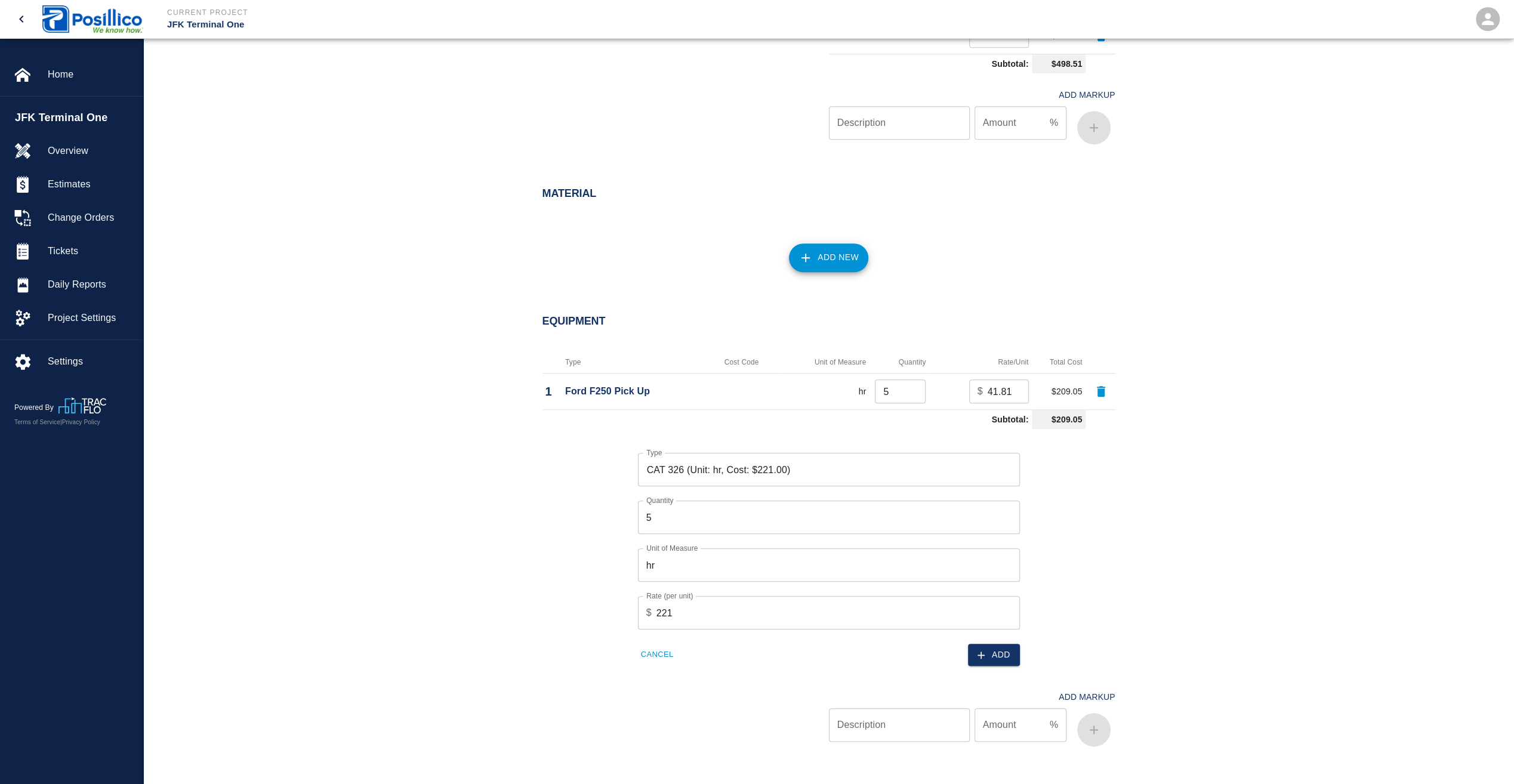 scroll, scrollTop: 1051, scrollLeft: 0, axis: vertical 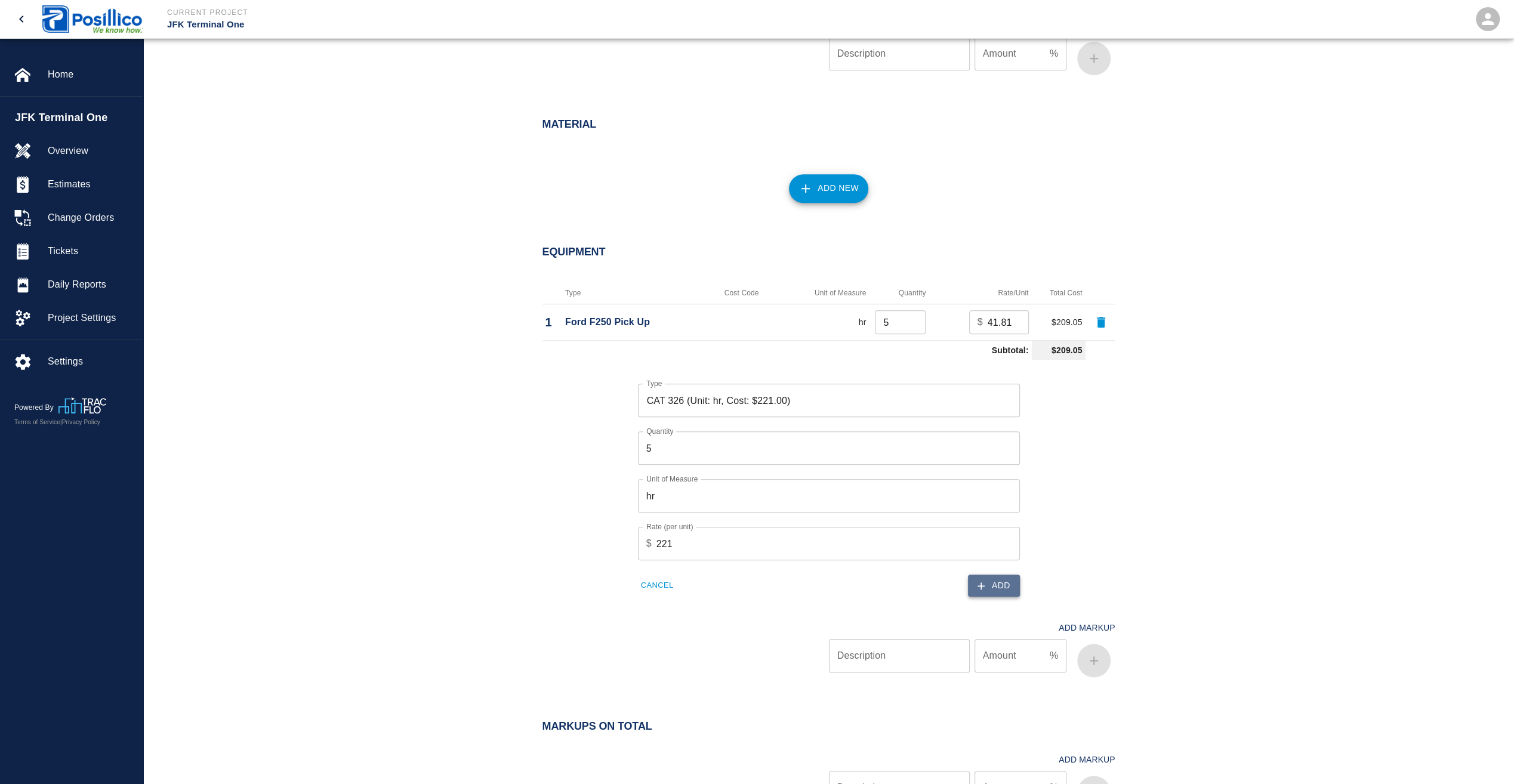 click on "Add" at bounding box center (994, 585) 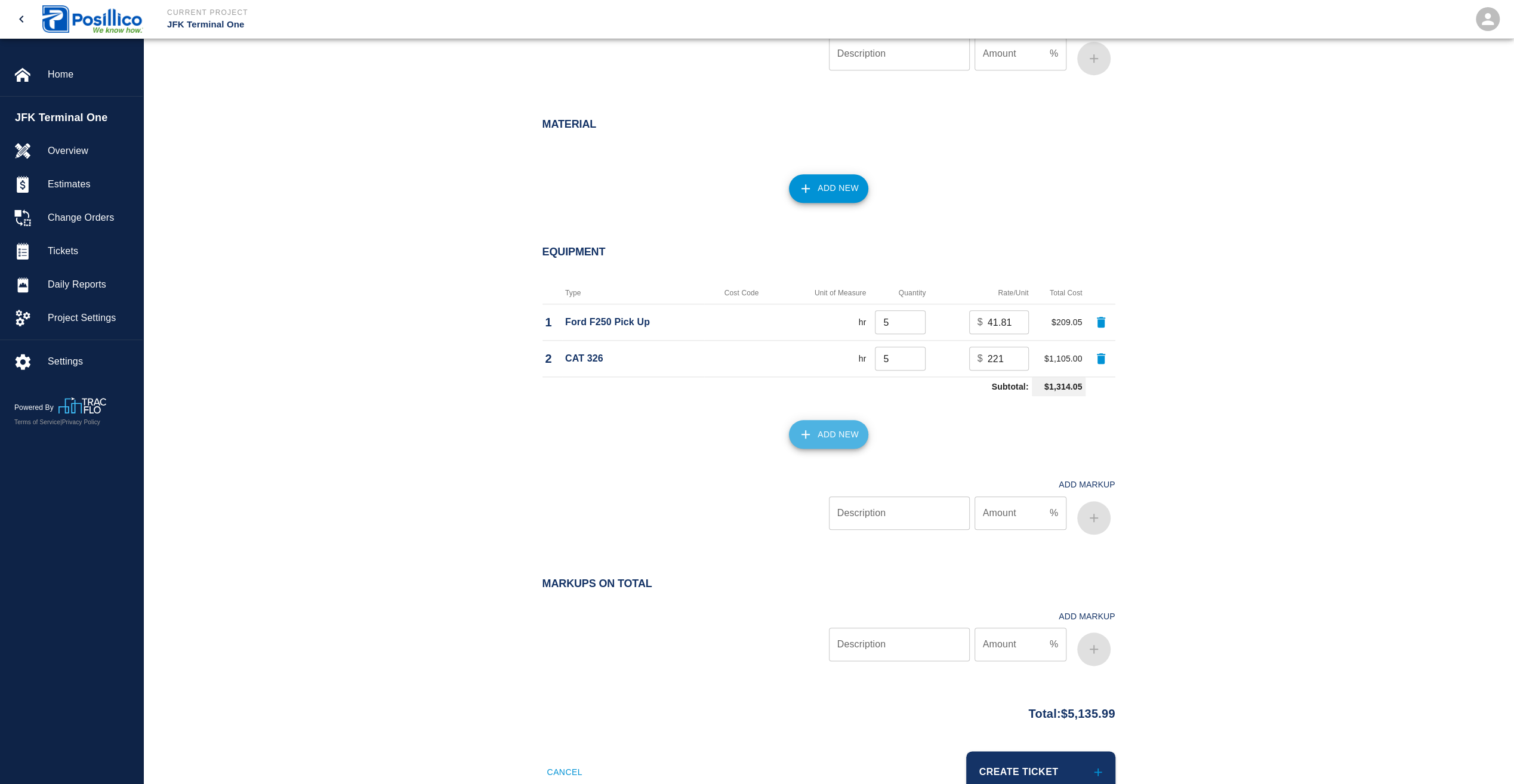 click on "Add New" at bounding box center [828, 434] 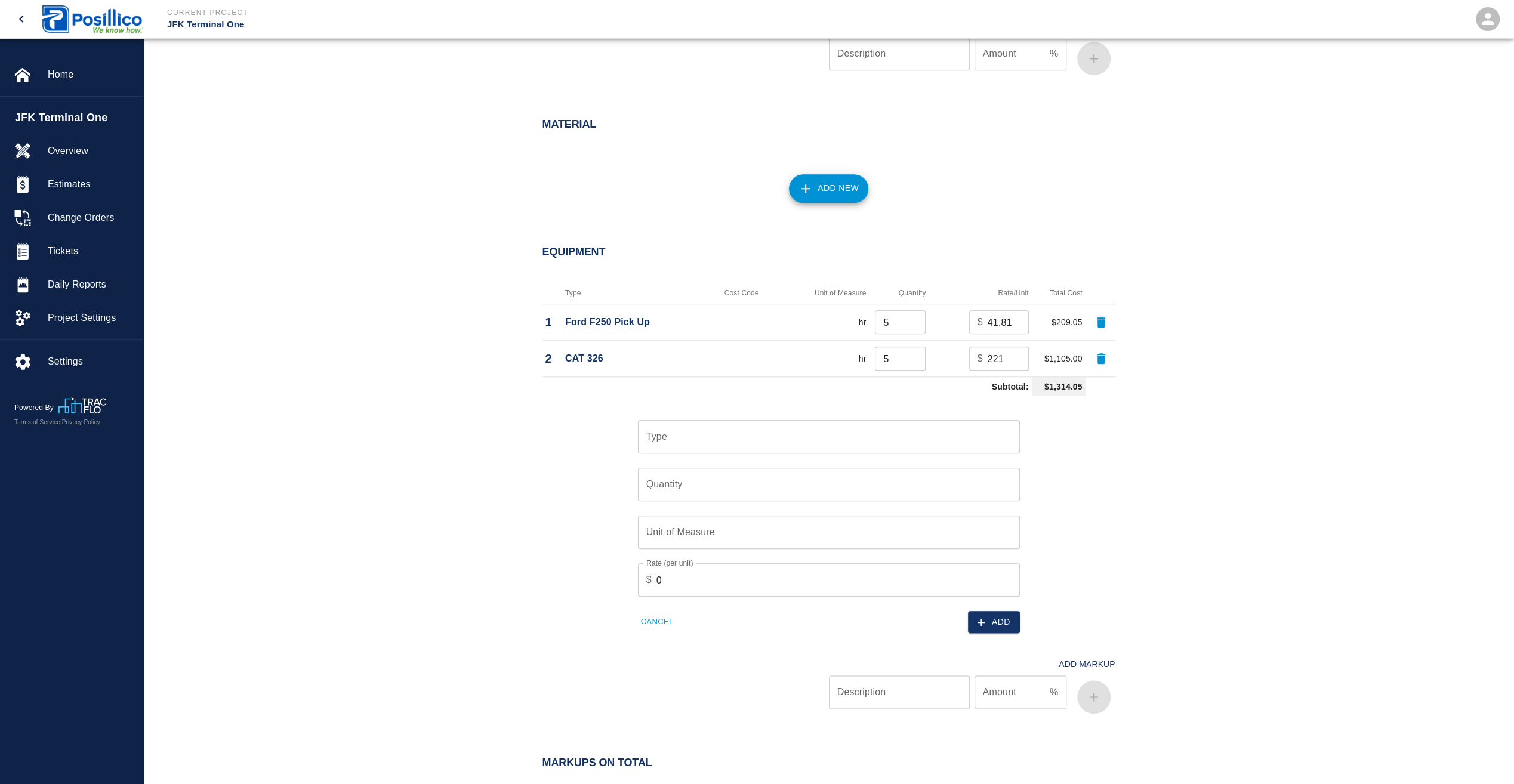 click on "Type" at bounding box center [829, 437] 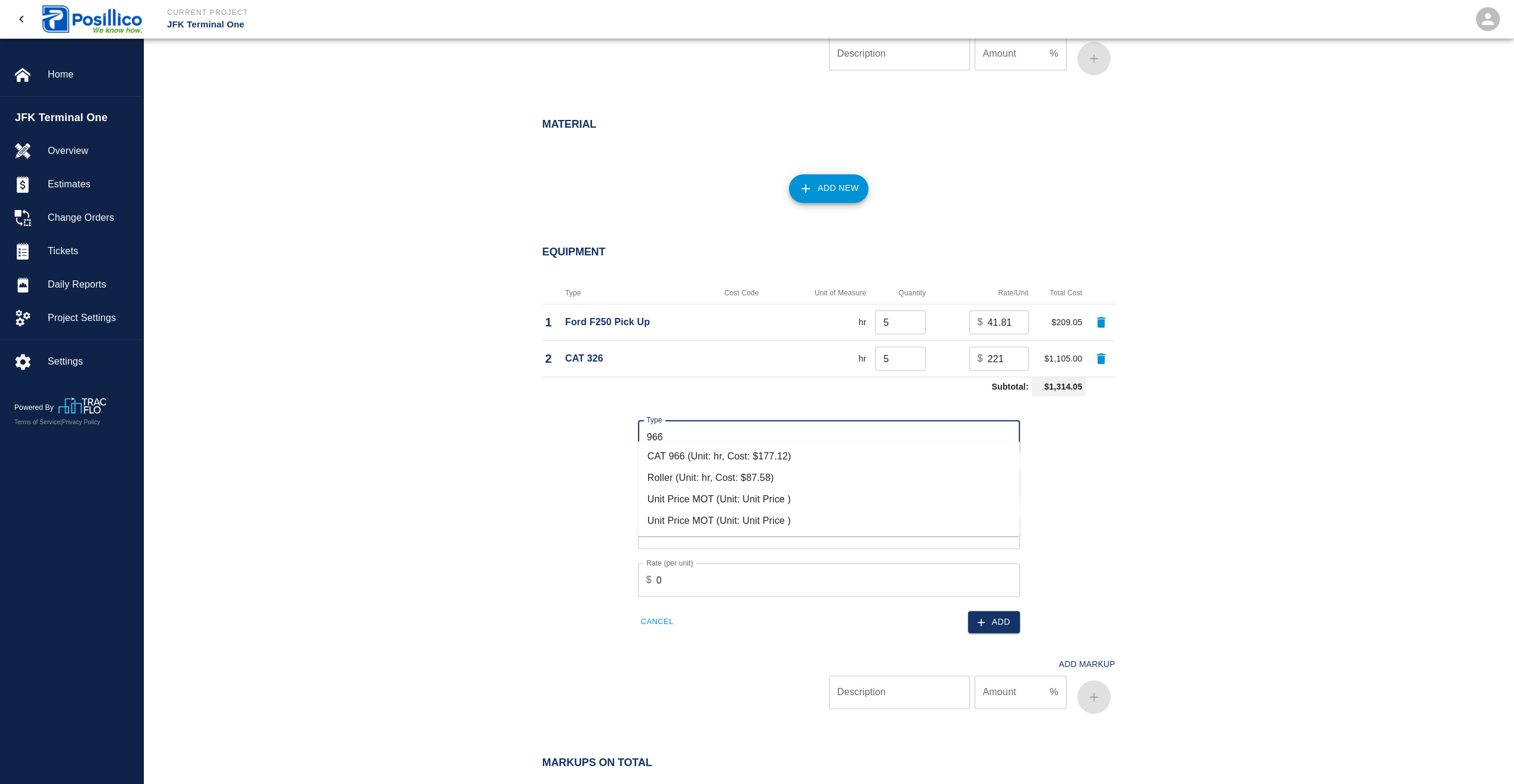 click on "CAT 966 (Unit: hr, Cost: $177.12)" at bounding box center (829, 456) 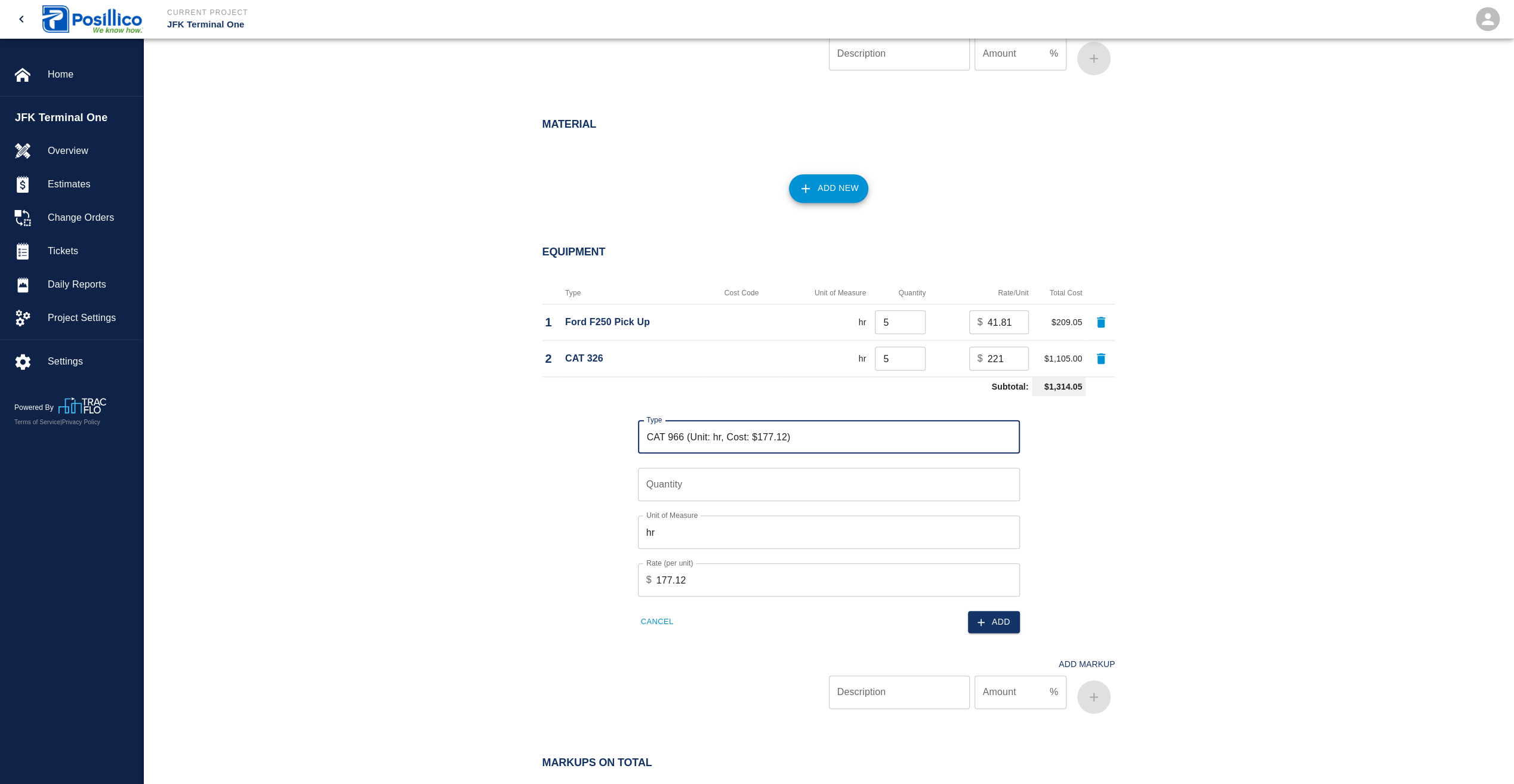 type on "CAT 966 (Unit: hr, Cost: $177.12)" 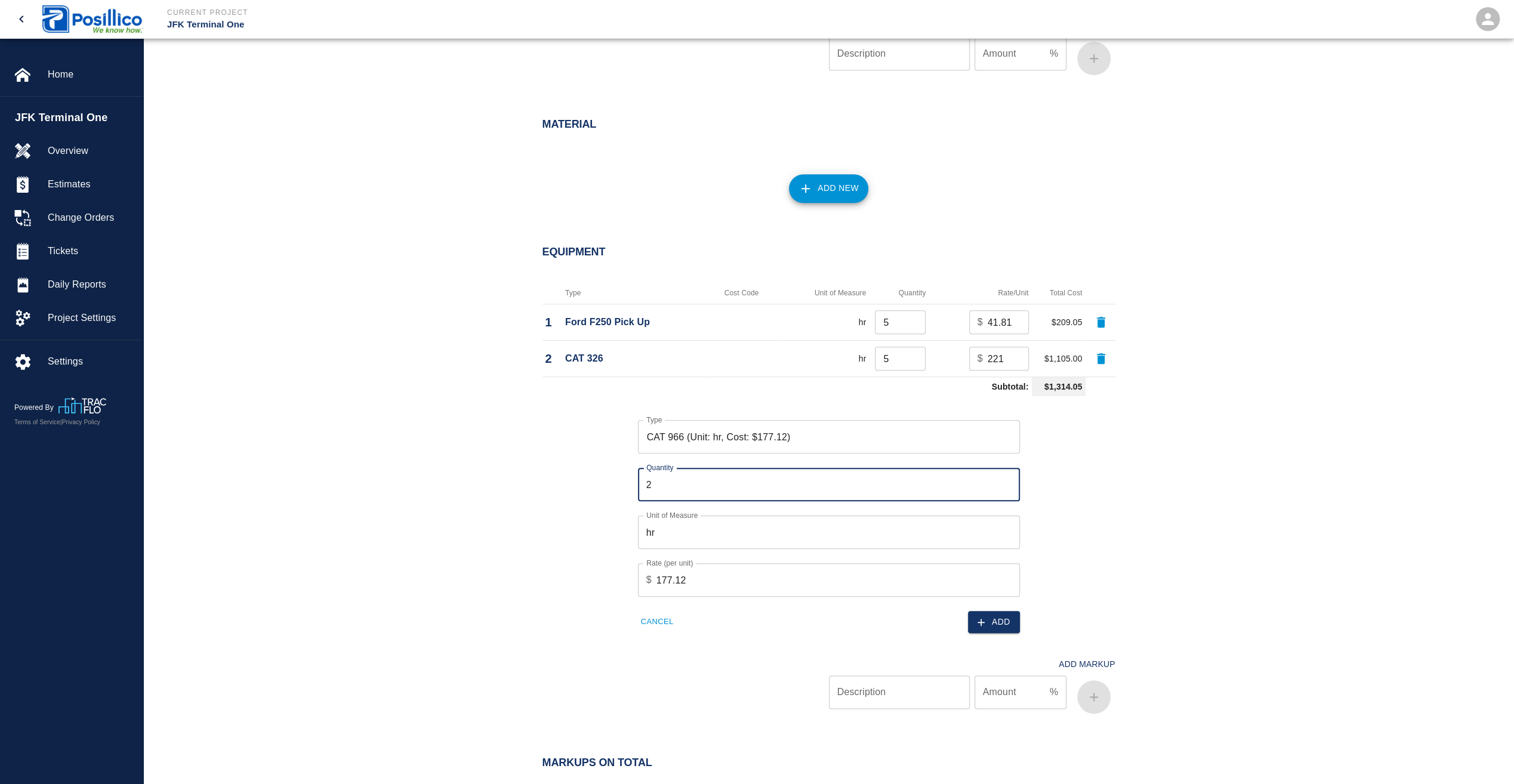 type on "2" 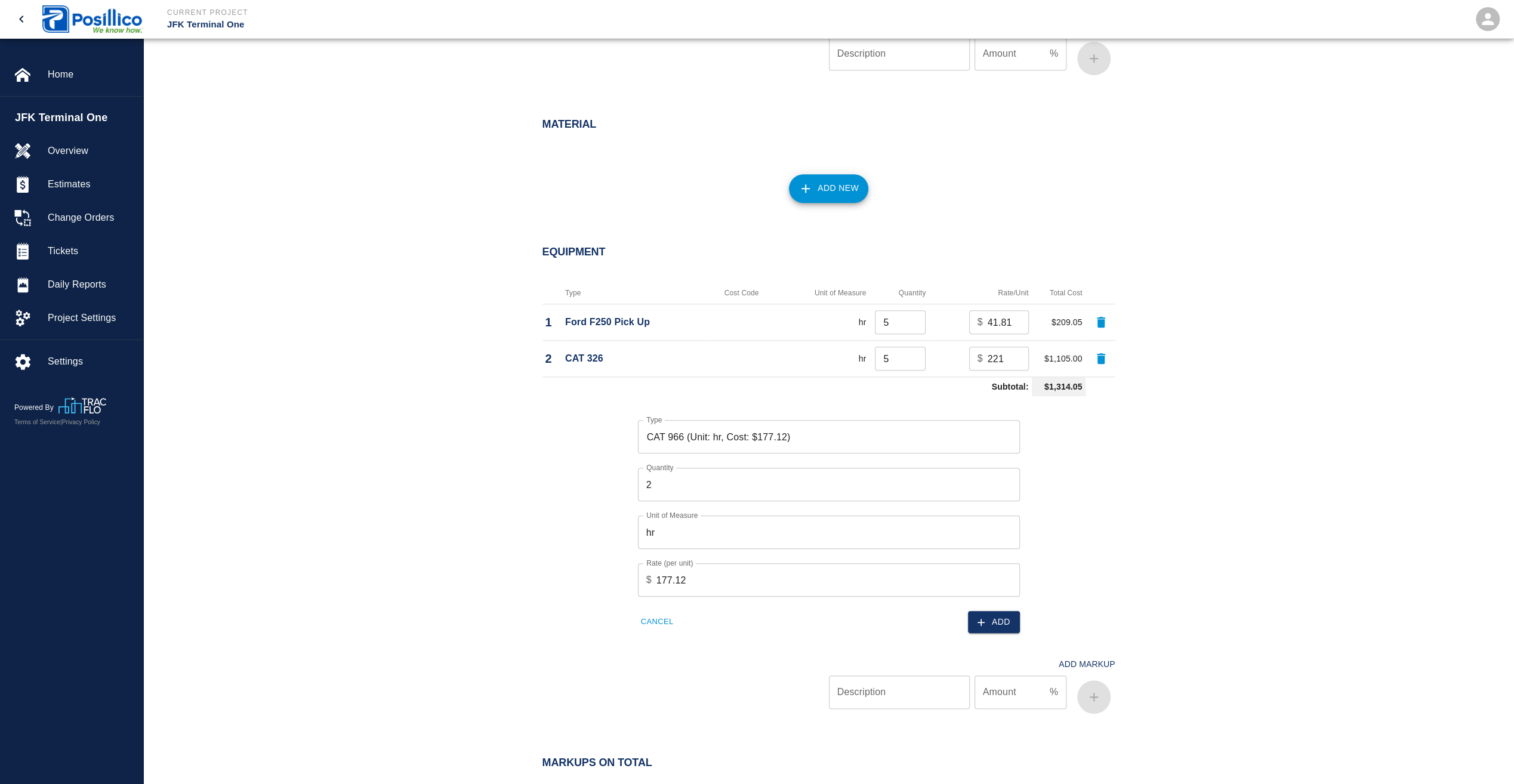 click on "Type CAT 966 (Unit: hr, Cost: $177.12) Type Quantity 2 Quantity Unit of Measure hr Unit of Measure Rate (per unit) $ 177.12 Rate (per unit) Cancel Add" at bounding box center [822, 517] 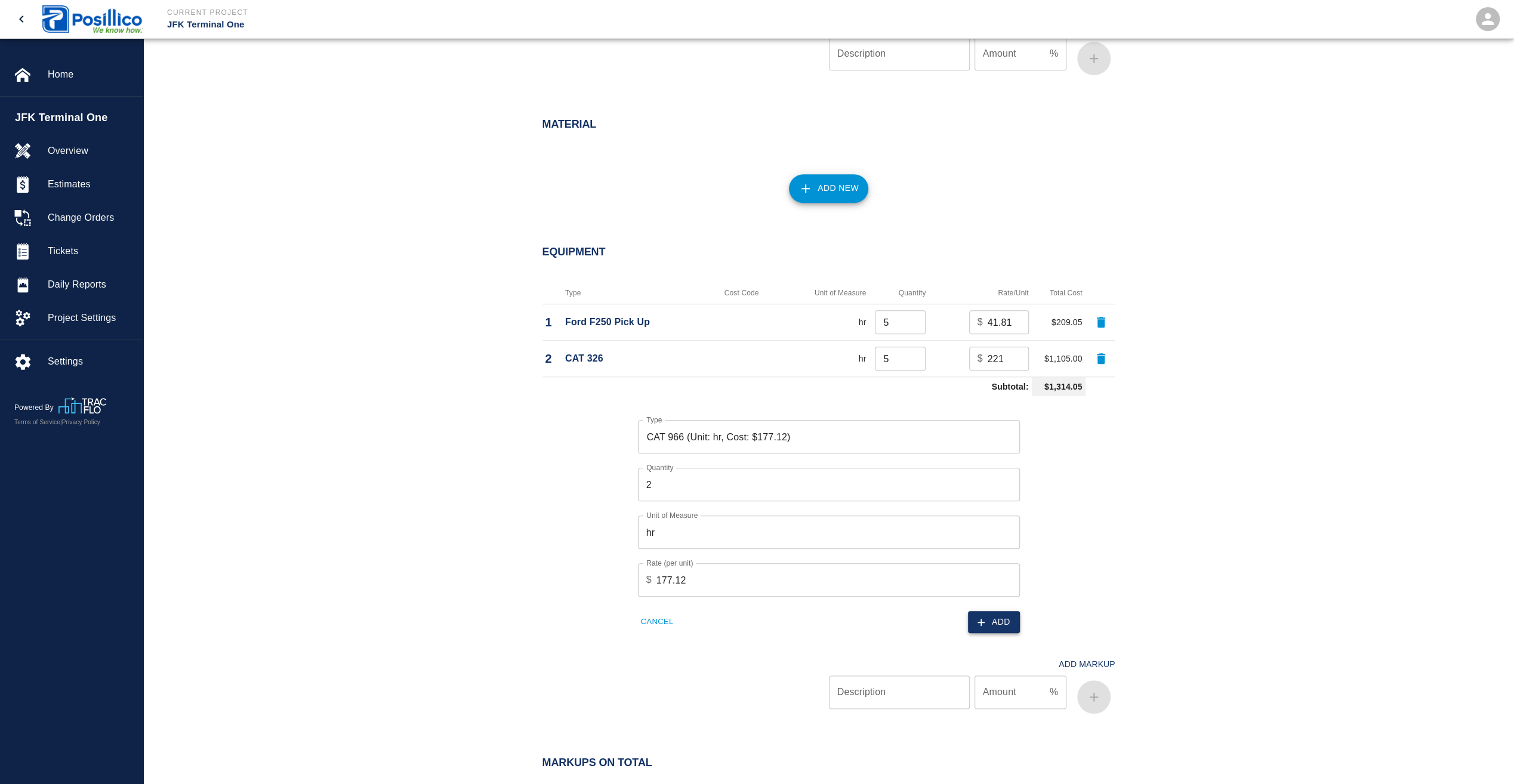 click on "Add" at bounding box center (994, 622) 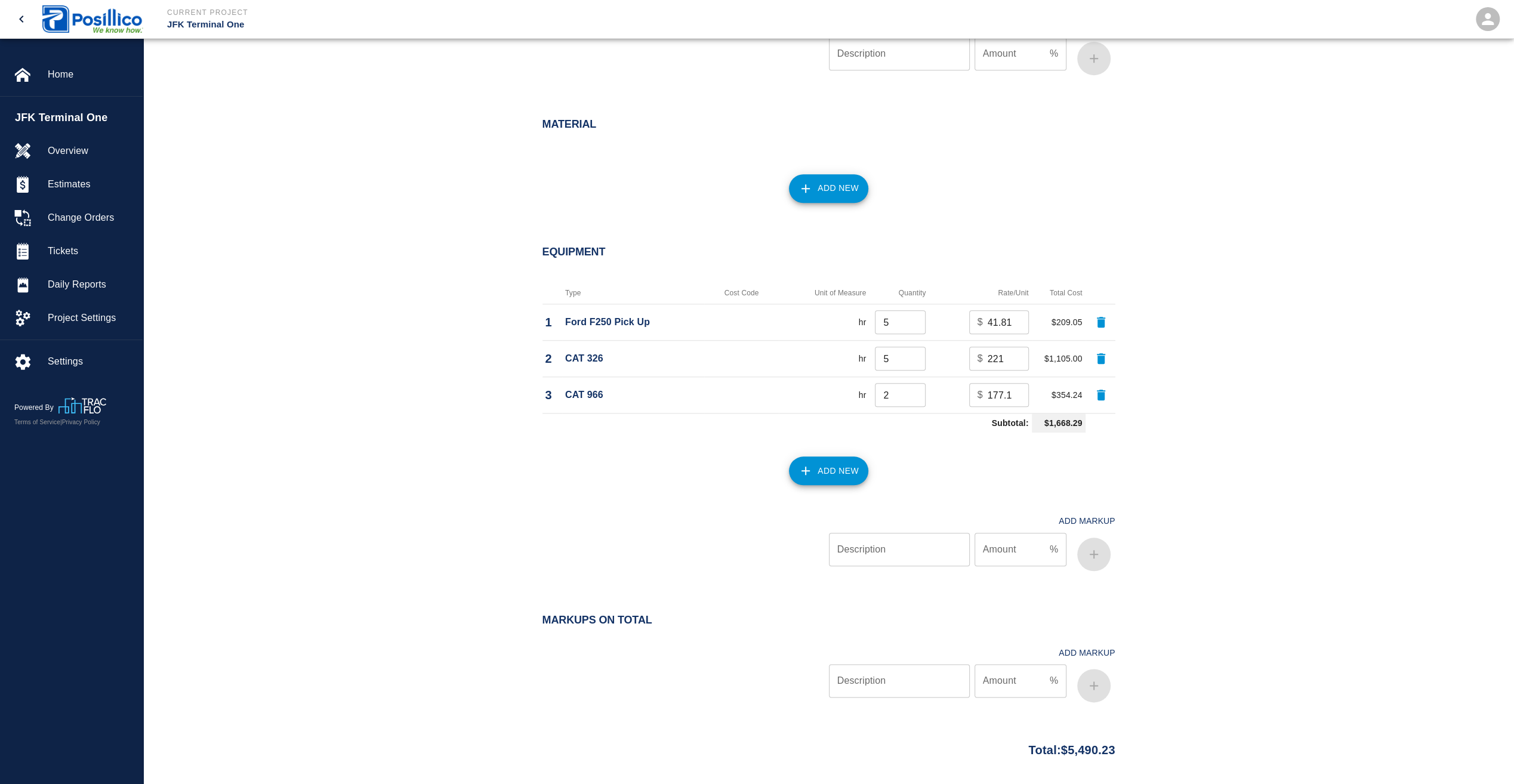 click on "Description" at bounding box center (899, 550) 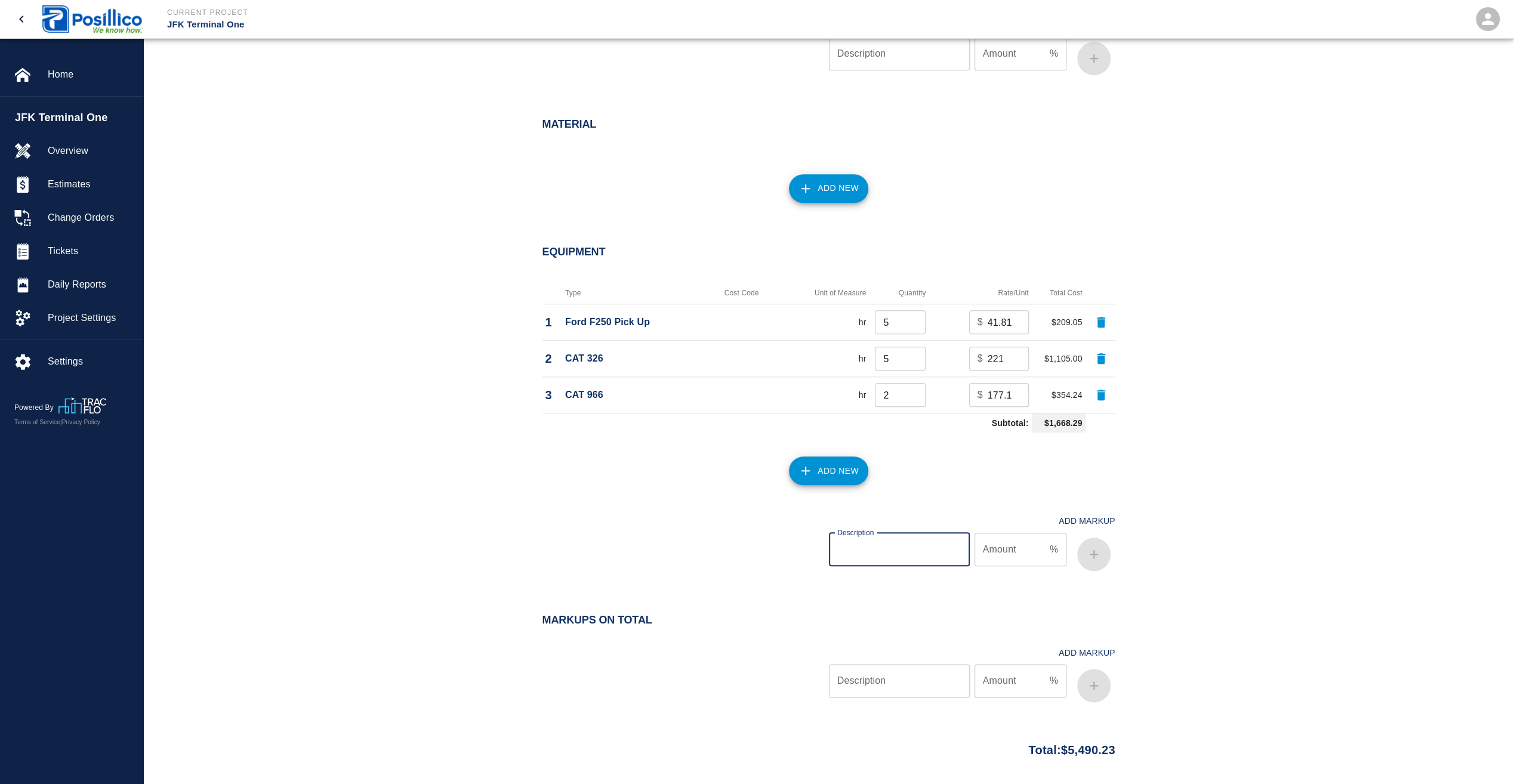 type on "Overhead & Profit" 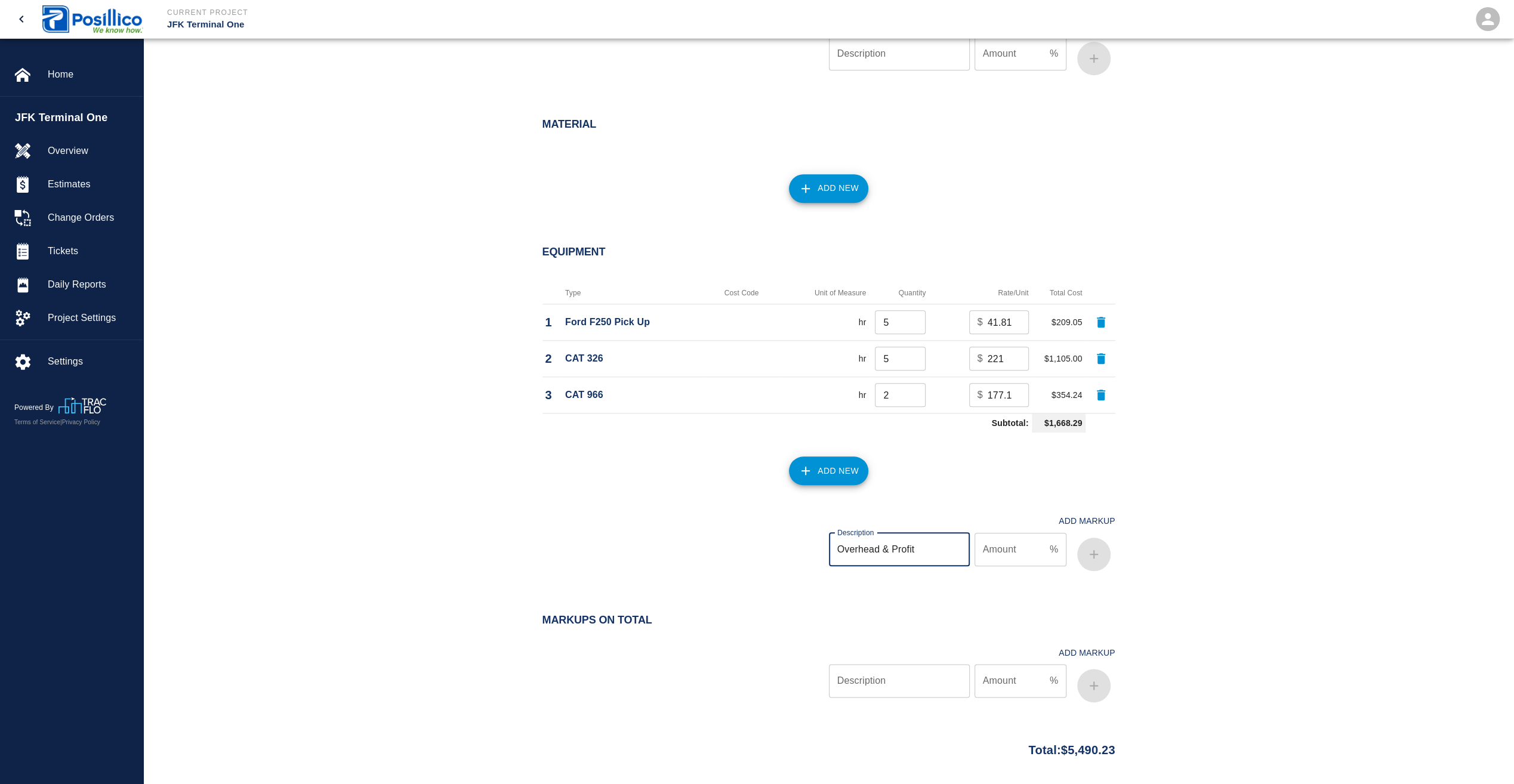 click on "Amount" at bounding box center [1010, 550] 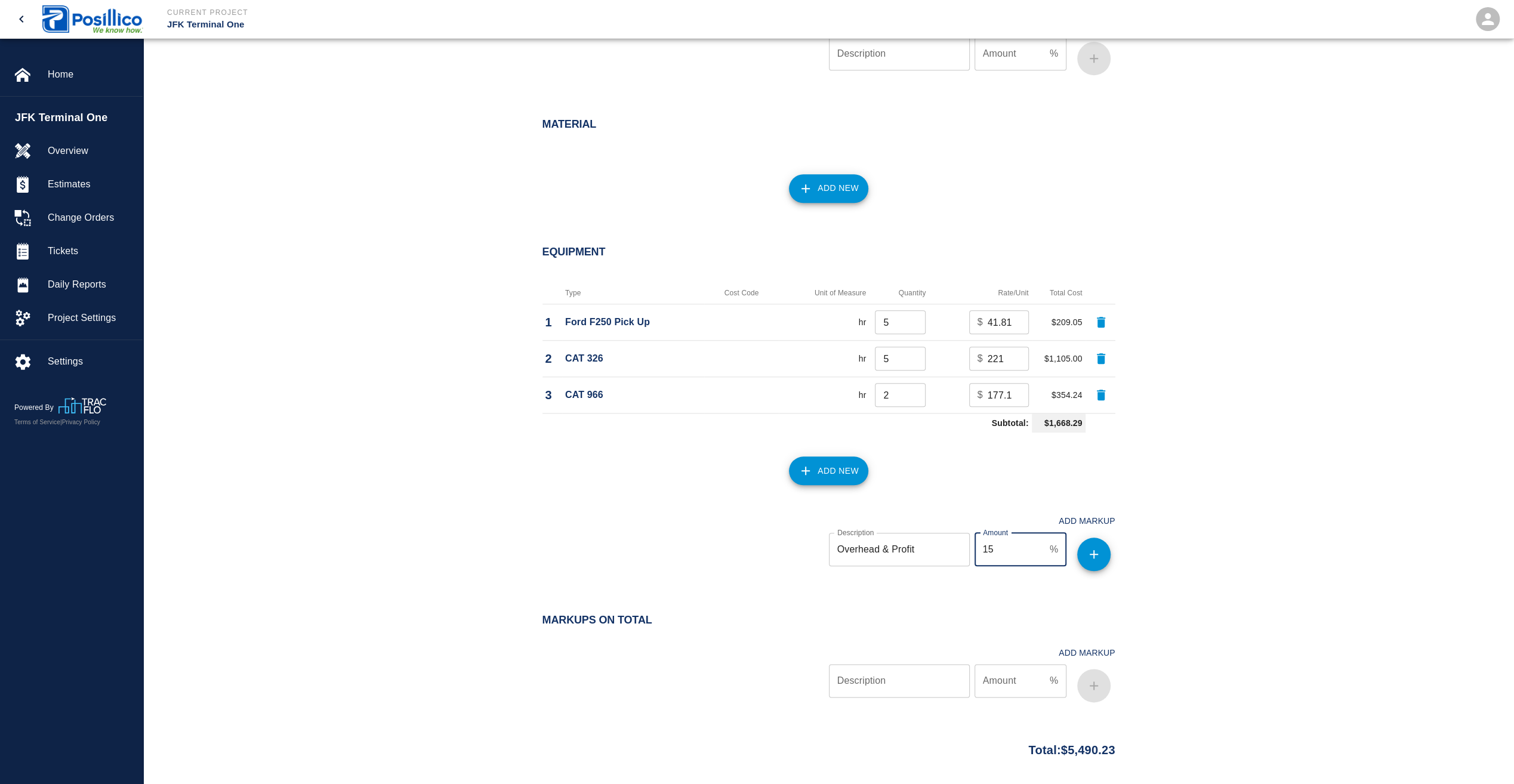 type on "15" 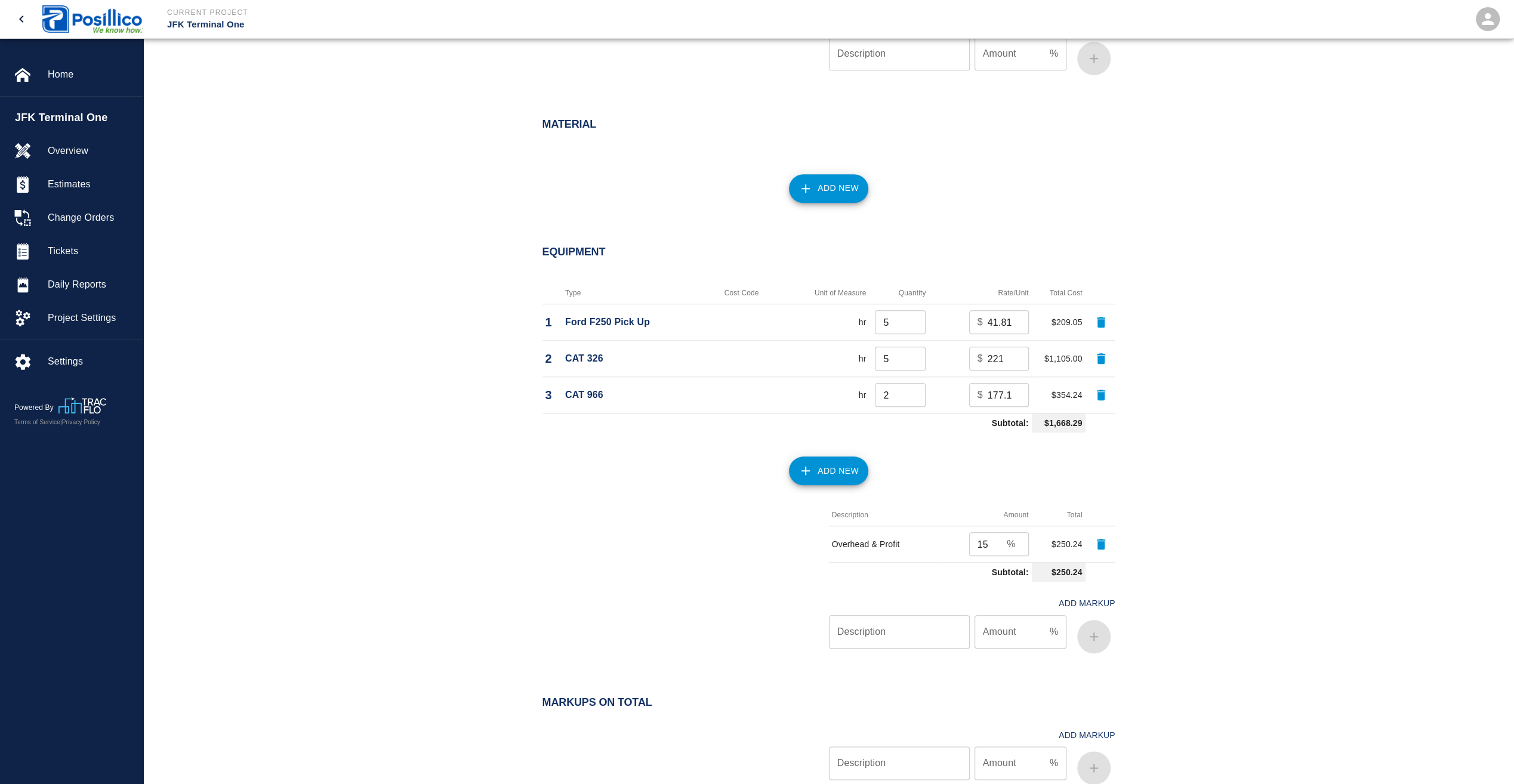 click at bounding box center [686, 581] 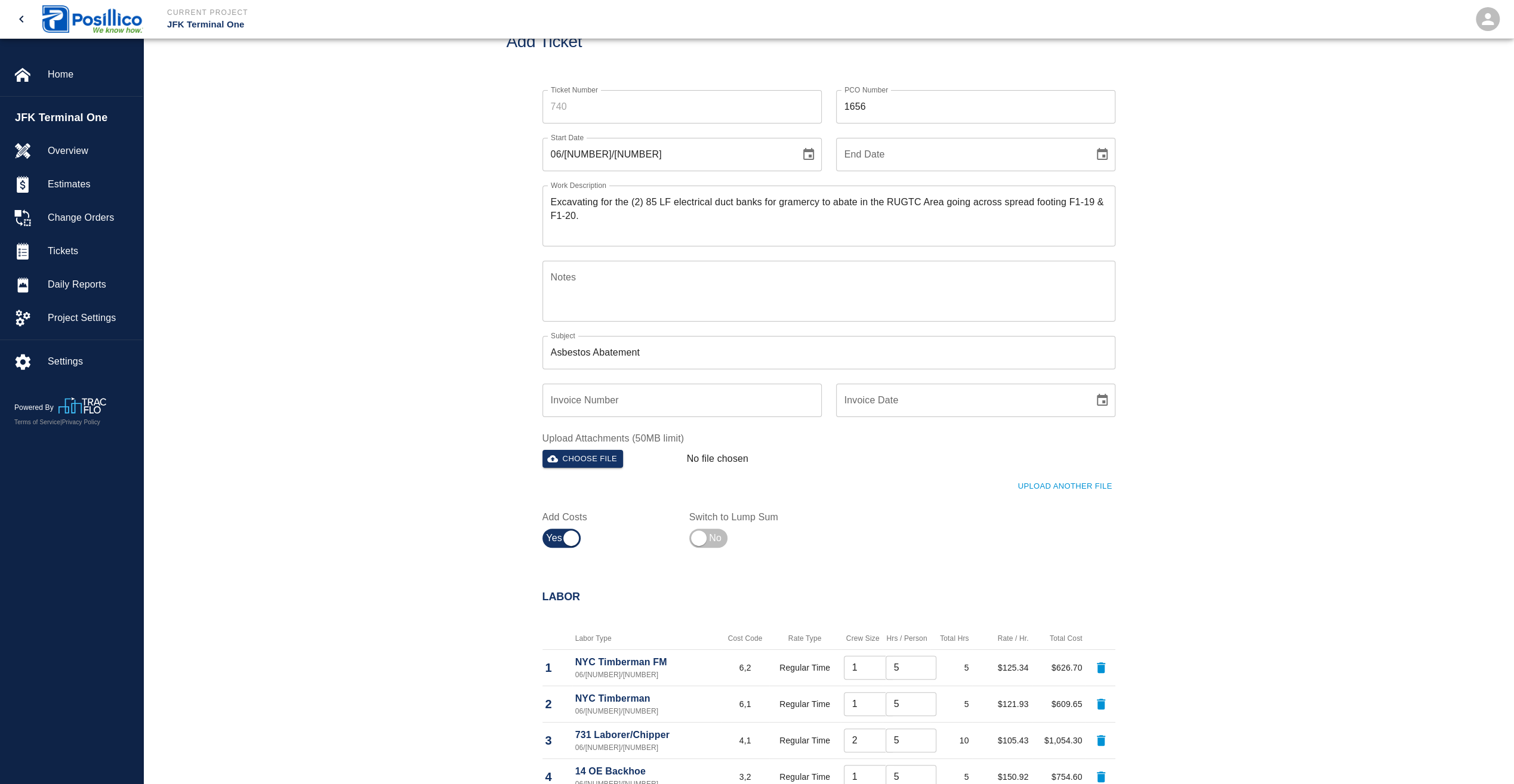 scroll, scrollTop: 0, scrollLeft: 0, axis: both 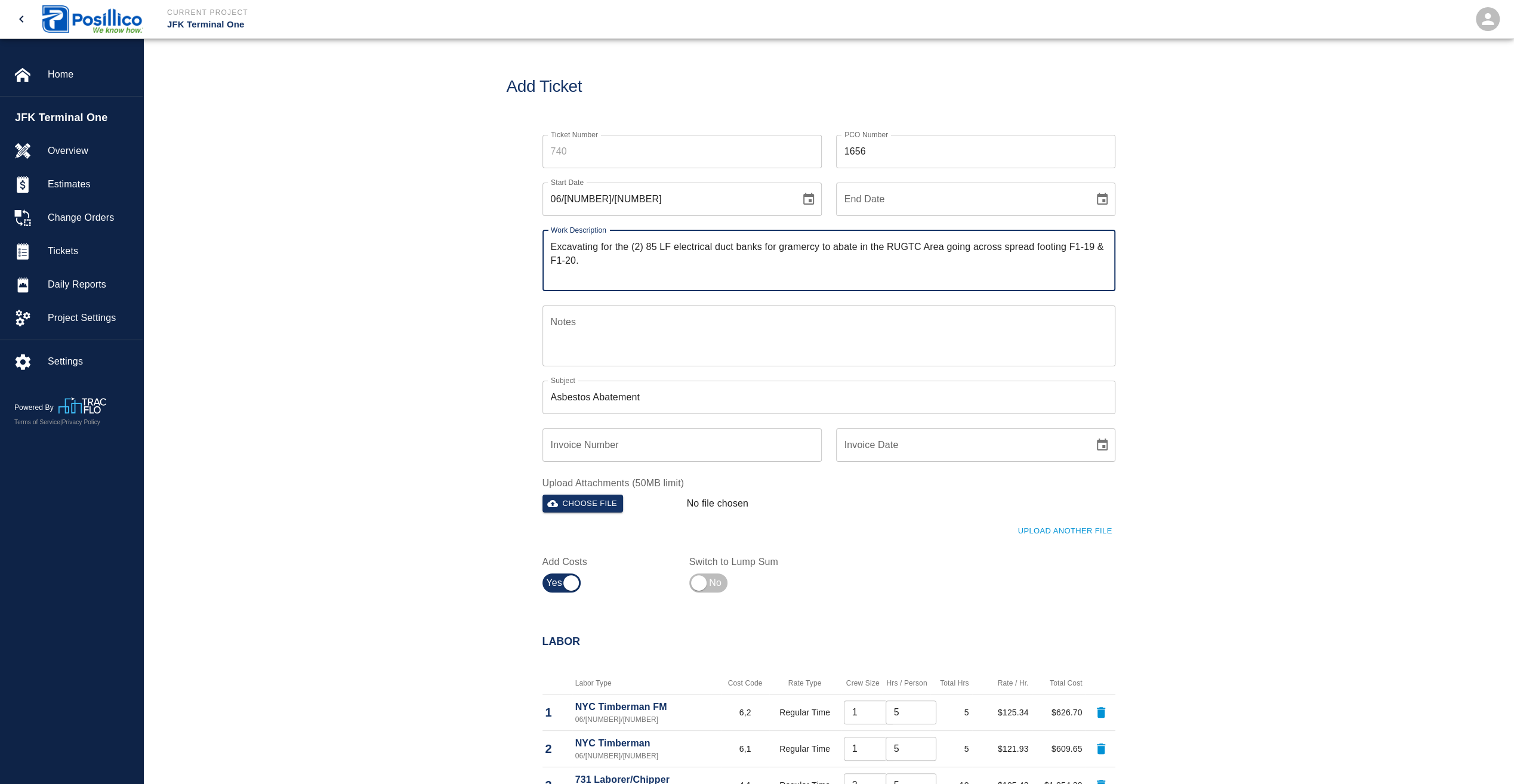 click on "Excavating for the (2) 85 LF electrical duct banks for gramercy to abate in the RUGTC Area going across spread footing F1-19 & F1-20." at bounding box center (829, 260) 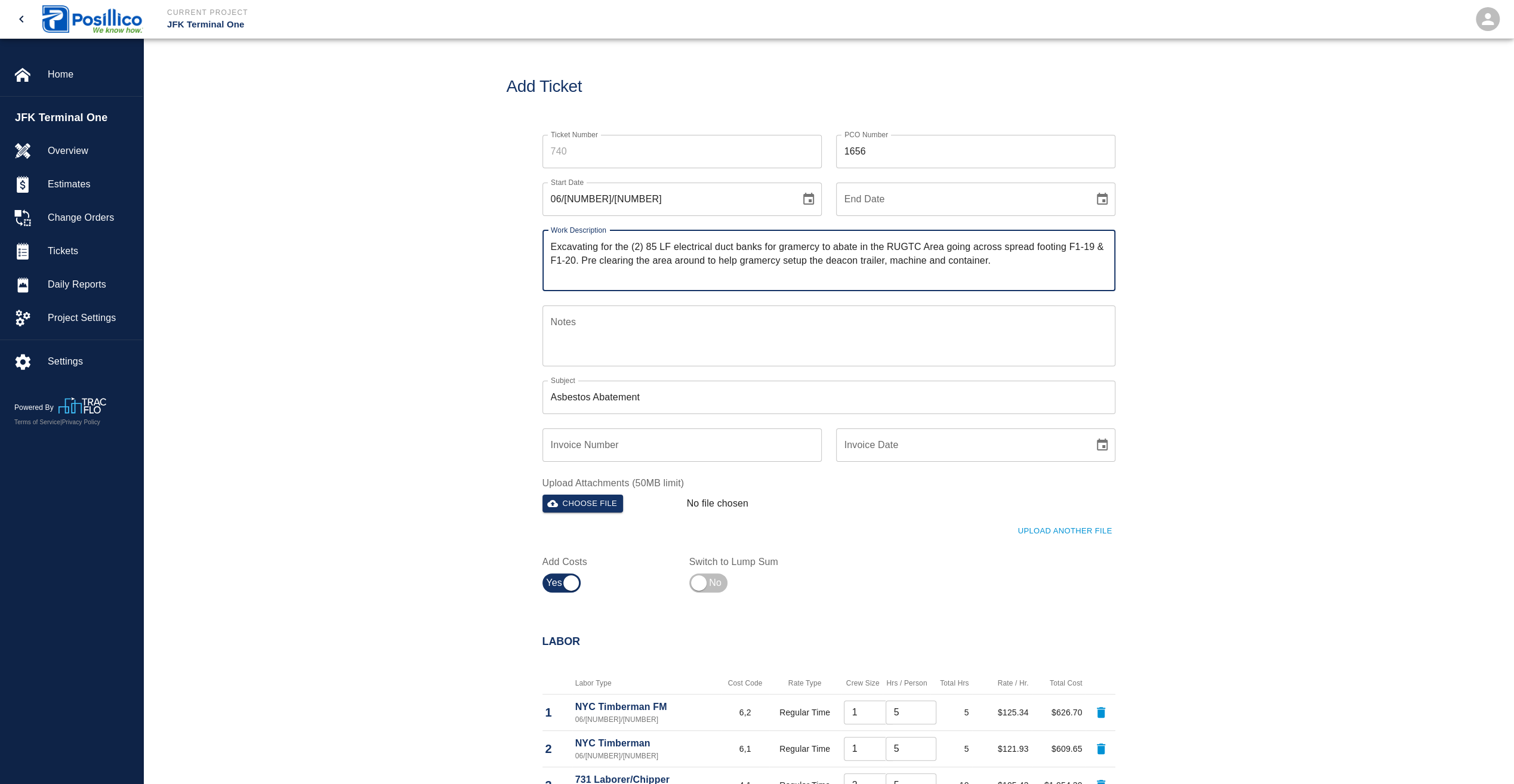 click on "x Notes" at bounding box center [829, 336] 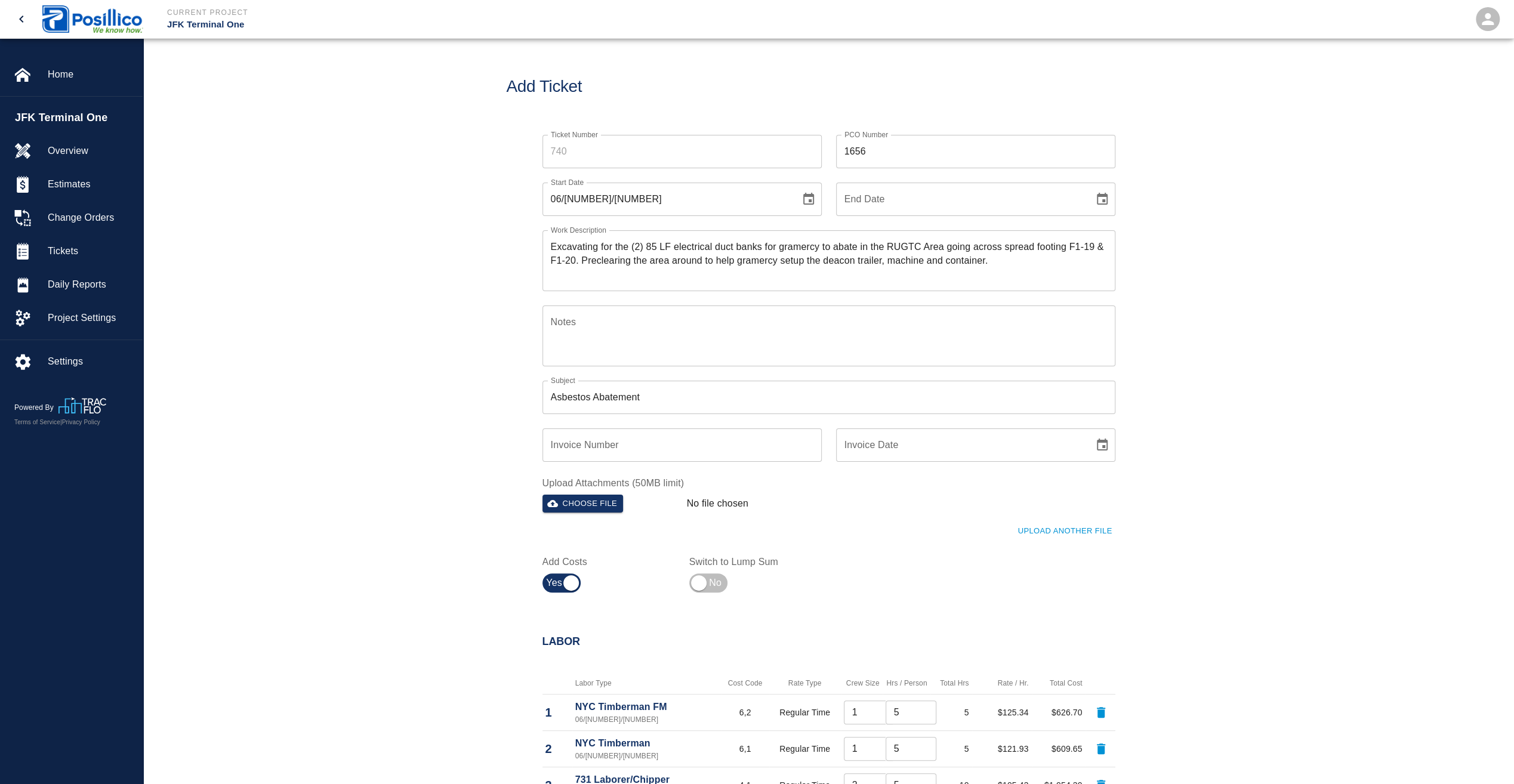 type on "Excavating for the (2) 85 LF electrical duct banks for gramercy to abate in the RUGTC Area going across spread footing F1-19 & F1-20. Preclearing the area around to help gramercy setup the deacon trailer, machine and container." 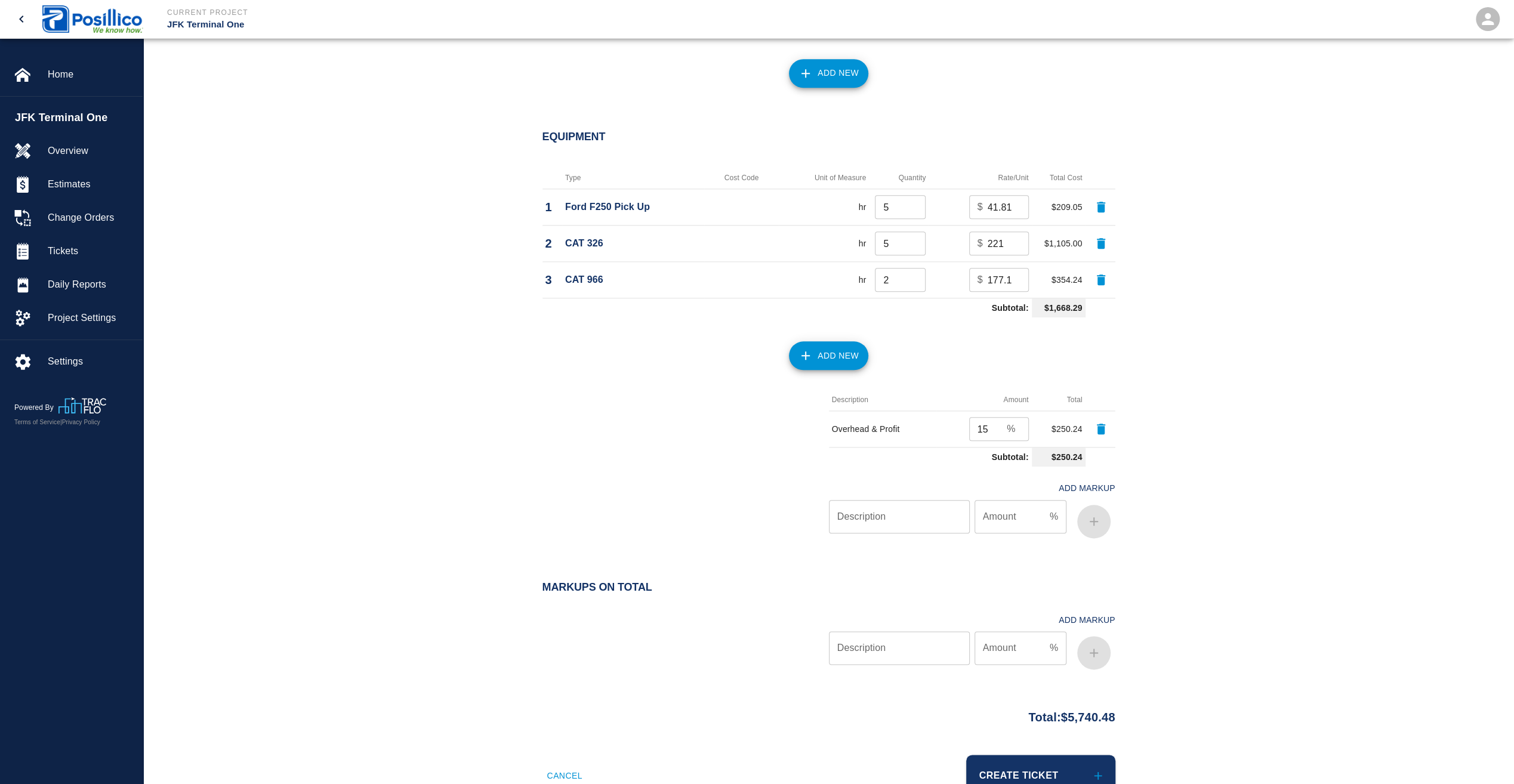 scroll, scrollTop: 1194, scrollLeft: 0, axis: vertical 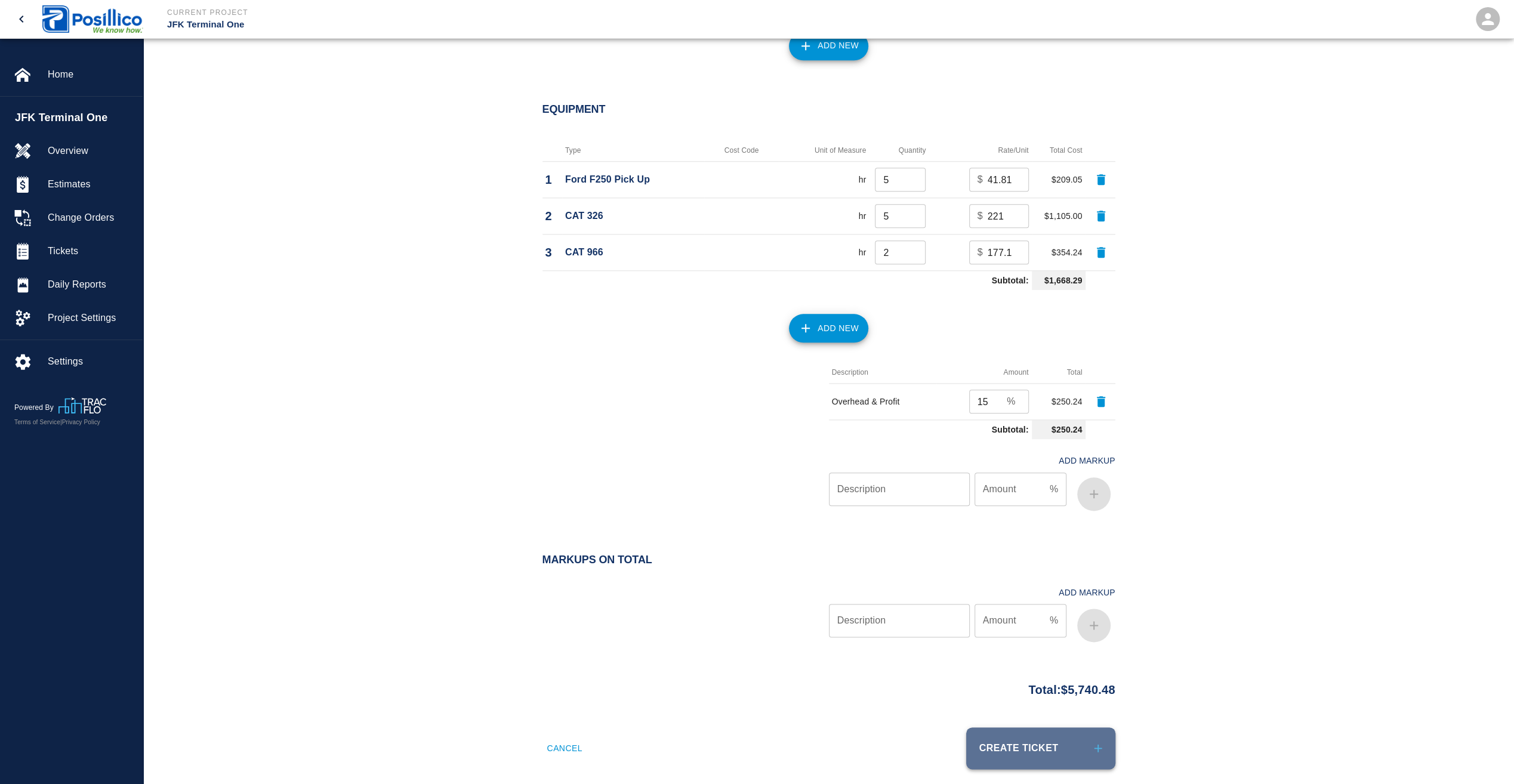 click on "Create Ticket" at bounding box center (1041, 748) 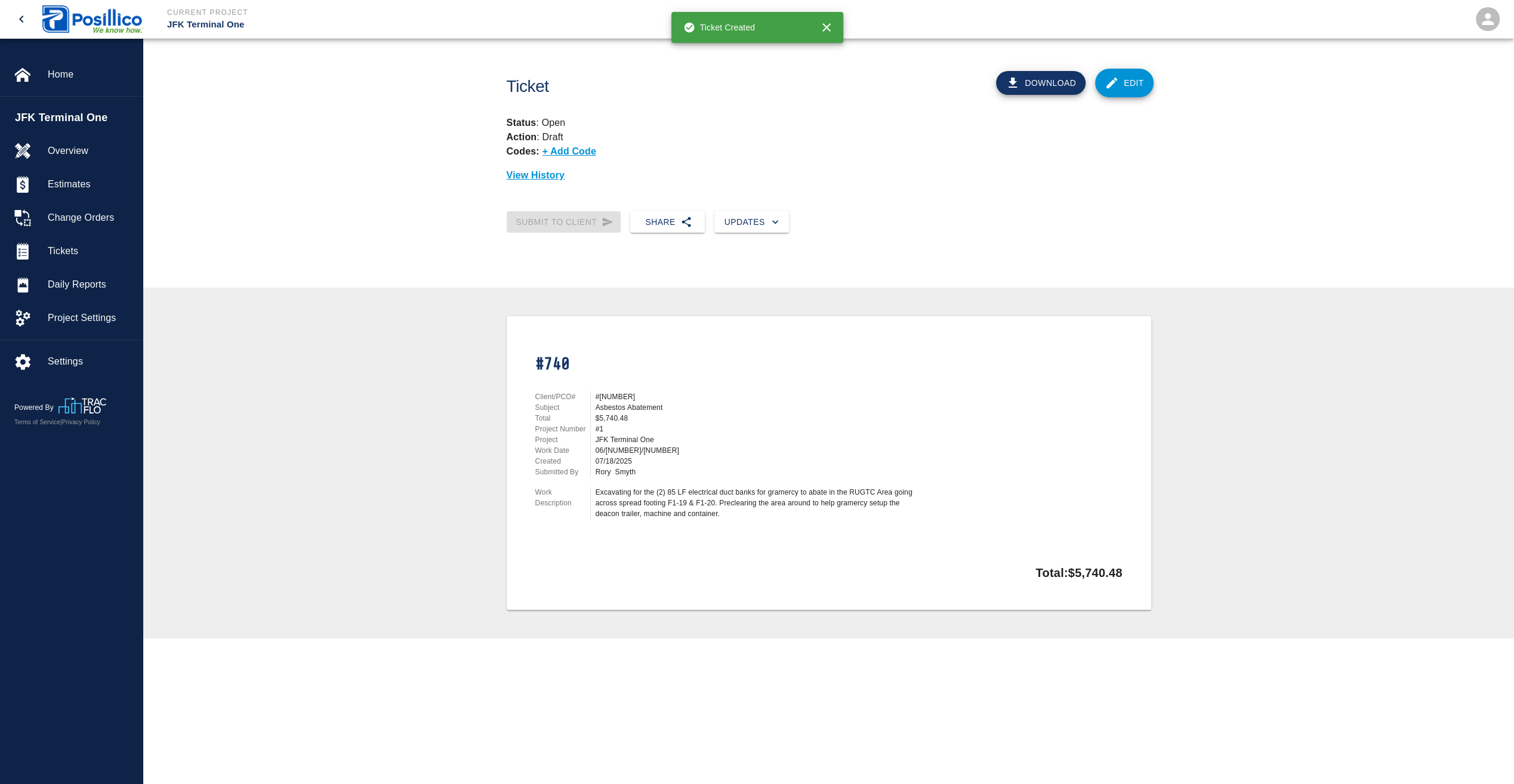 scroll, scrollTop: 0, scrollLeft: 0, axis: both 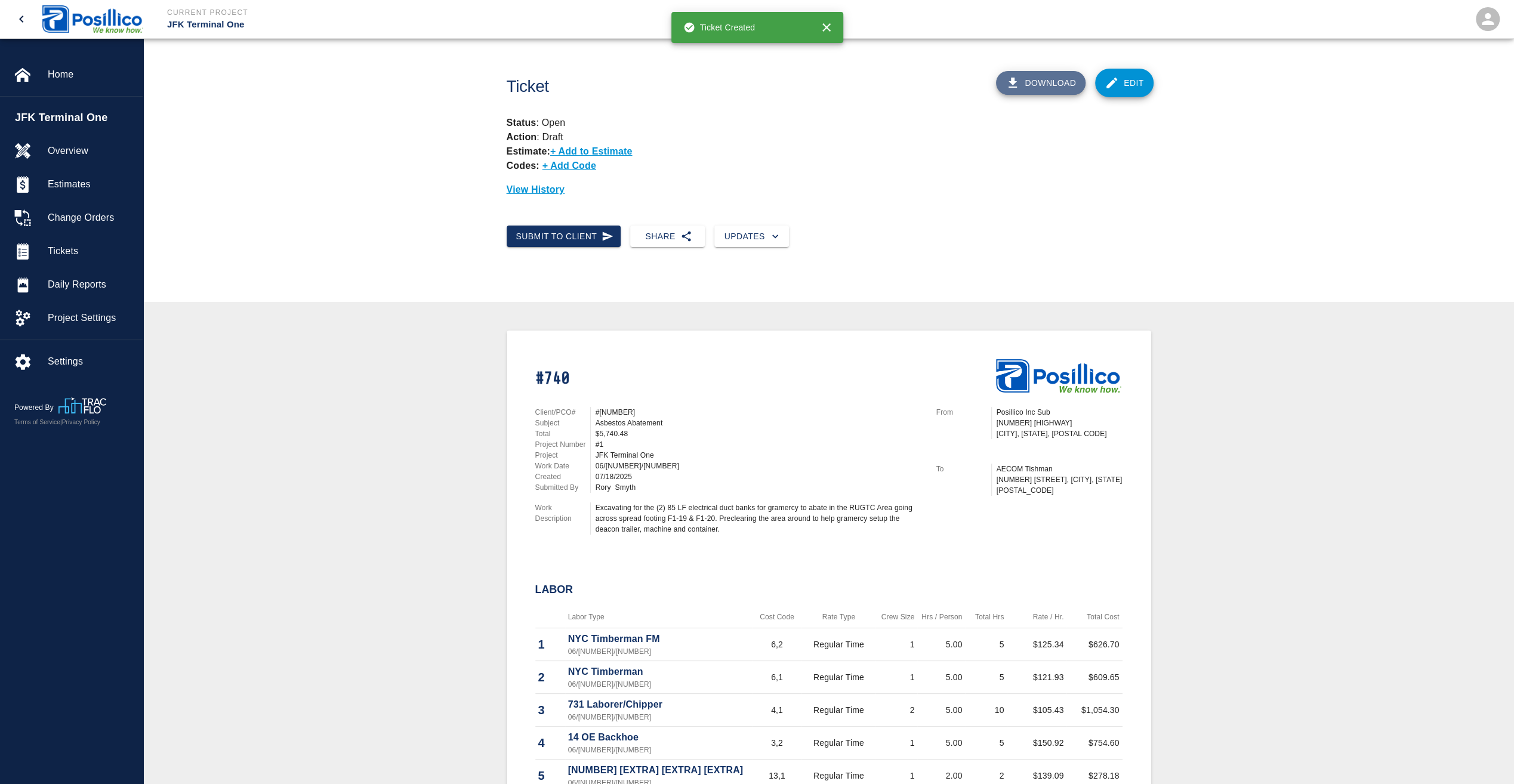 click on "Download" at bounding box center (1041, 83) 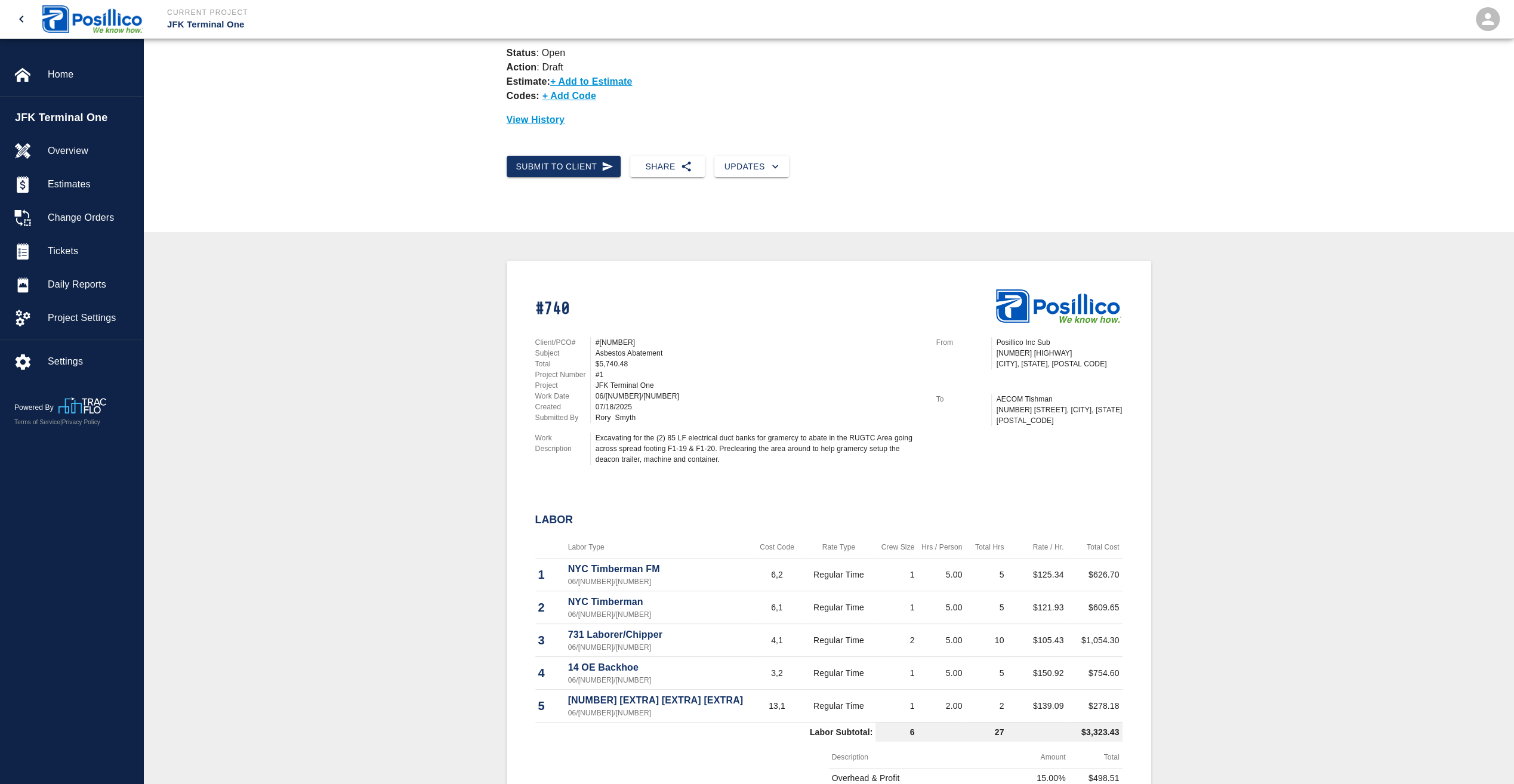 scroll, scrollTop: 0, scrollLeft: 0, axis: both 